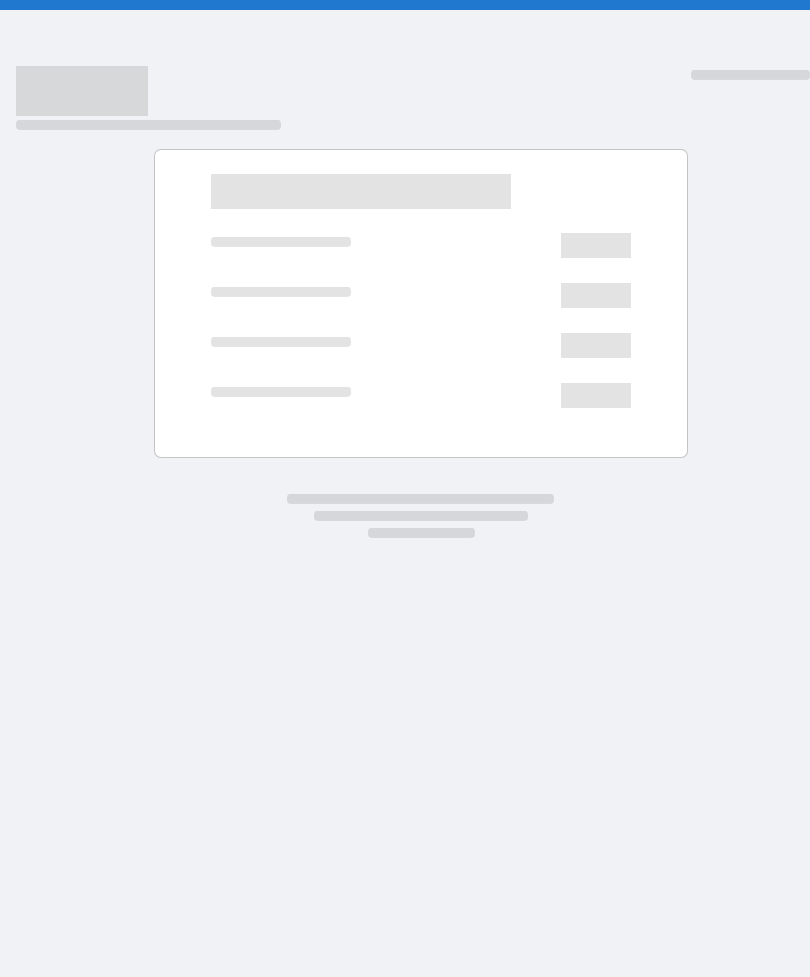 scroll, scrollTop: 0, scrollLeft: 0, axis: both 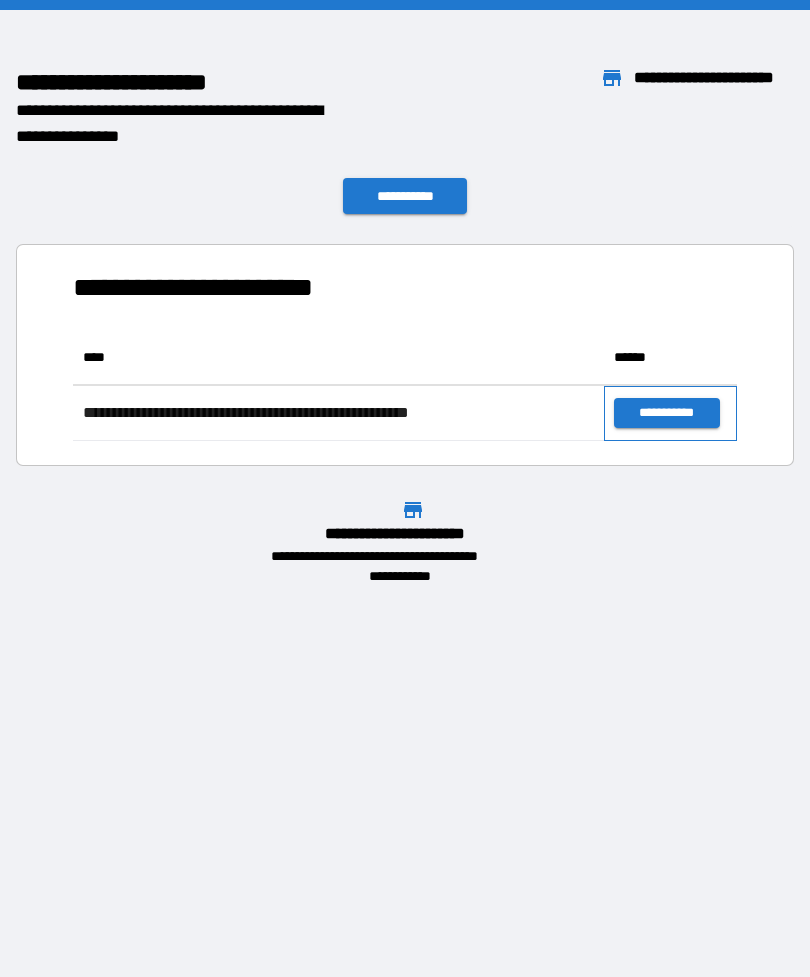 click on "**********" at bounding box center (670, 413) 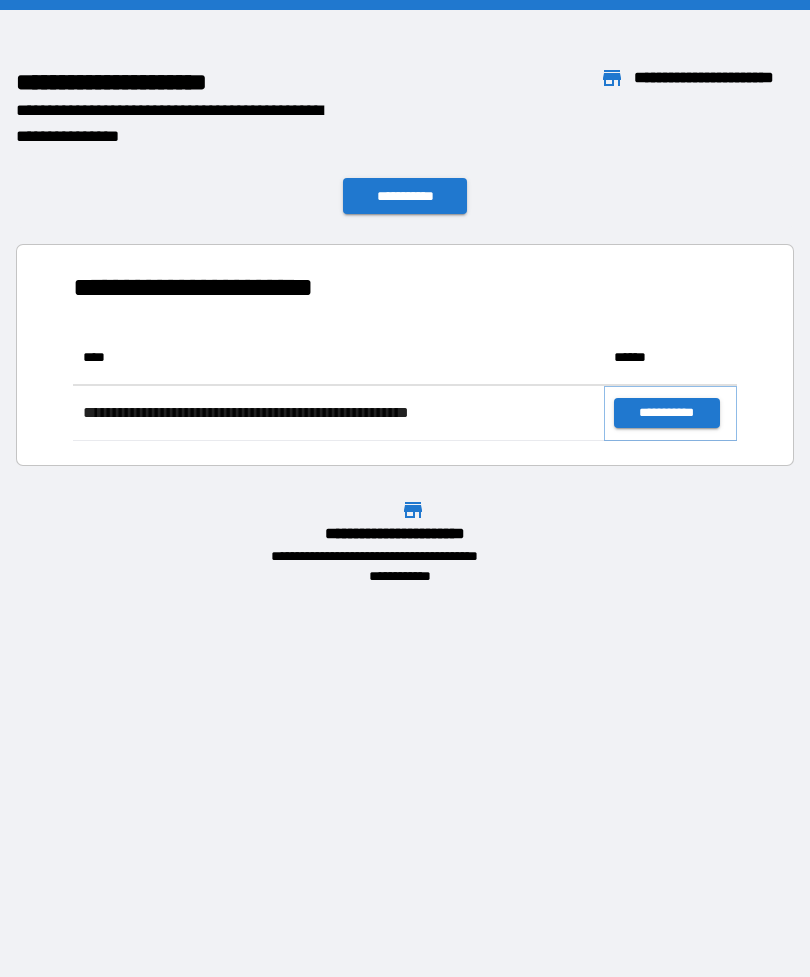click on "**********" at bounding box center (666, 413) 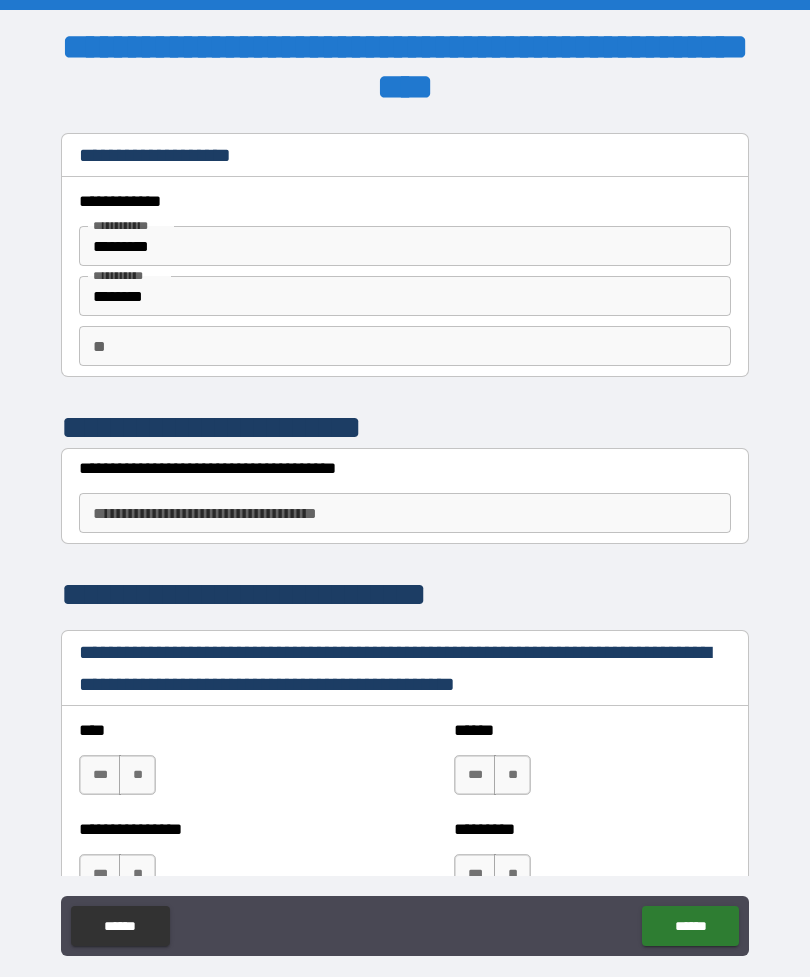 click on "***" at bounding box center [100, 775] 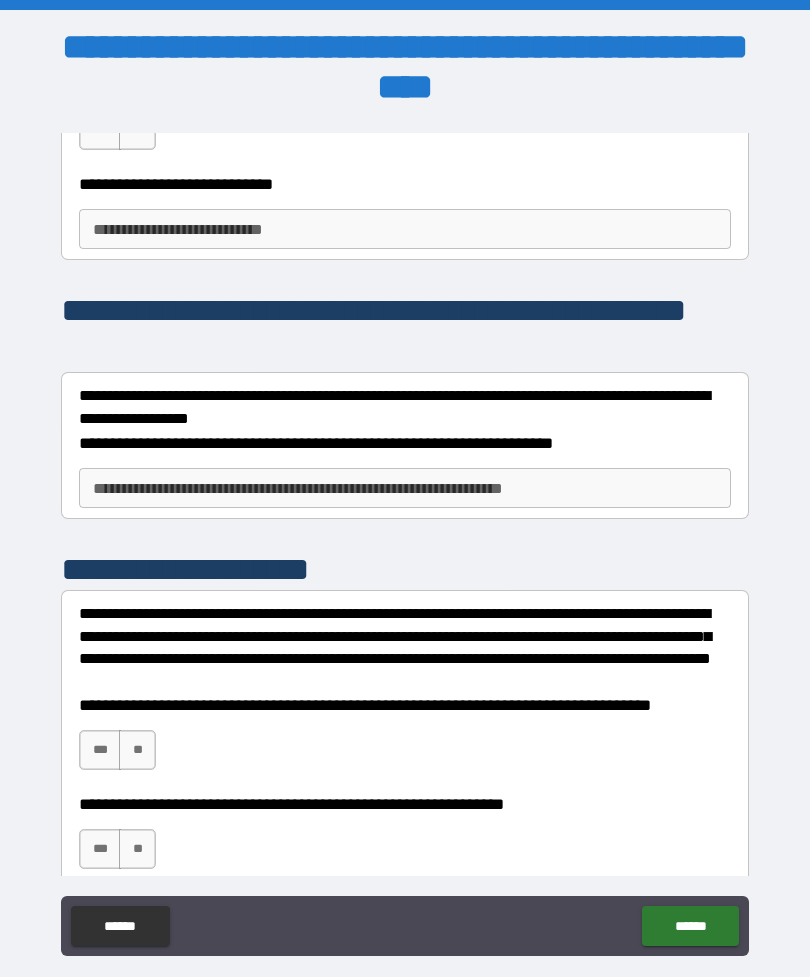 scroll, scrollTop: 845, scrollLeft: 0, axis: vertical 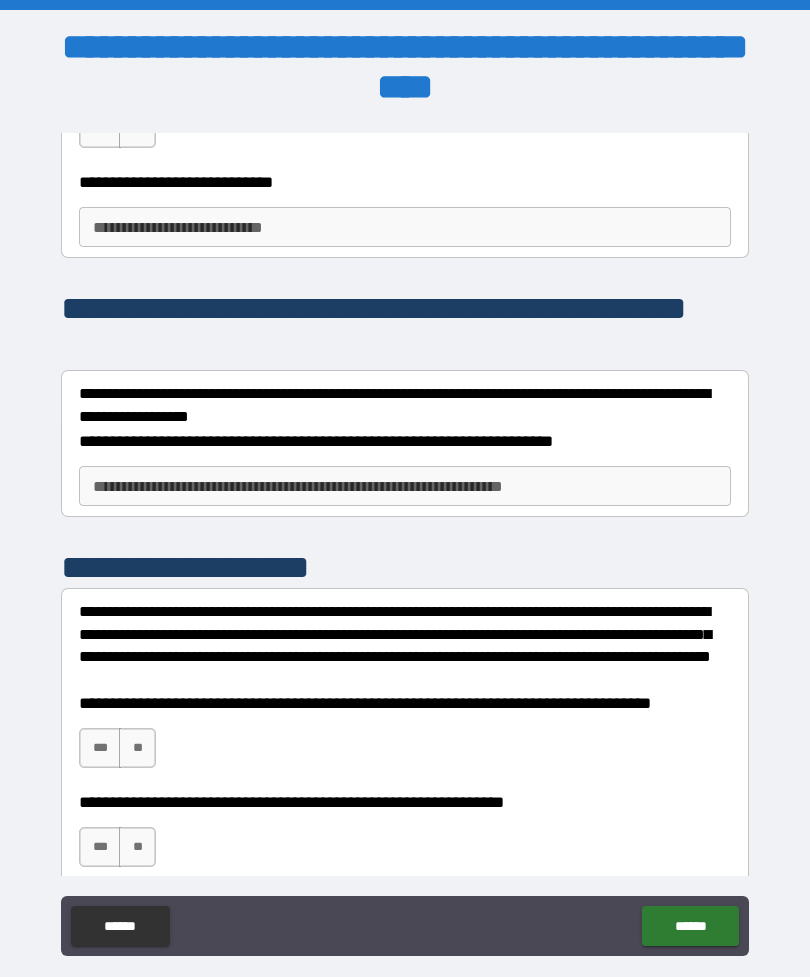 click on "**********" at bounding box center (405, 486) 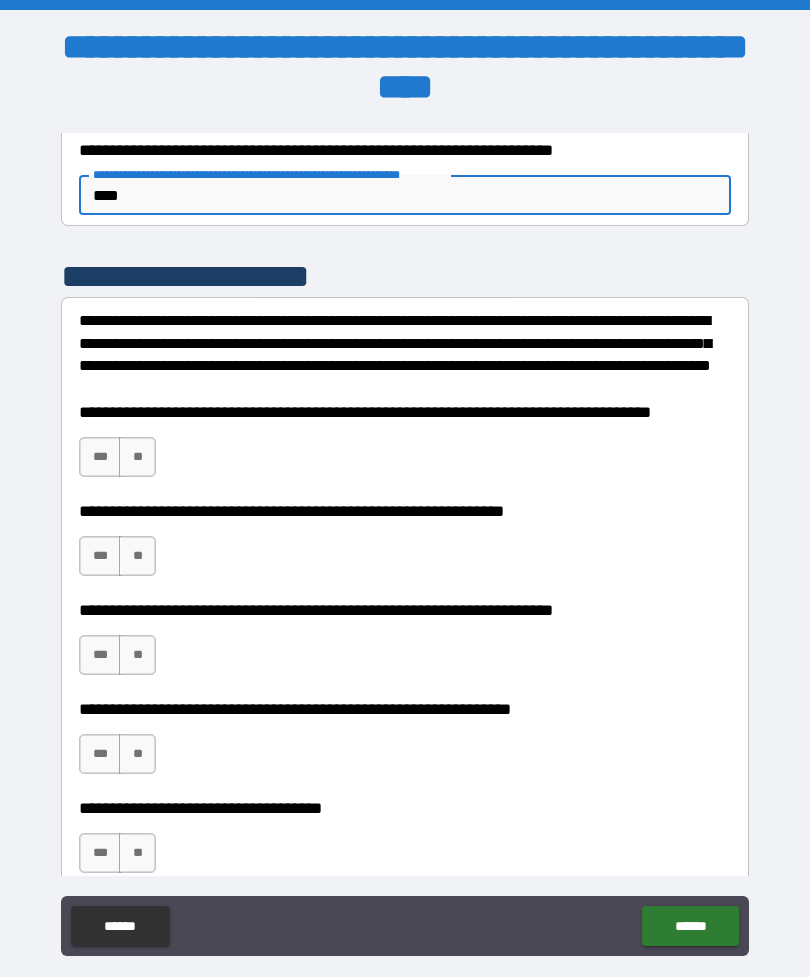 scroll, scrollTop: 1140, scrollLeft: 0, axis: vertical 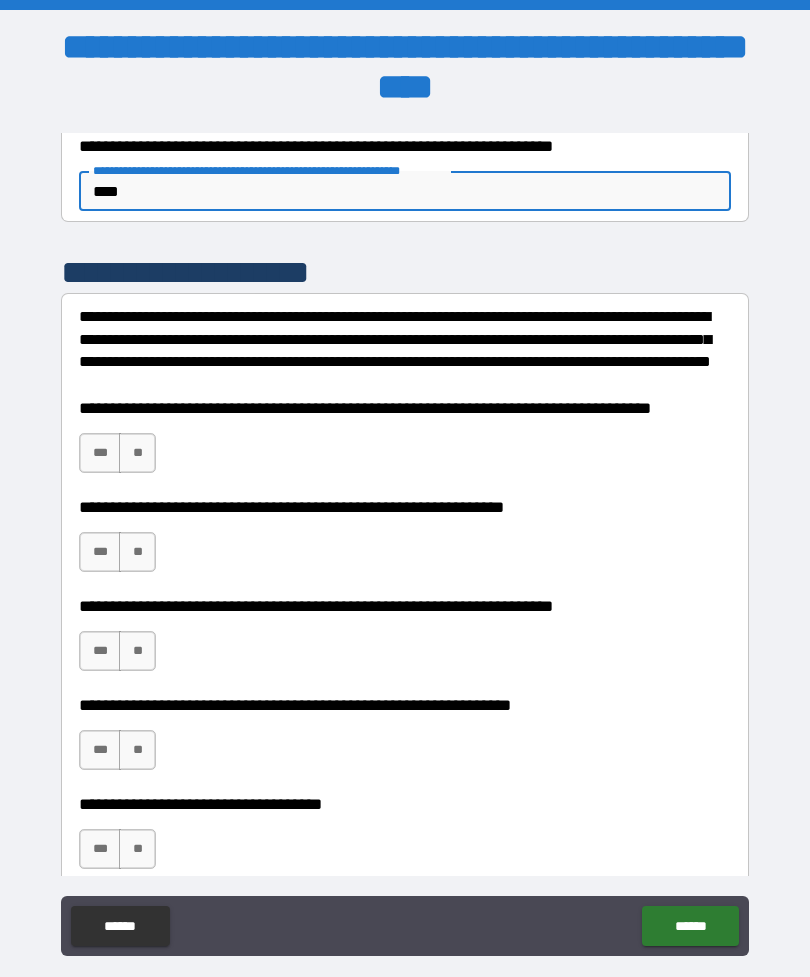 type on "****" 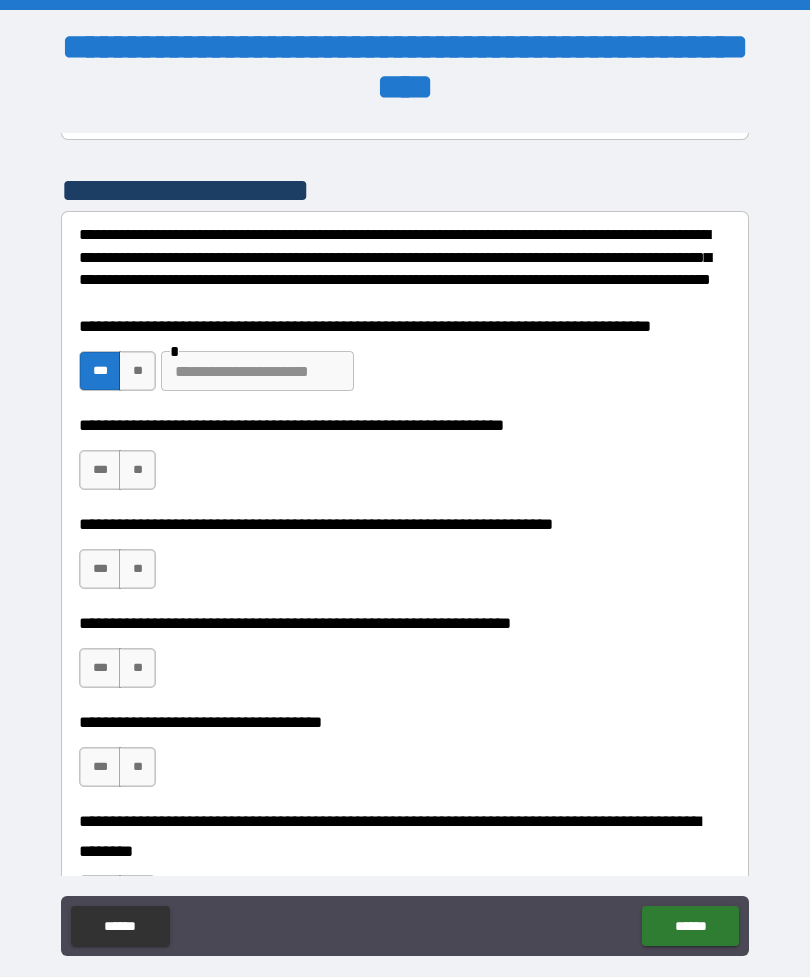 scroll, scrollTop: 1224, scrollLeft: 0, axis: vertical 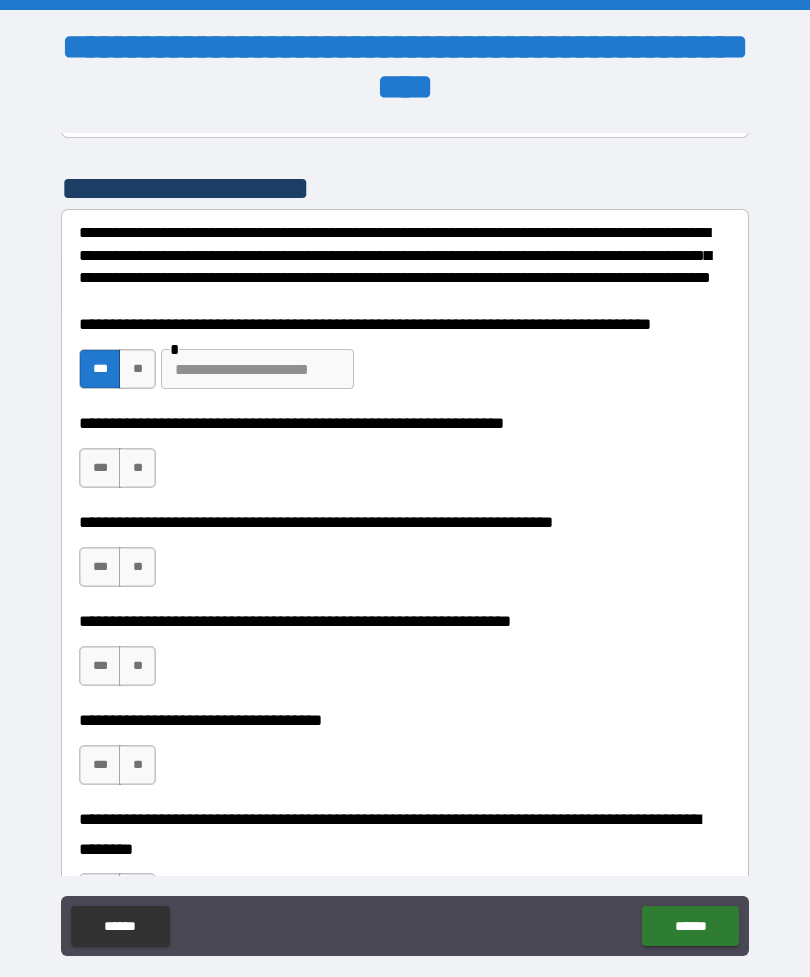click on "***" at bounding box center (100, 468) 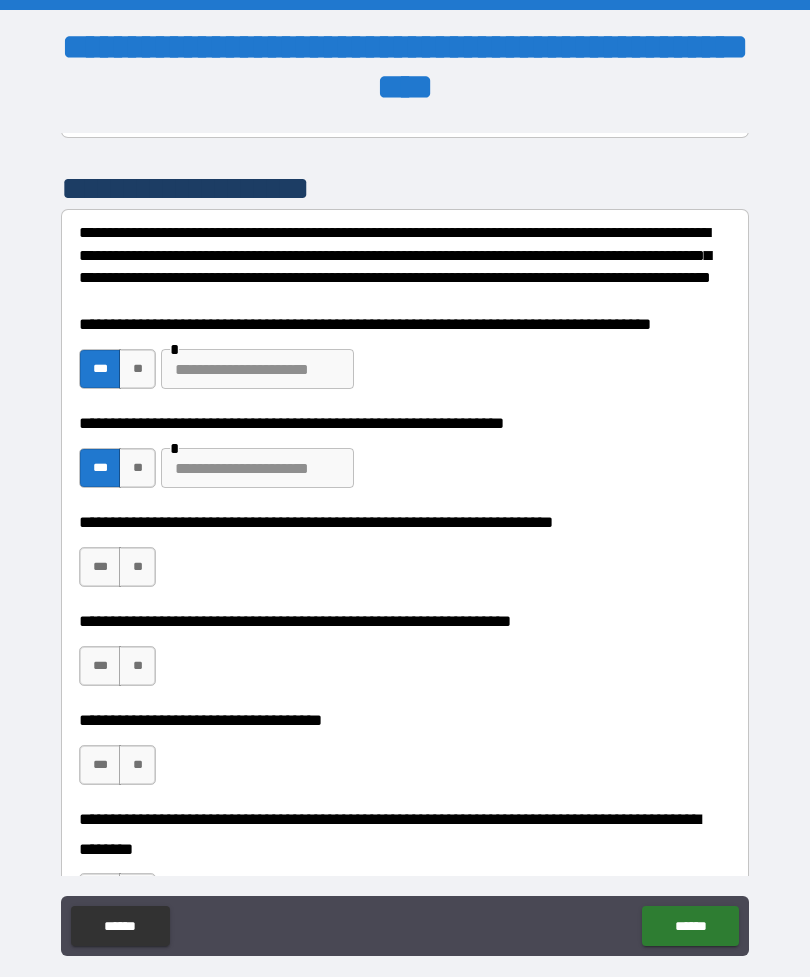 click at bounding box center (257, 369) 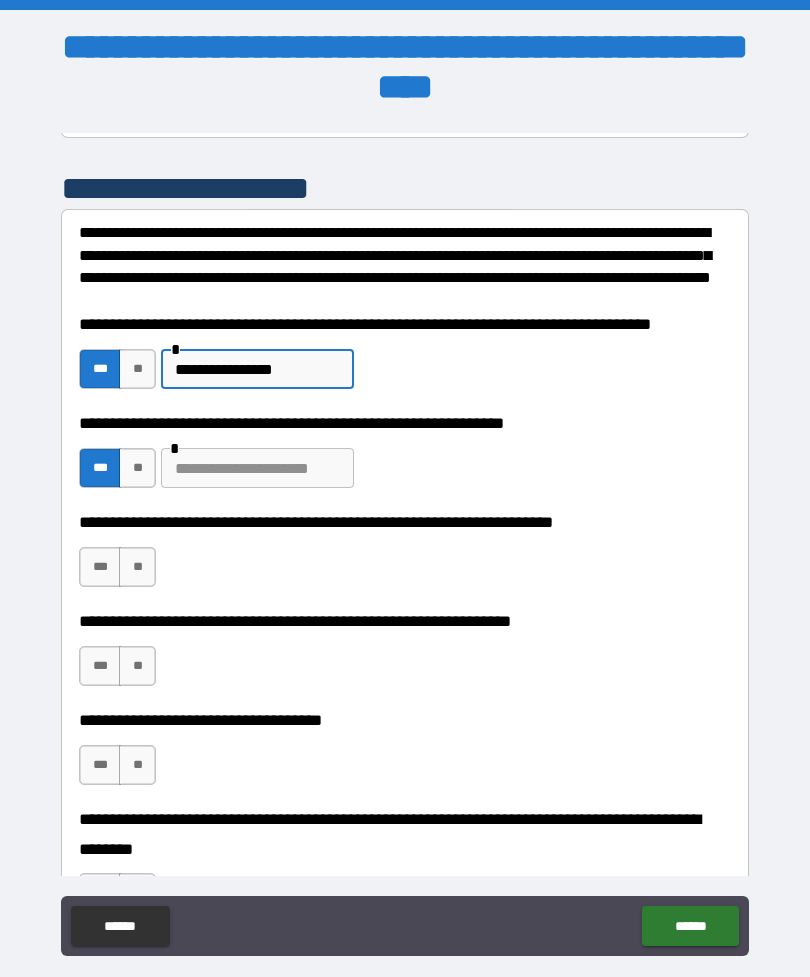 type on "**********" 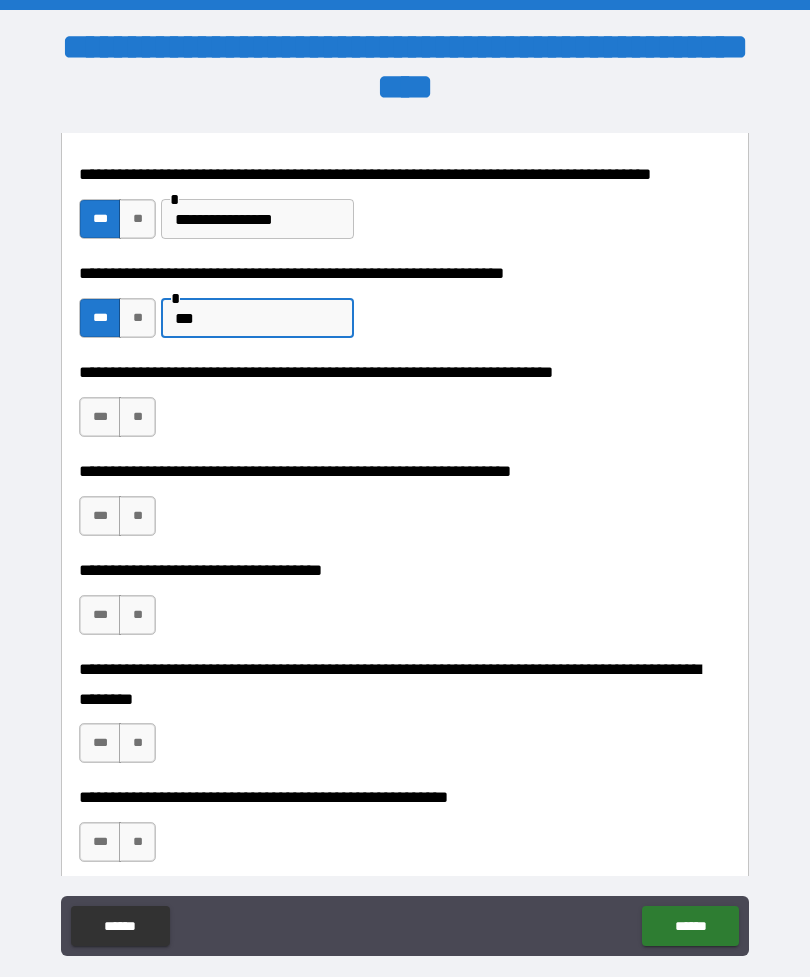 scroll, scrollTop: 1382, scrollLeft: 0, axis: vertical 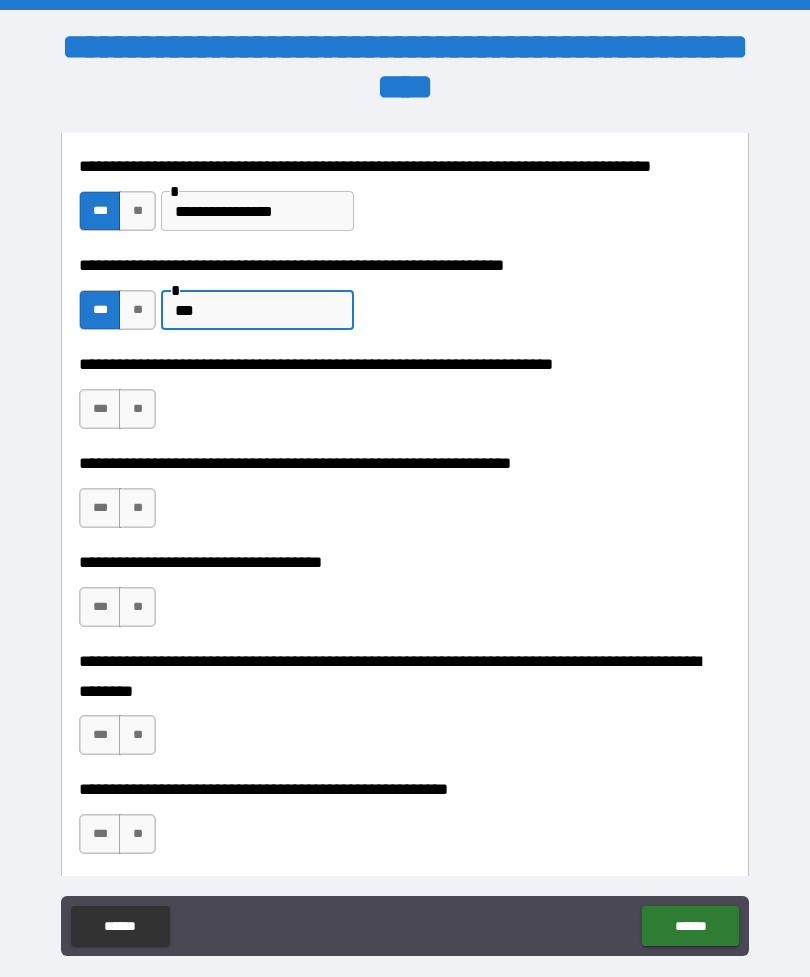 type on "***" 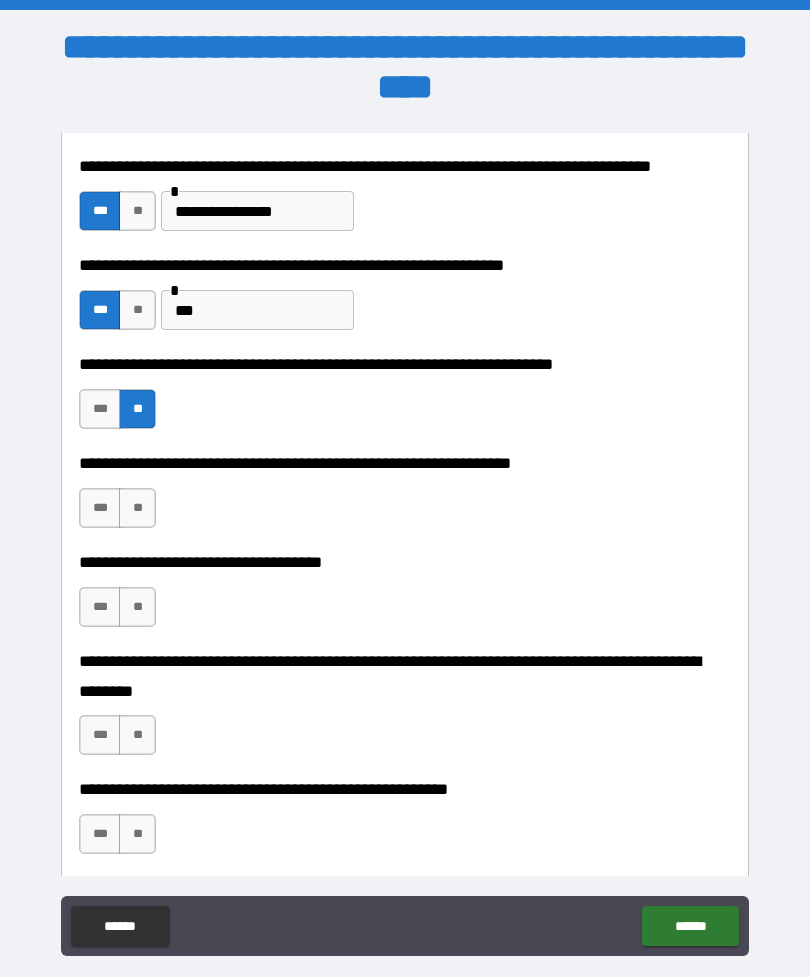 click on "**" at bounding box center (137, 508) 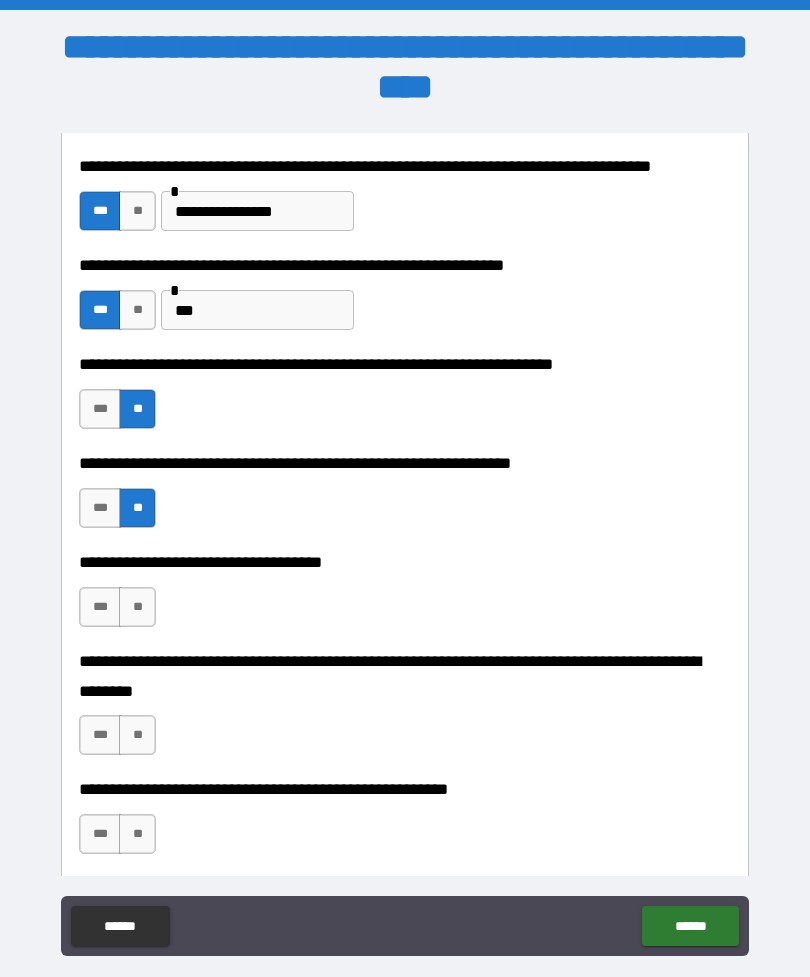 click on "**" at bounding box center (137, 607) 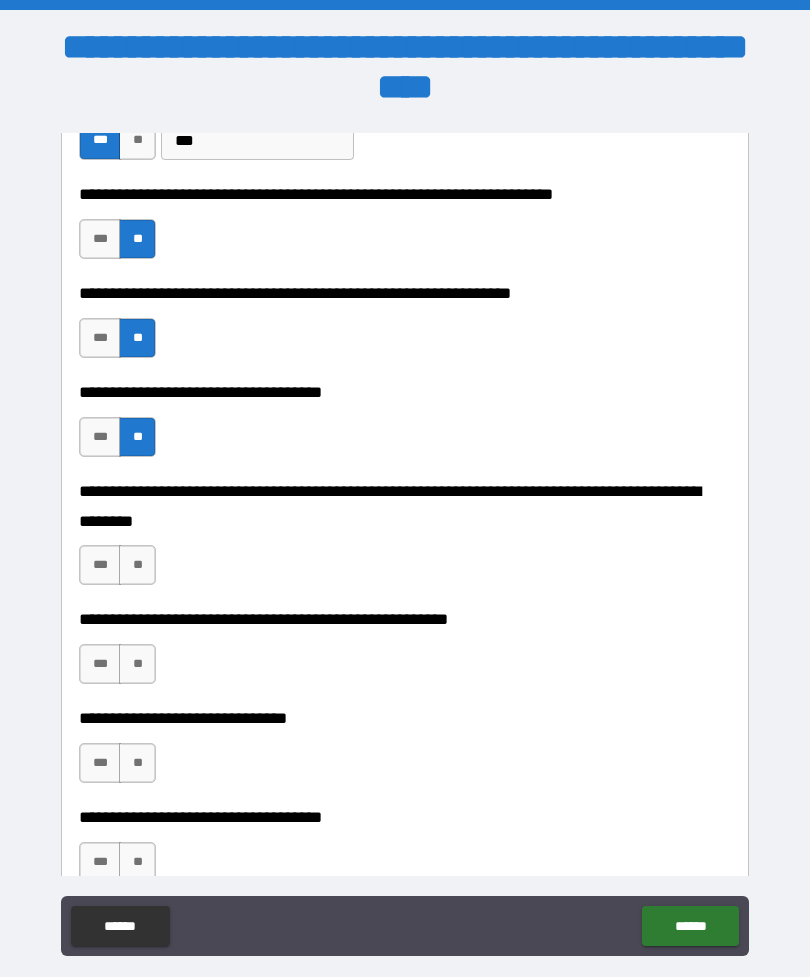 scroll, scrollTop: 1581, scrollLeft: 0, axis: vertical 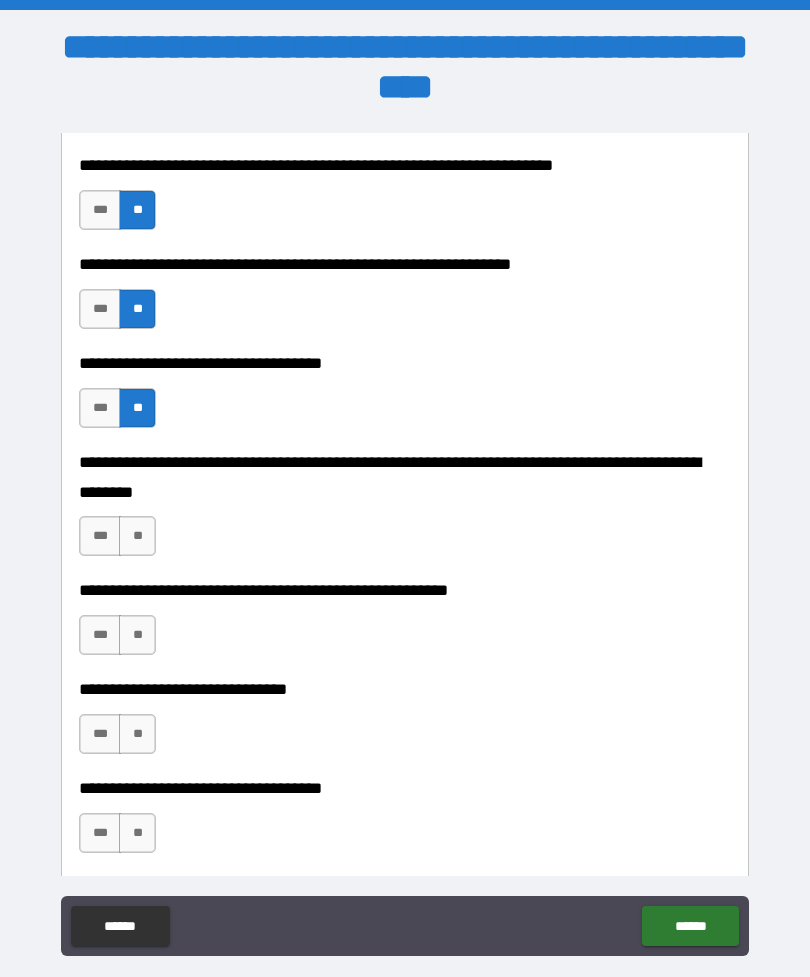 click on "**" at bounding box center [137, 536] 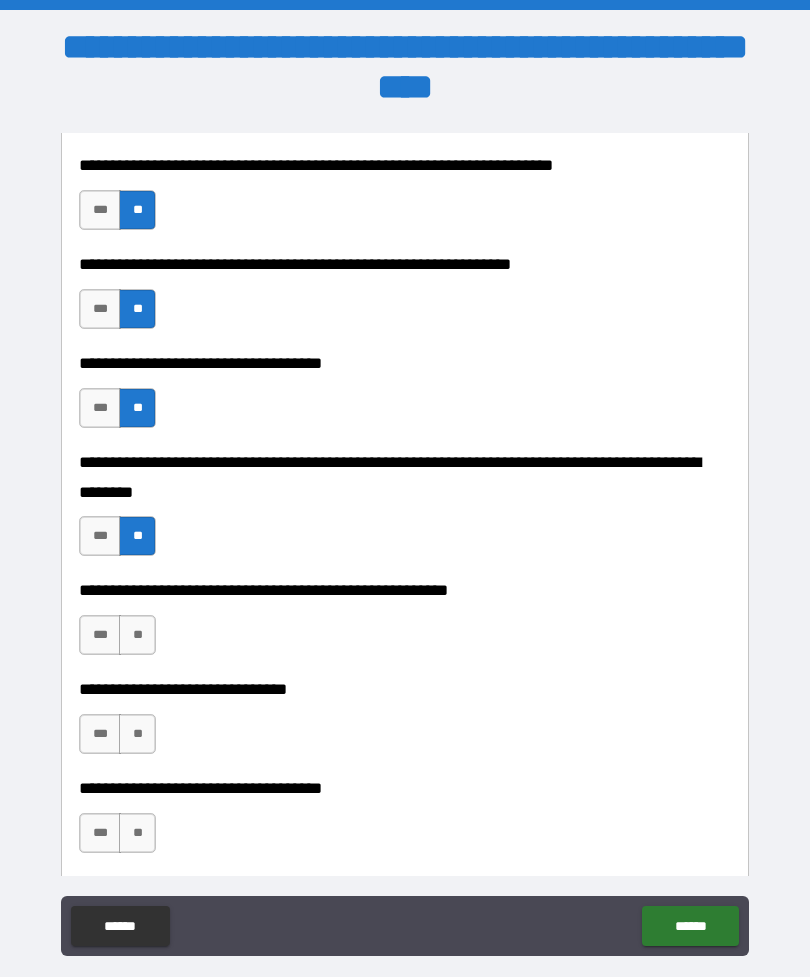 click on "**" at bounding box center (137, 635) 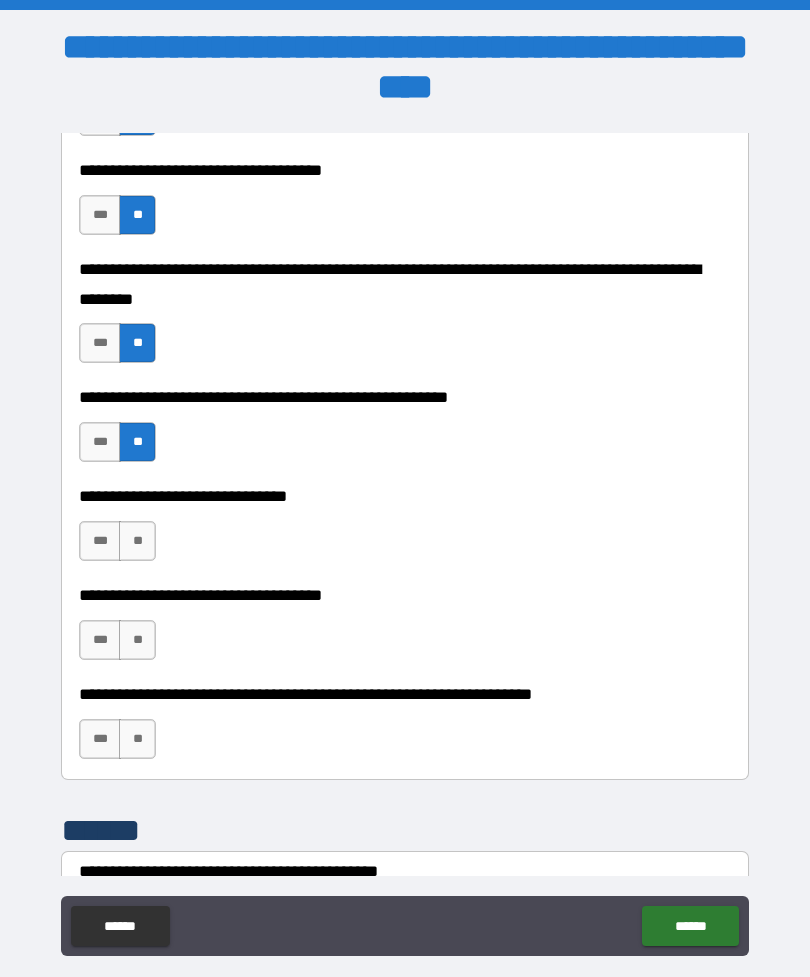 scroll, scrollTop: 1830, scrollLeft: 0, axis: vertical 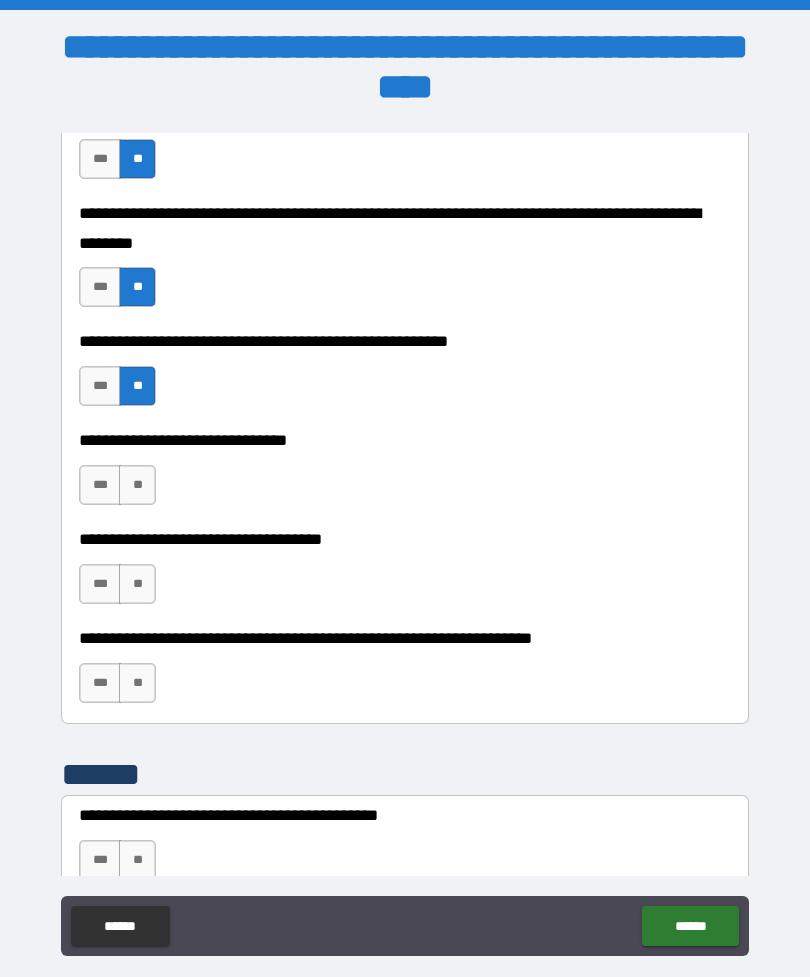 click on "***" at bounding box center [100, 485] 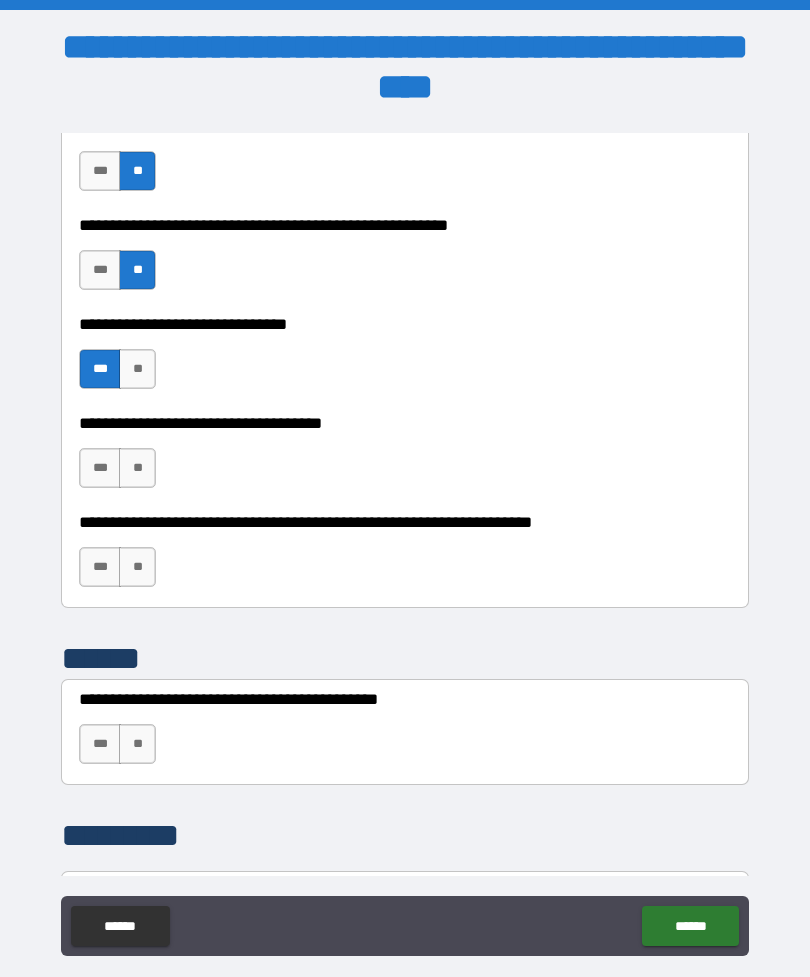 scroll, scrollTop: 1947, scrollLeft: 0, axis: vertical 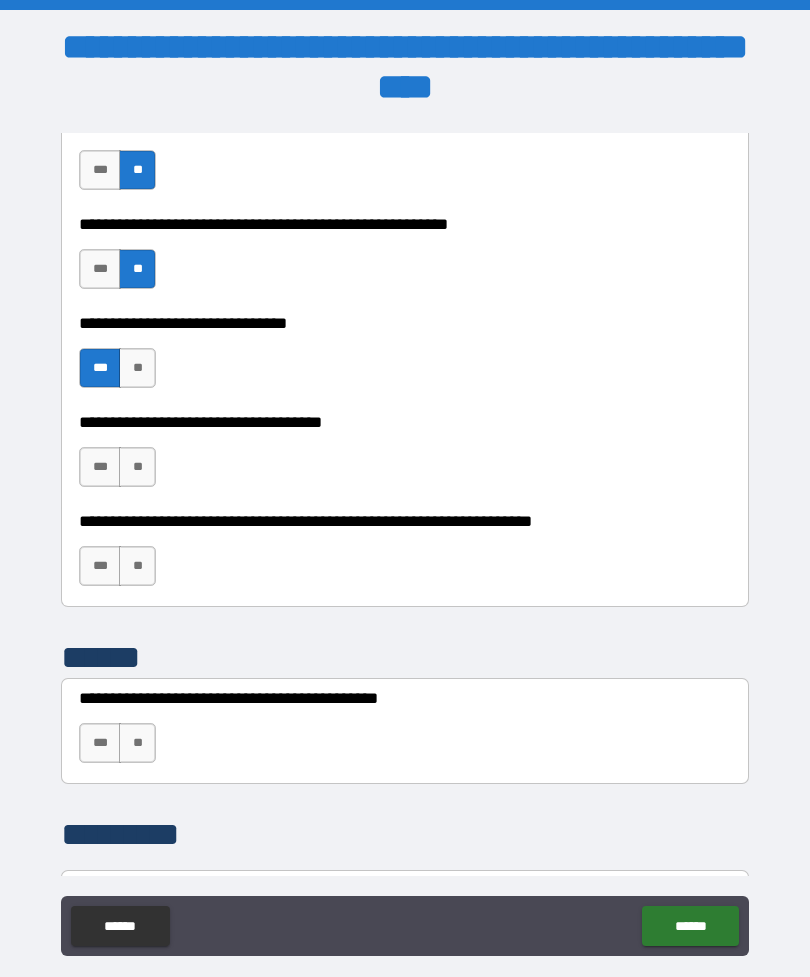 click on "**" at bounding box center [137, 467] 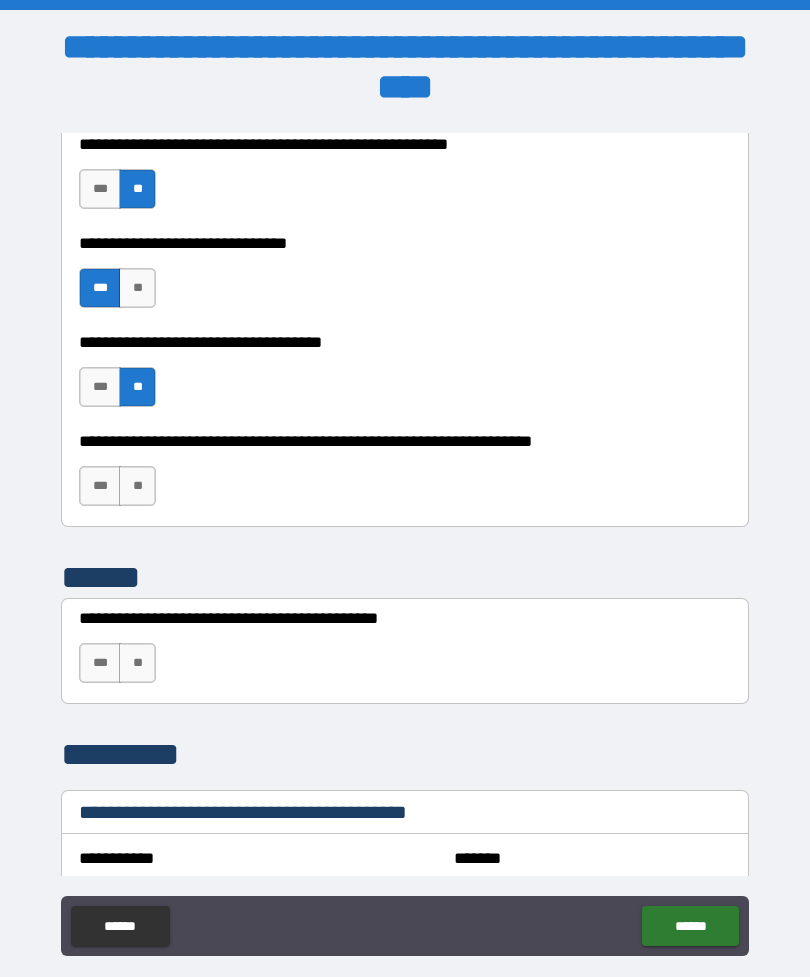 scroll, scrollTop: 2030, scrollLeft: 0, axis: vertical 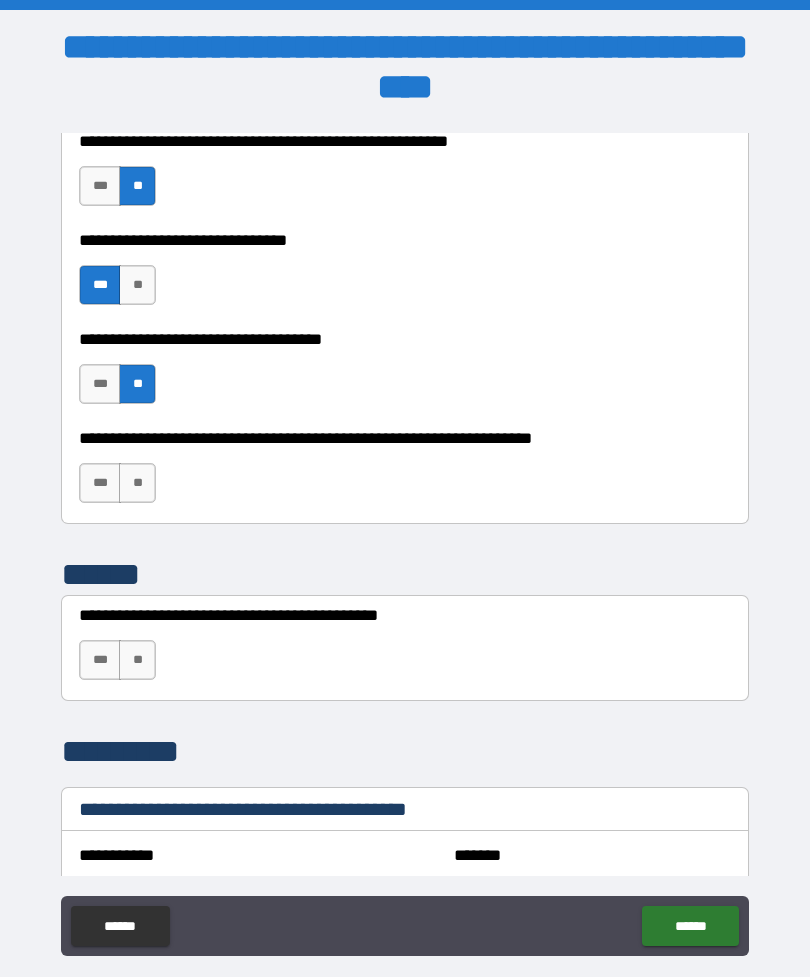 click on "**" at bounding box center [137, 483] 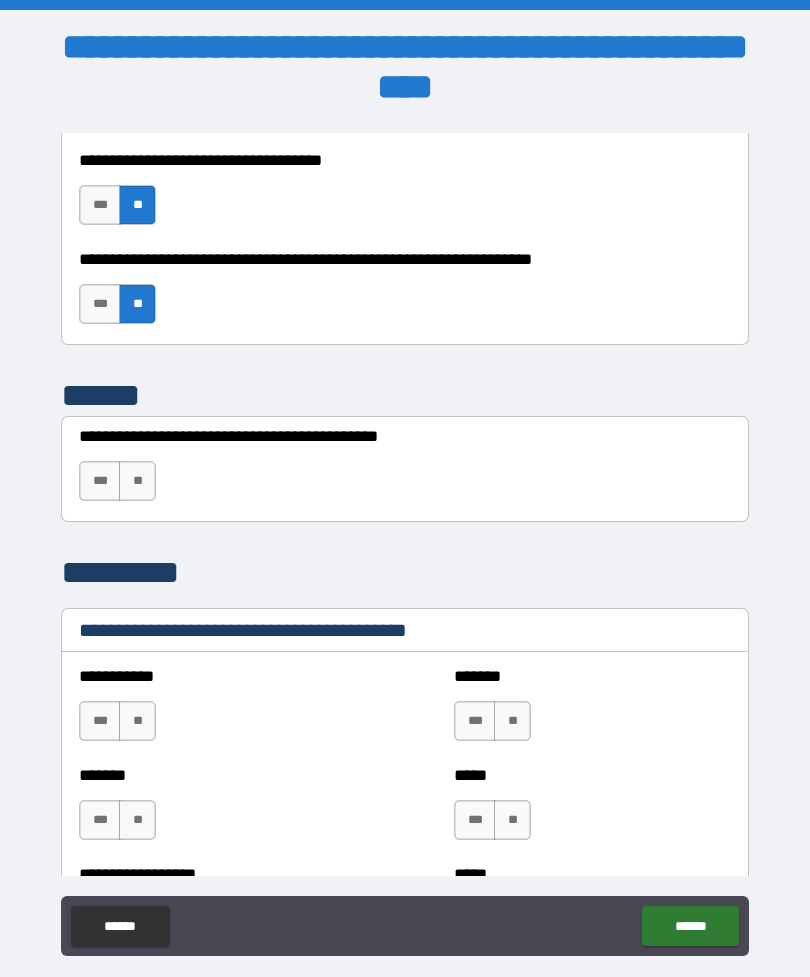 scroll, scrollTop: 2220, scrollLeft: 0, axis: vertical 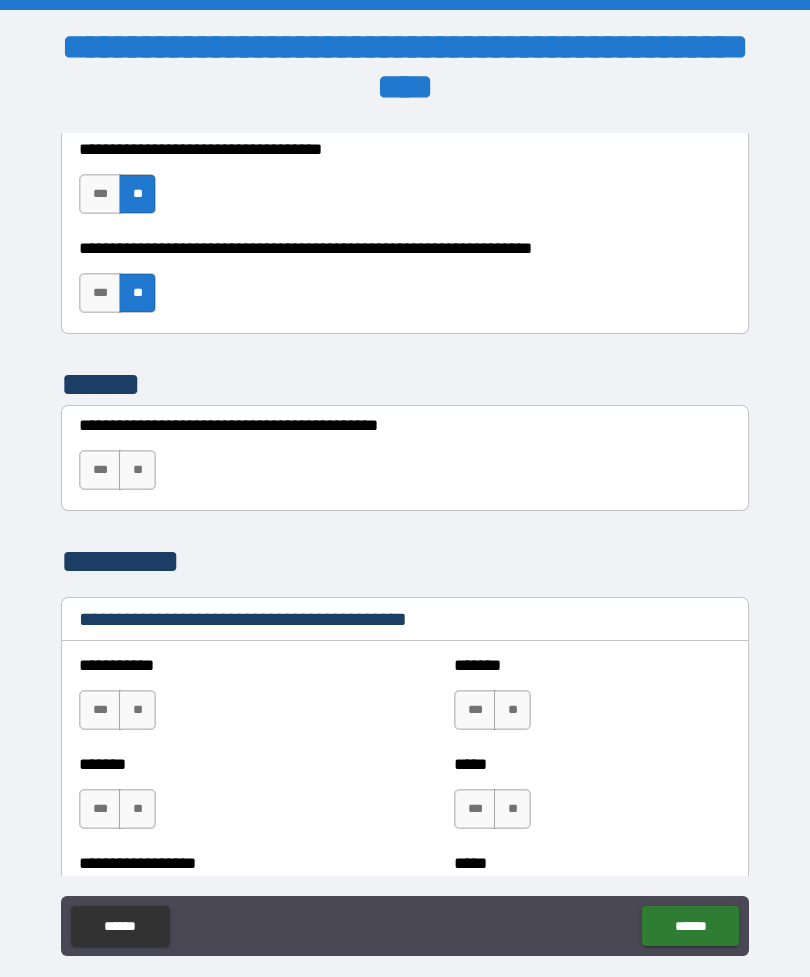 click on "**" at bounding box center [137, 470] 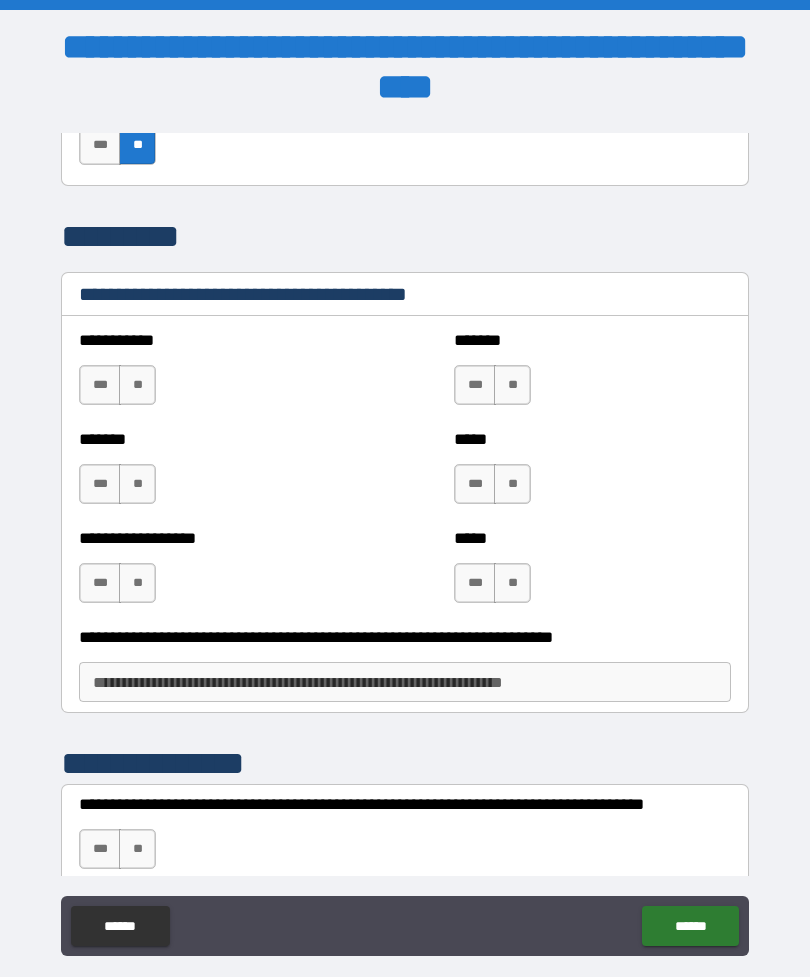scroll, scrollTop: 2554, scrollLeft: 0, axis: vertical 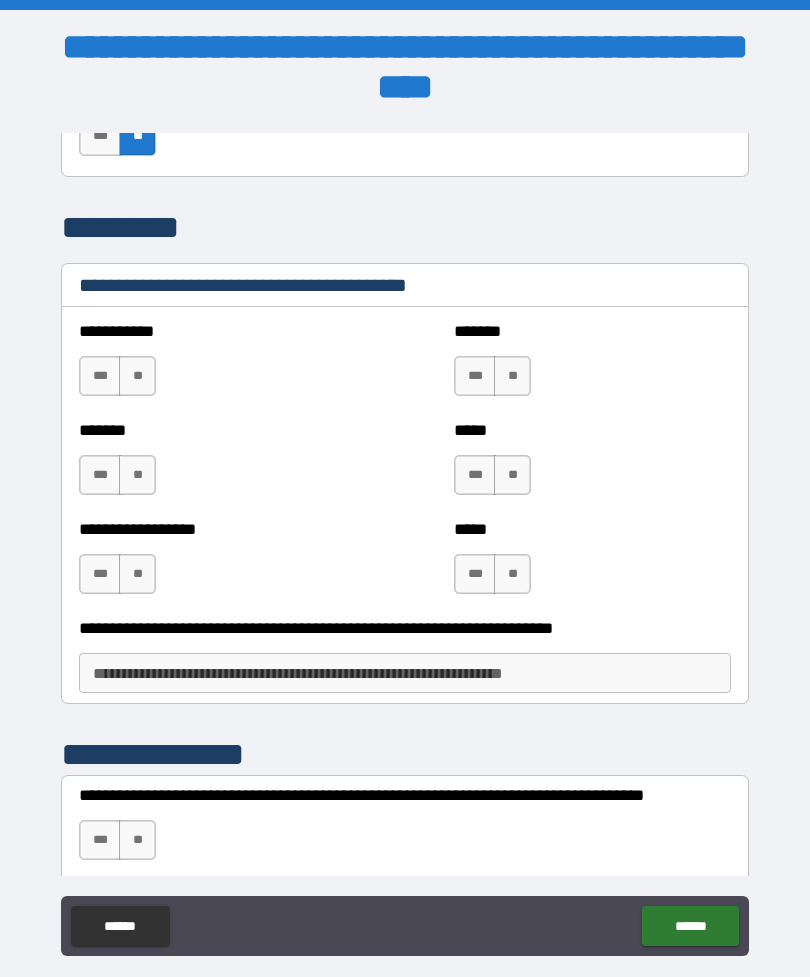 click on "**" at bounding box center (137, 376) 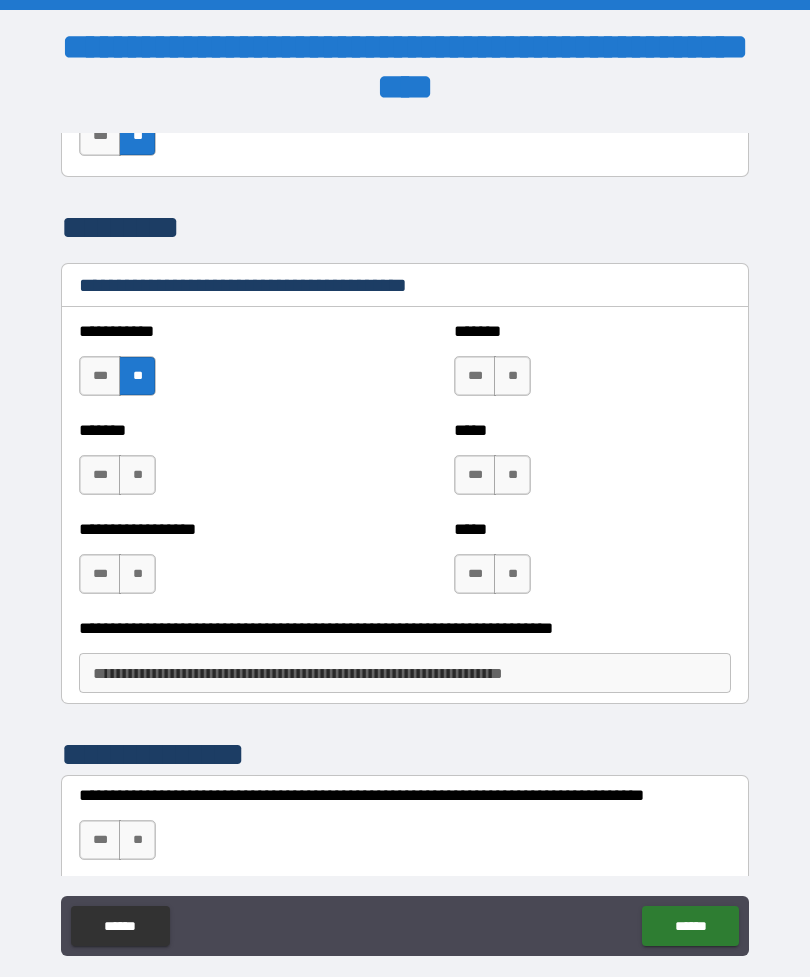 click on "**" at bounding box center (137, 475) 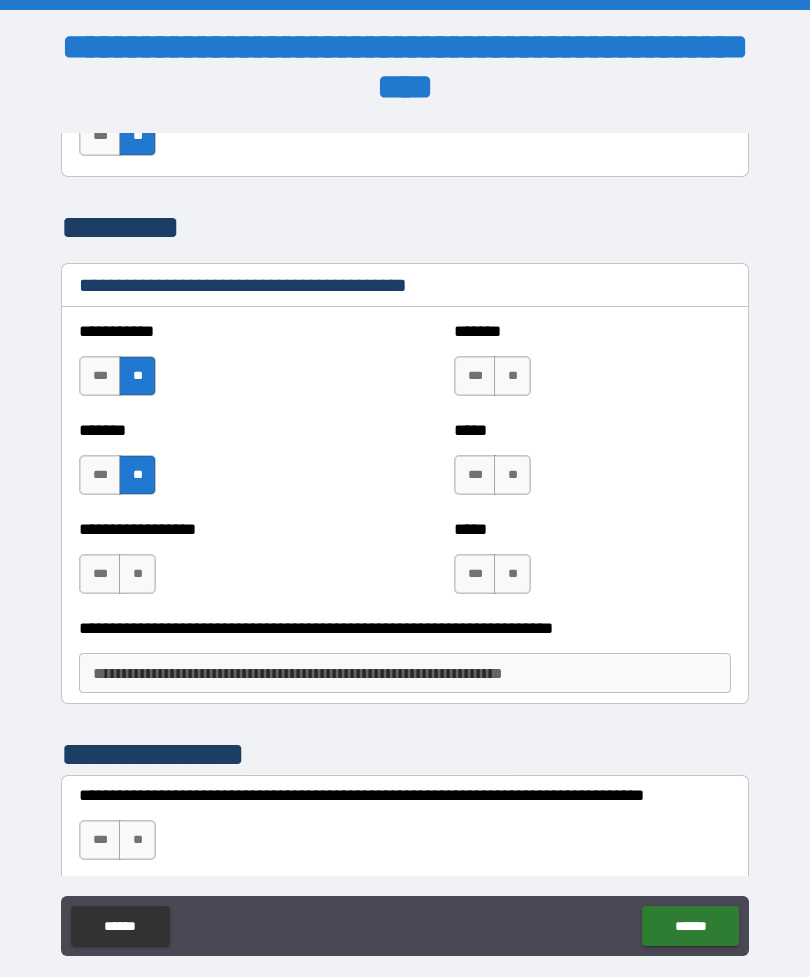 click on "**" at bounding box center (137, 574) 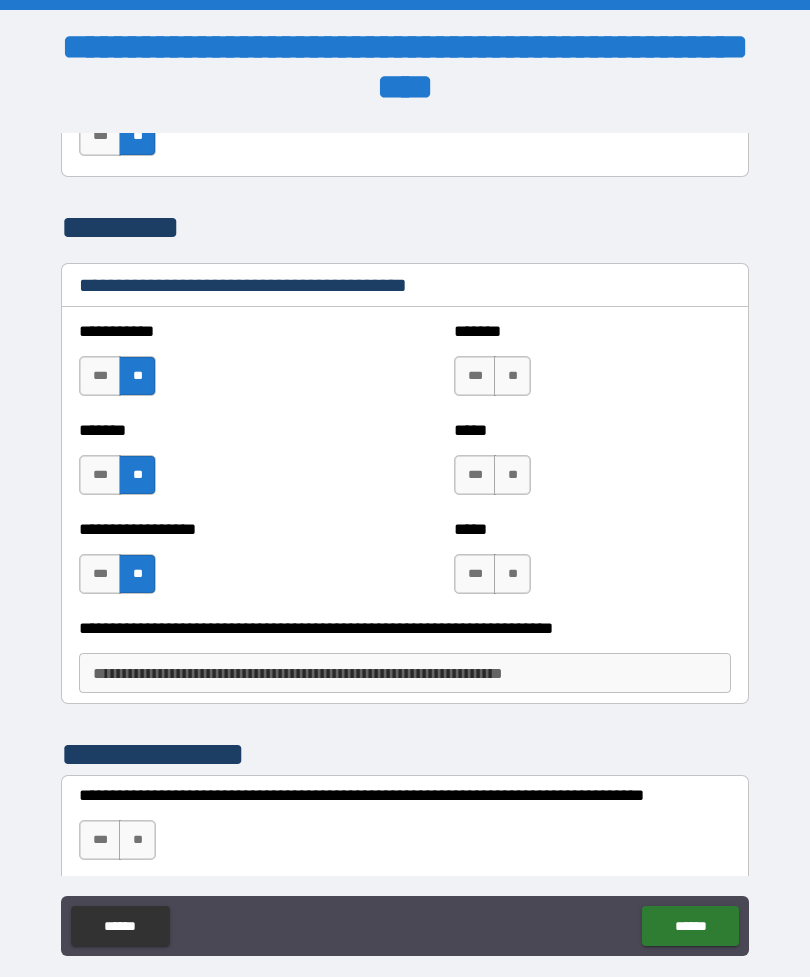 click on "**" at bounding box center (512, 376) 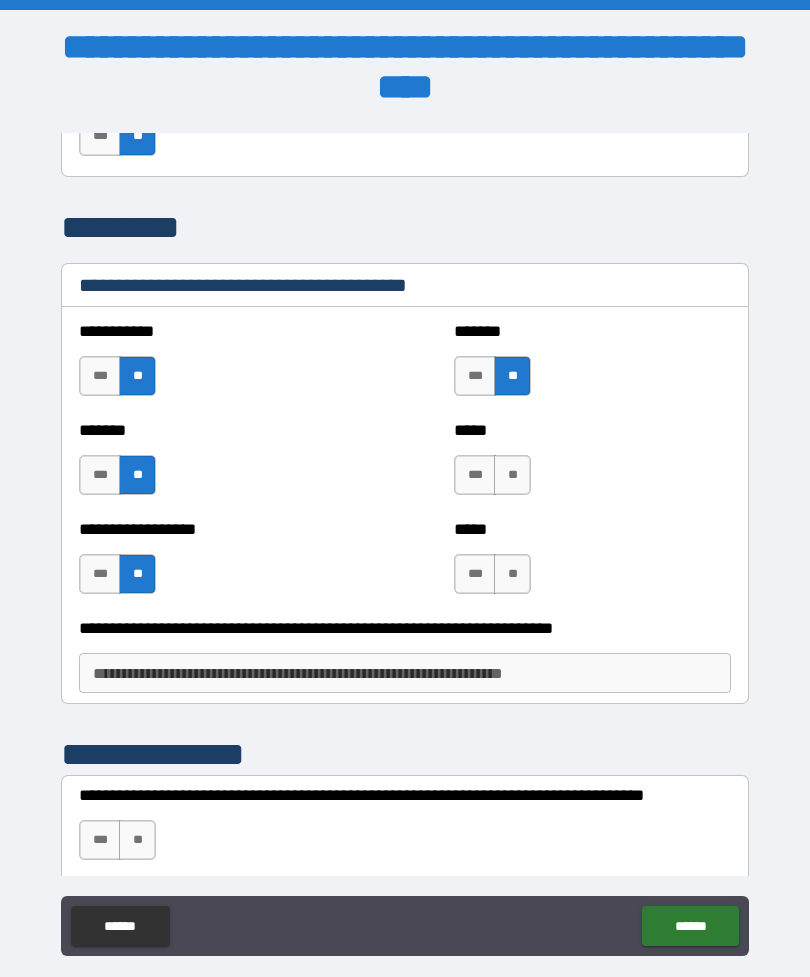 click on "**" at bounding box center [512, 475] 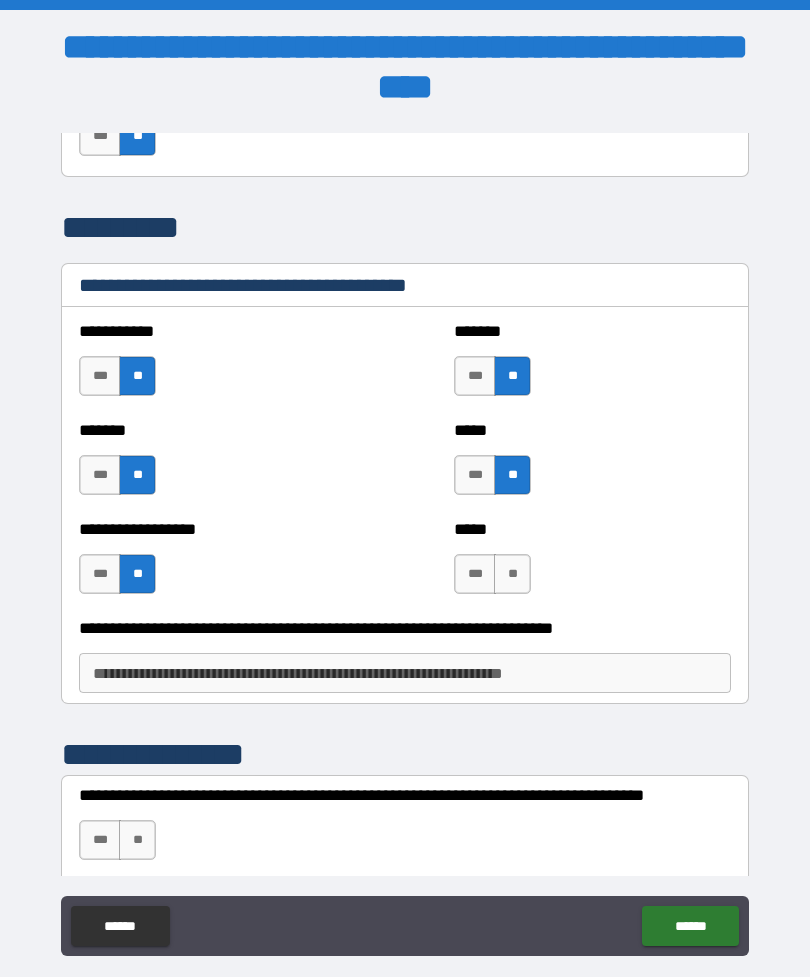 click on "**" at bounding box center (512, 574) 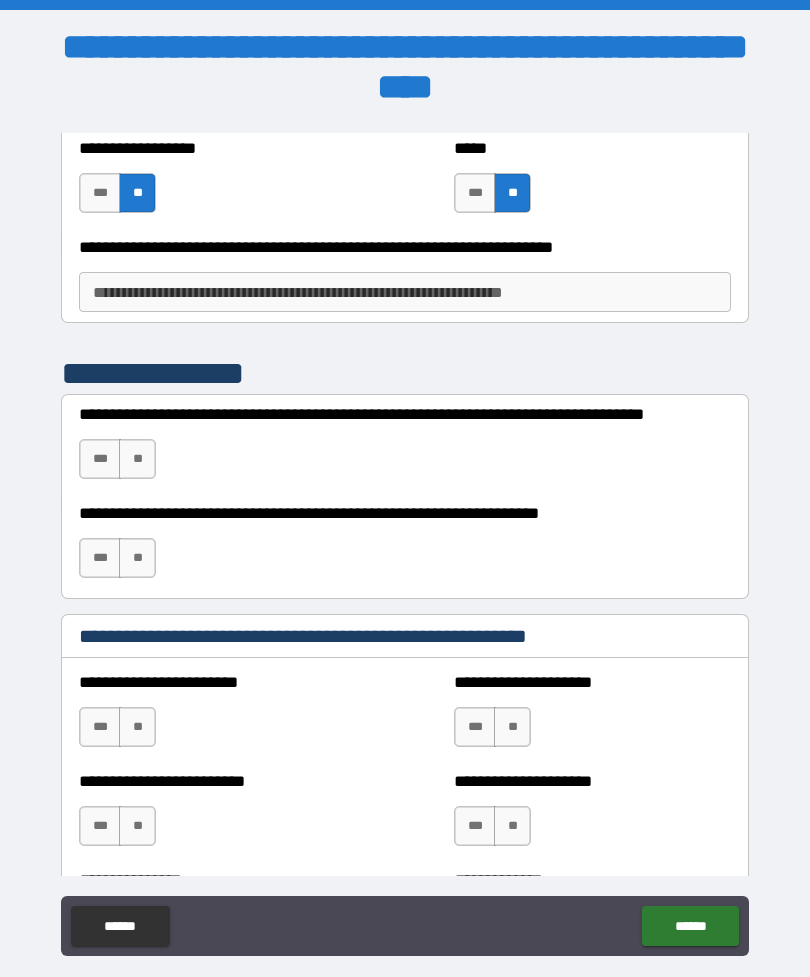scroll, scrollTop: 2936, scrollLeft: 0, axis: vertical 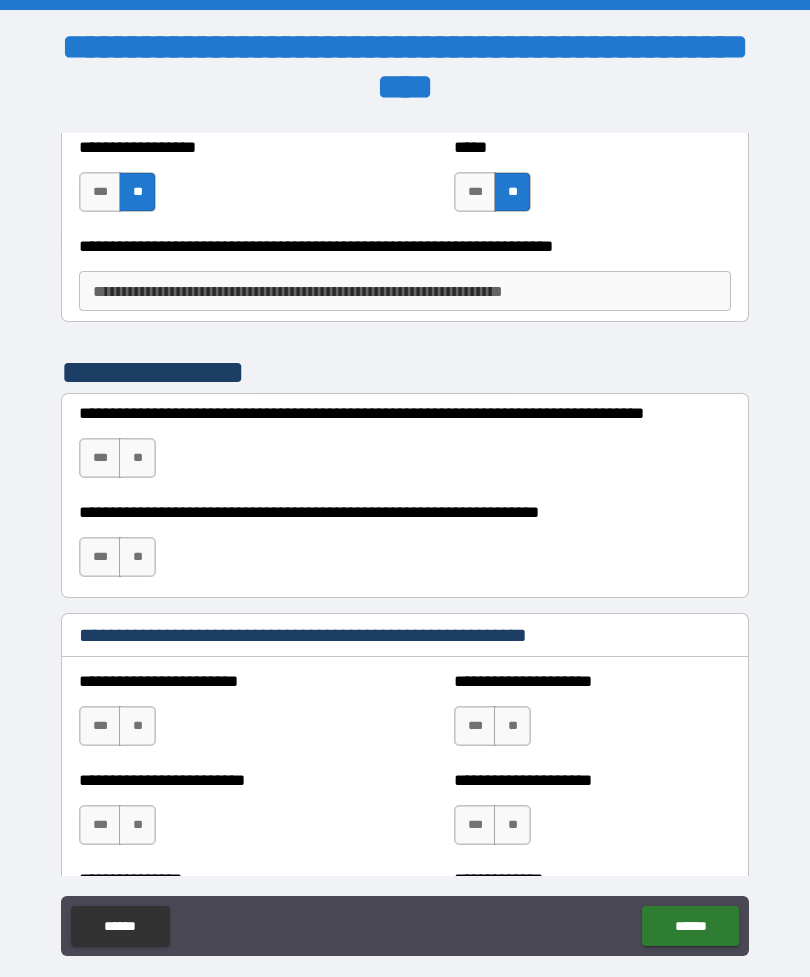 click on "**" at bounding box center (137, 458) 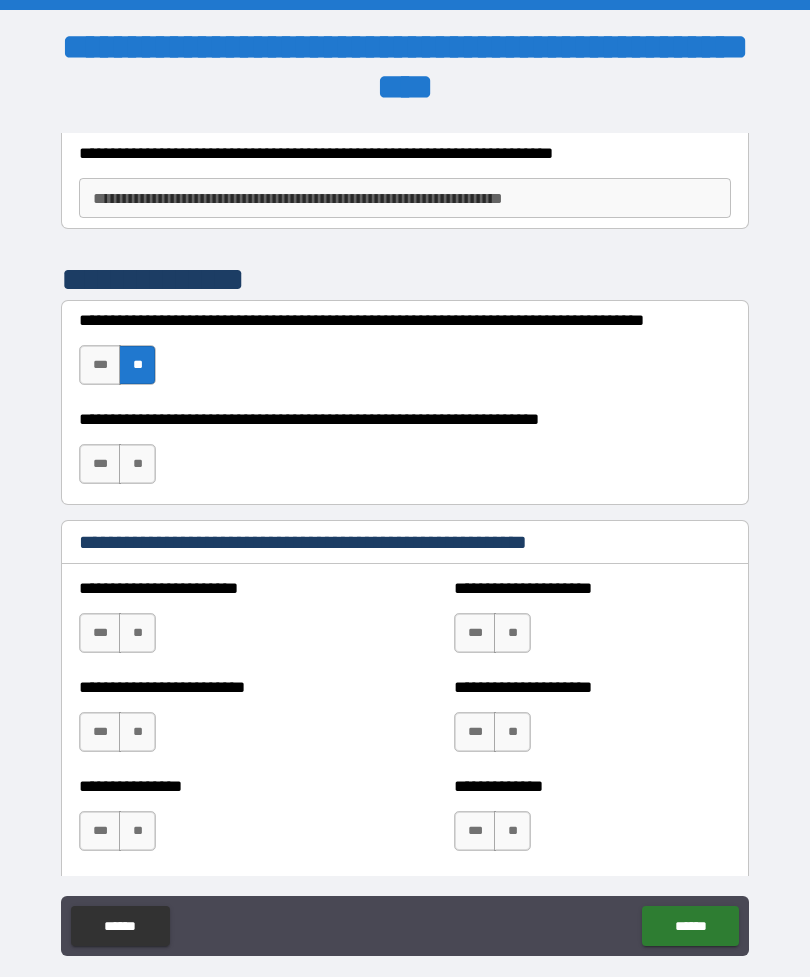 scroll, scrollTop: 3030, scrollLeft: 0, axis: vertical 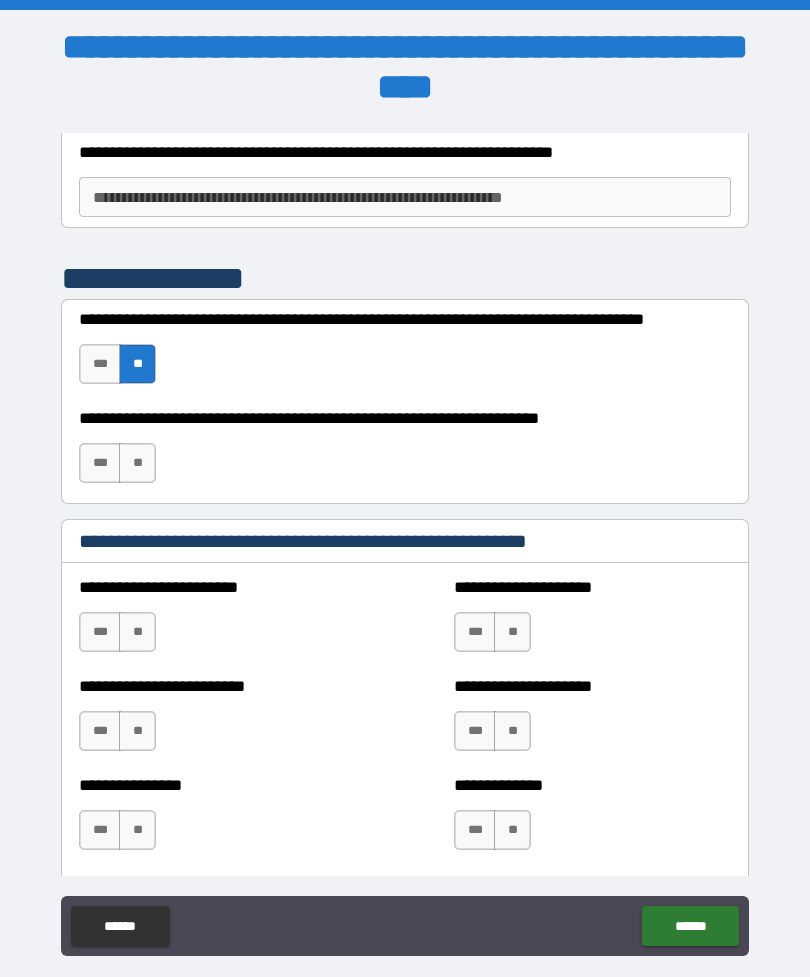 click on "**" at bounding box center [137, 463] 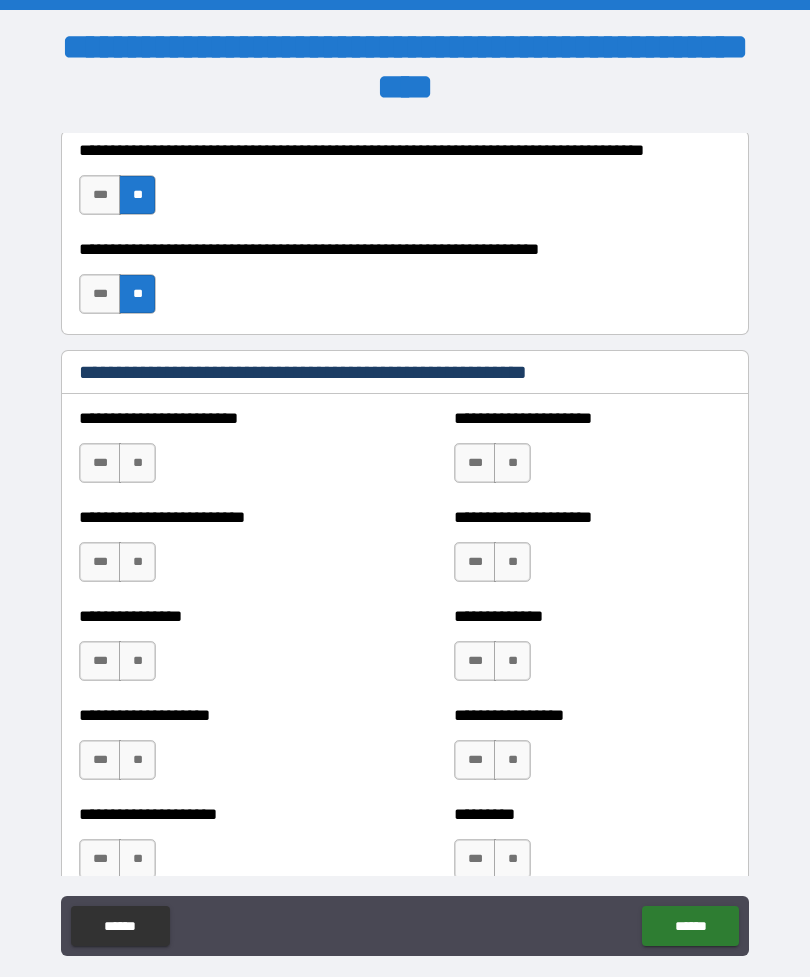 scroll, scrollTop: 3206, scrollLeft: 0, axis: vertical 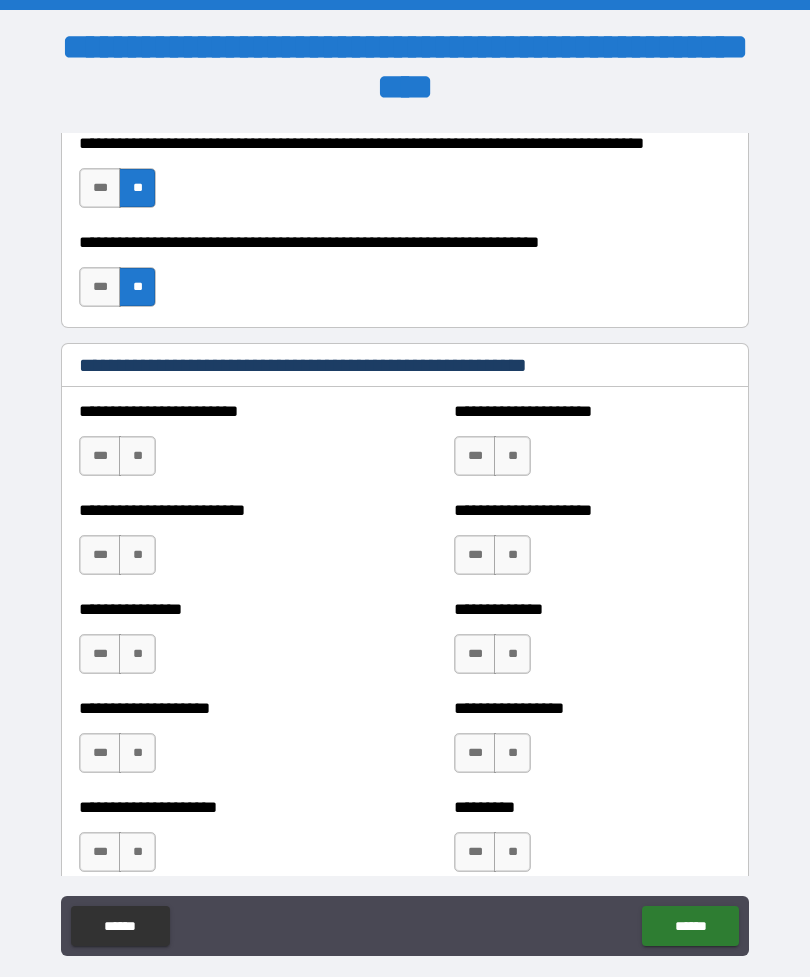 click on "**" at bounding box center (137, 456) 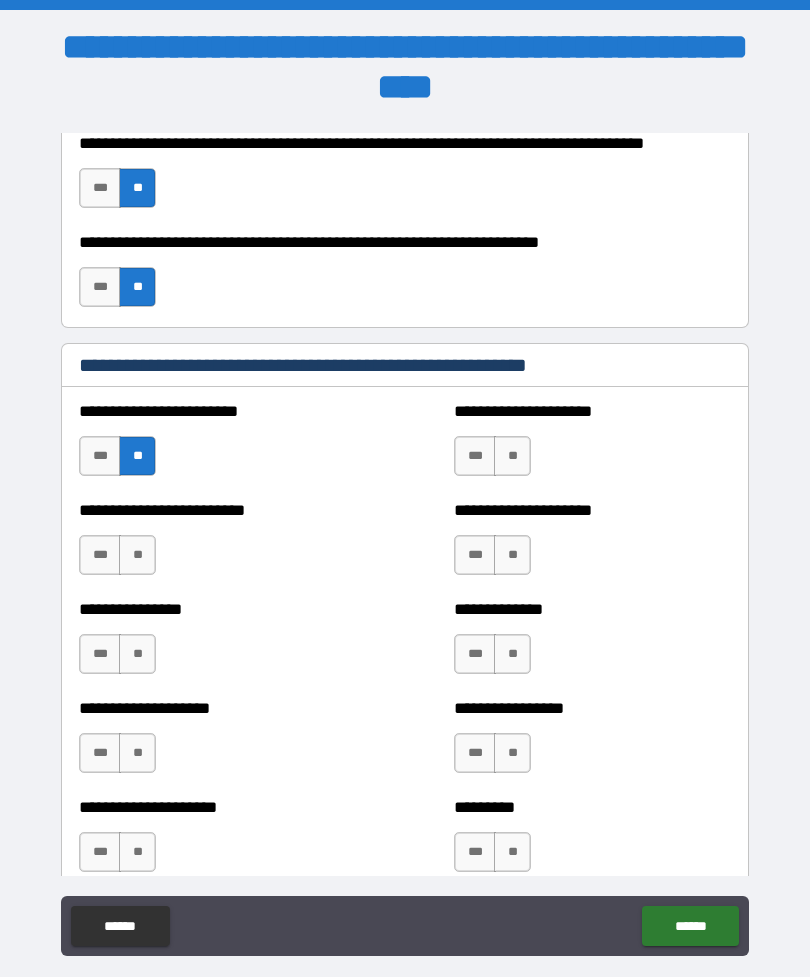 click on "**" at bounding box center (137, 555) 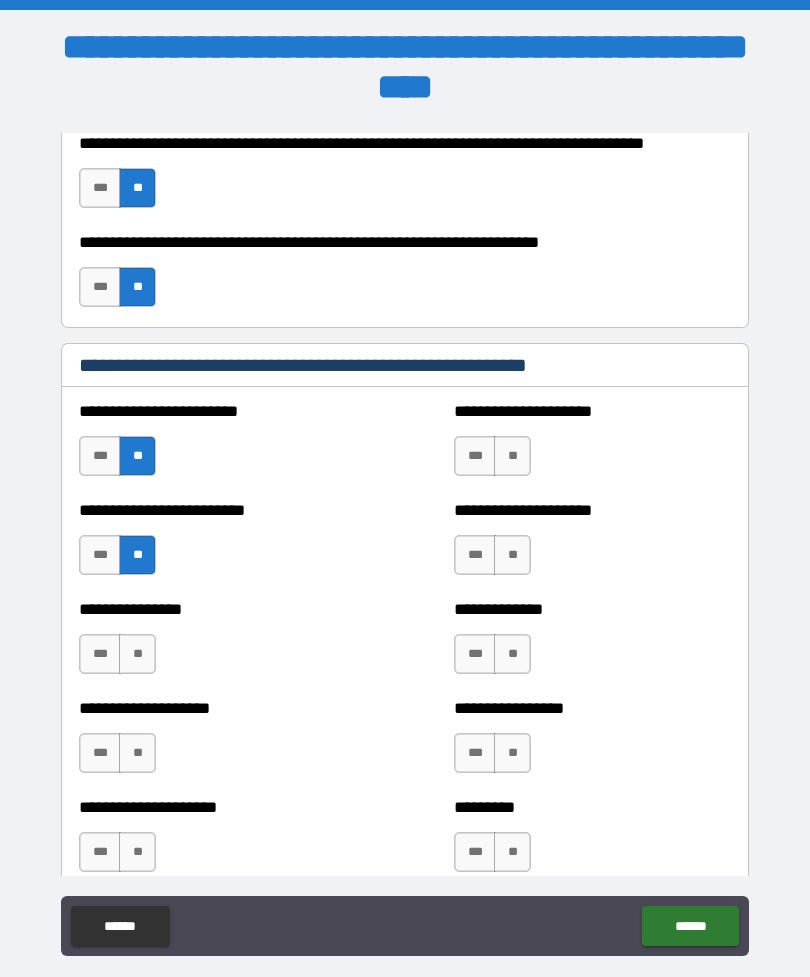 click on "**" at bounding box center [137, 654] 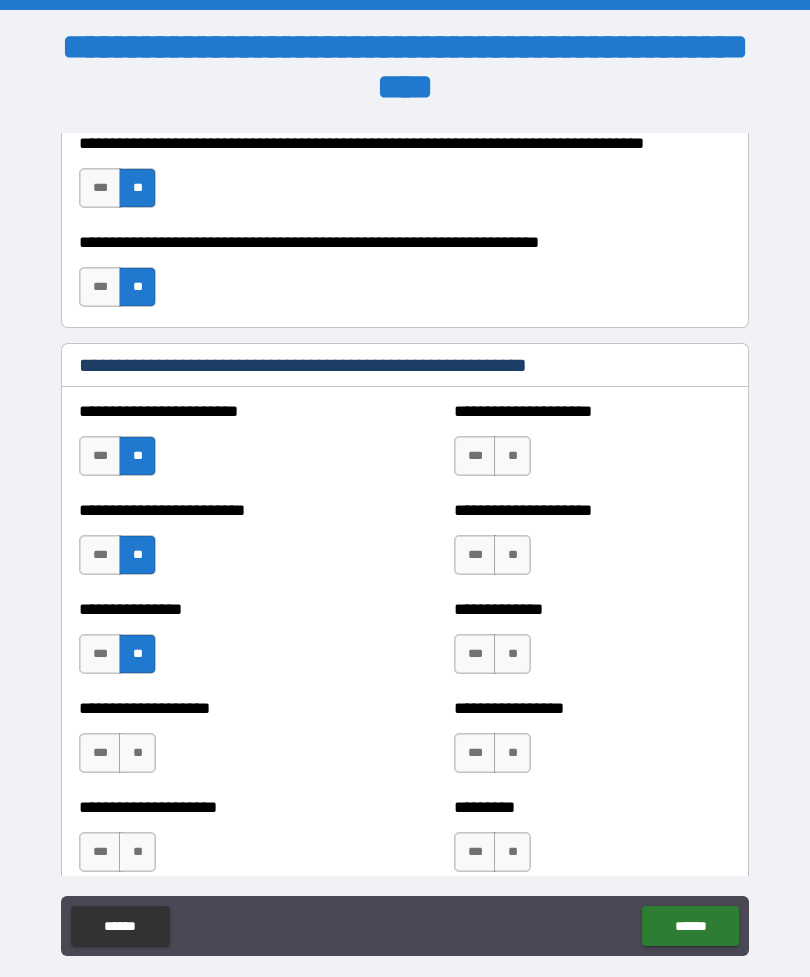 click on "**" at bounding box center [137, 753] 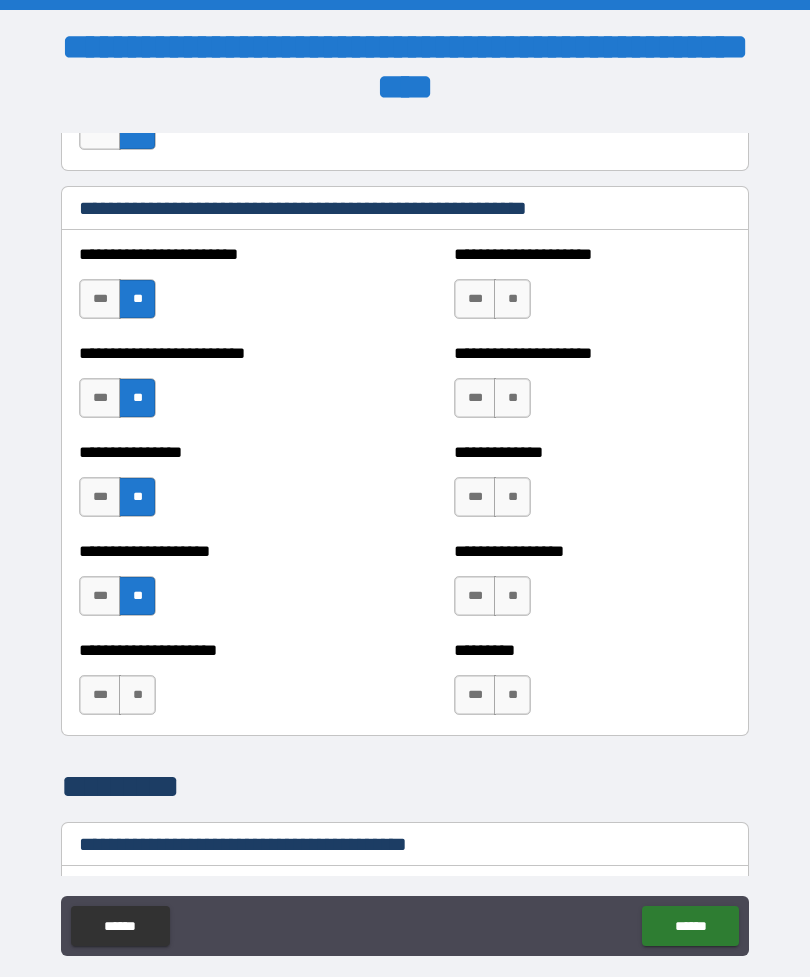 scroll, scrollTop: 3404, scrollLeft: 0, axis: vertical 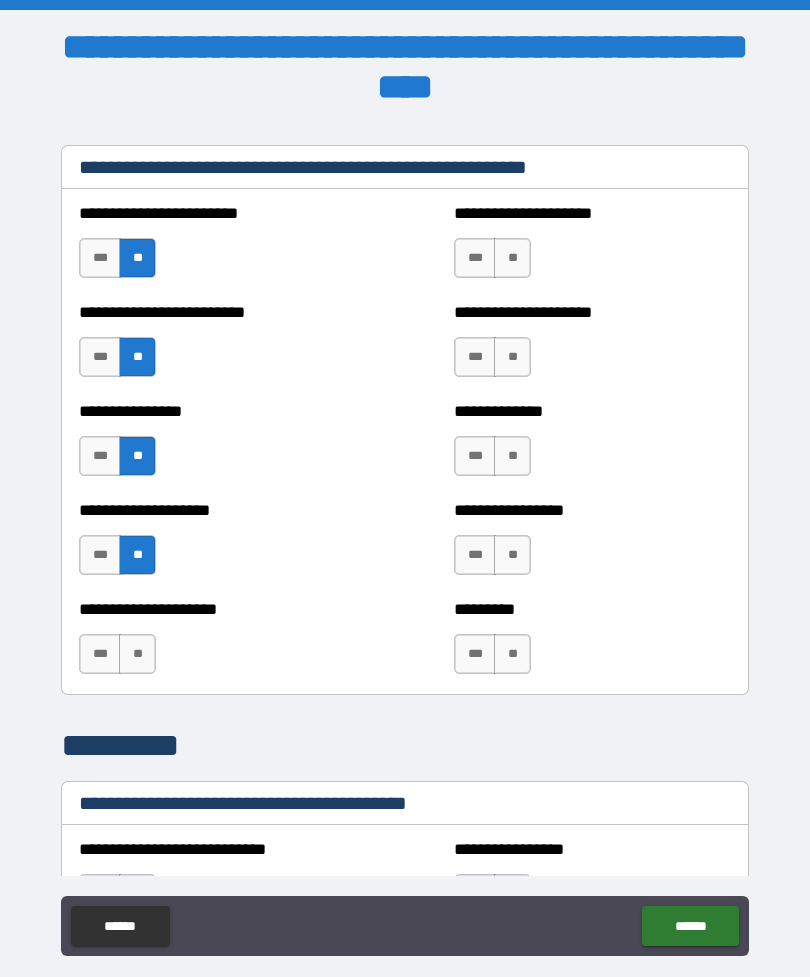 click on "**" at bounding box center (137, 654) 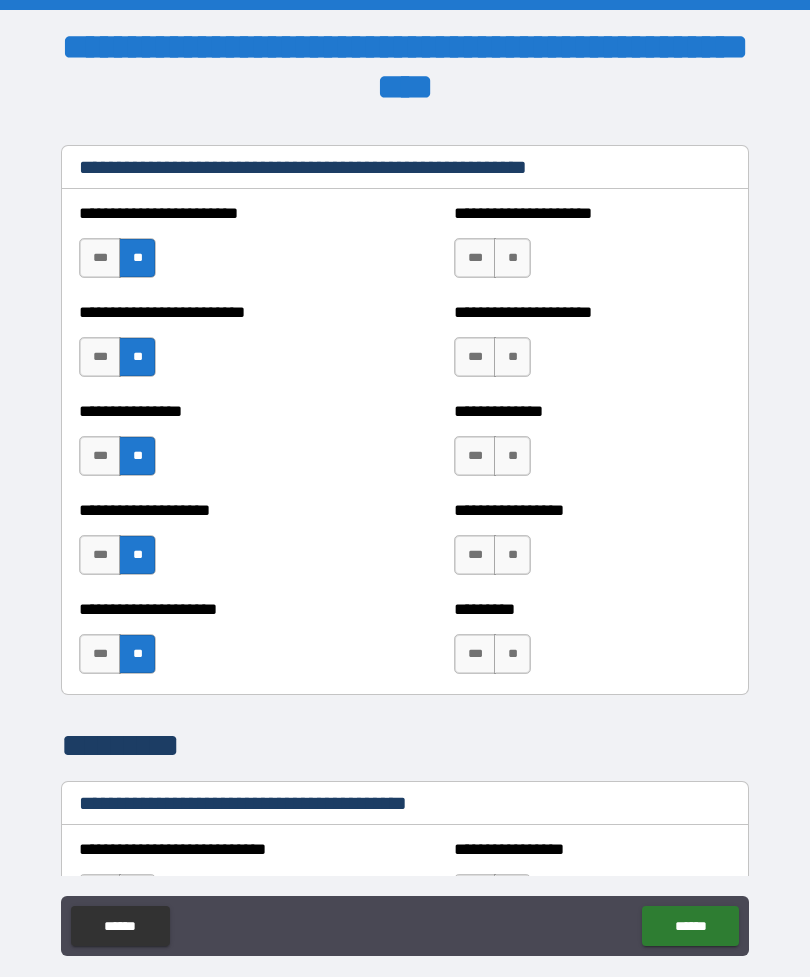 click on "**" at bounding box center [512, 258] 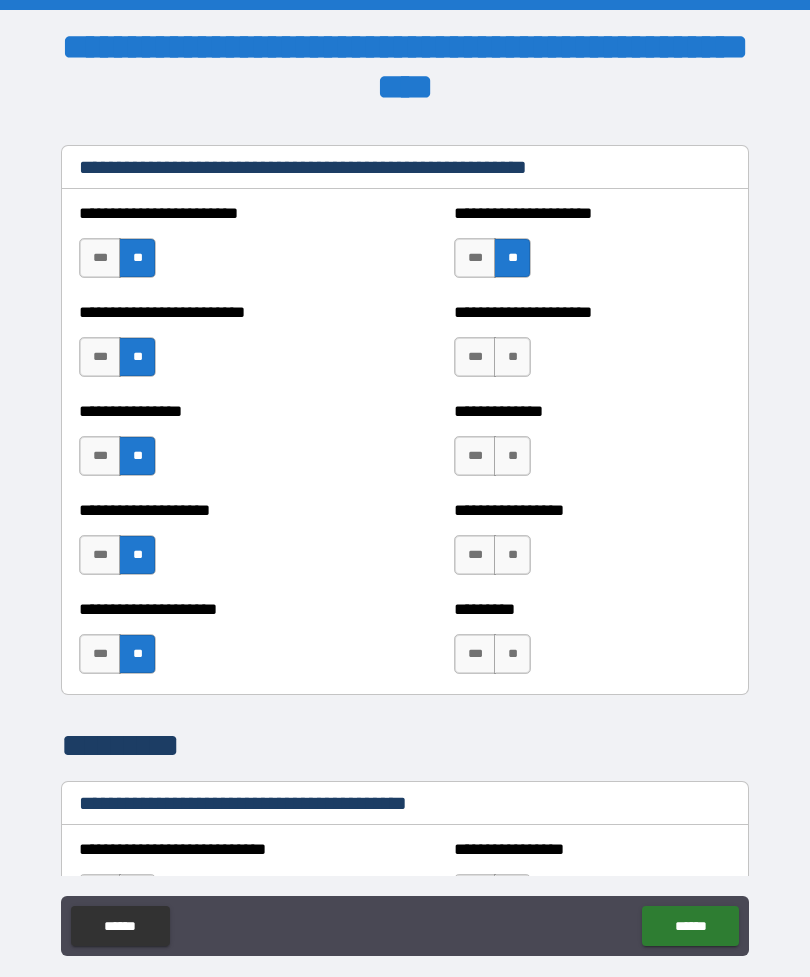 click on "**" at bounding box center (512, 357) 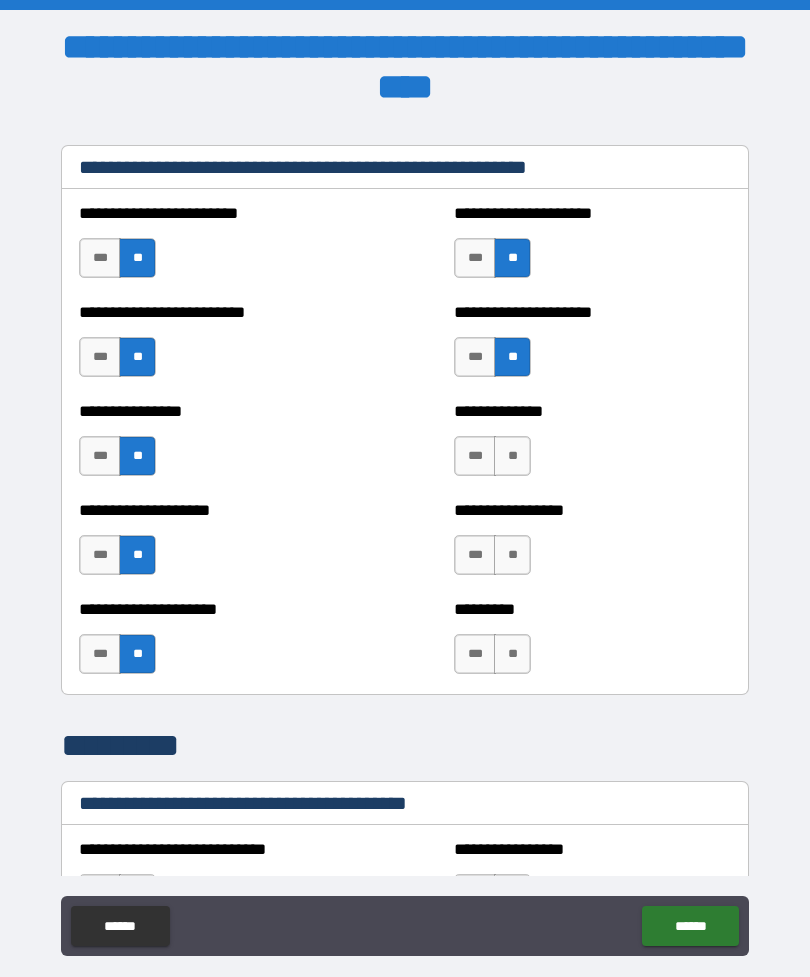click on "**" at bounding box center (512, 456) 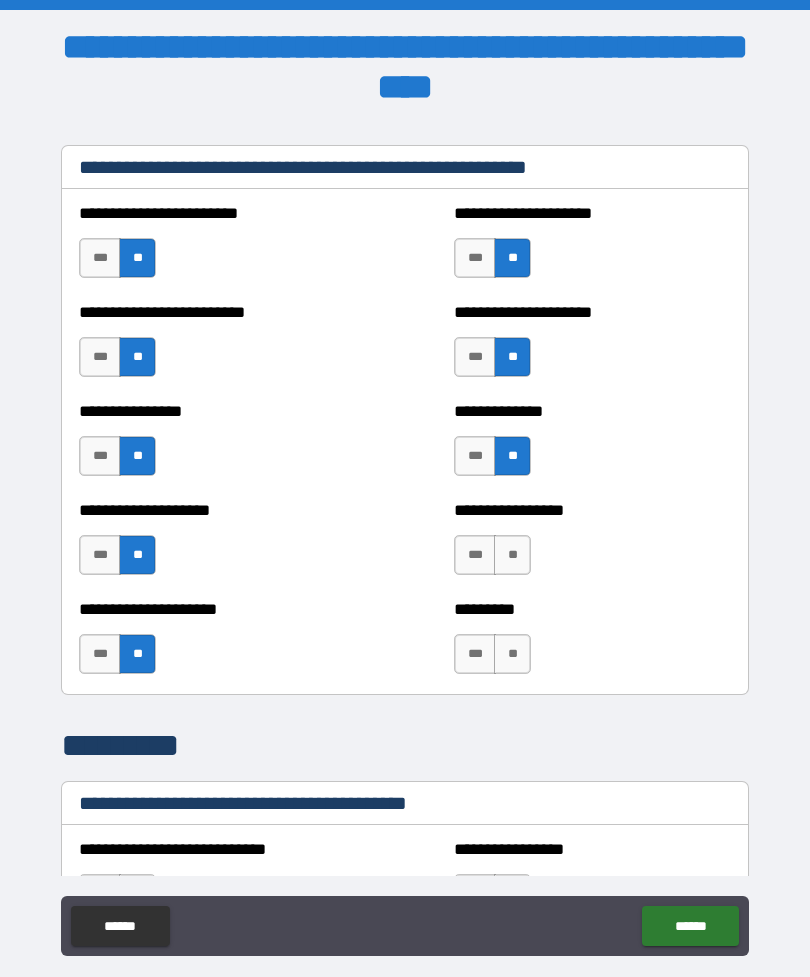click on "***" at bounding box center [475, 555] 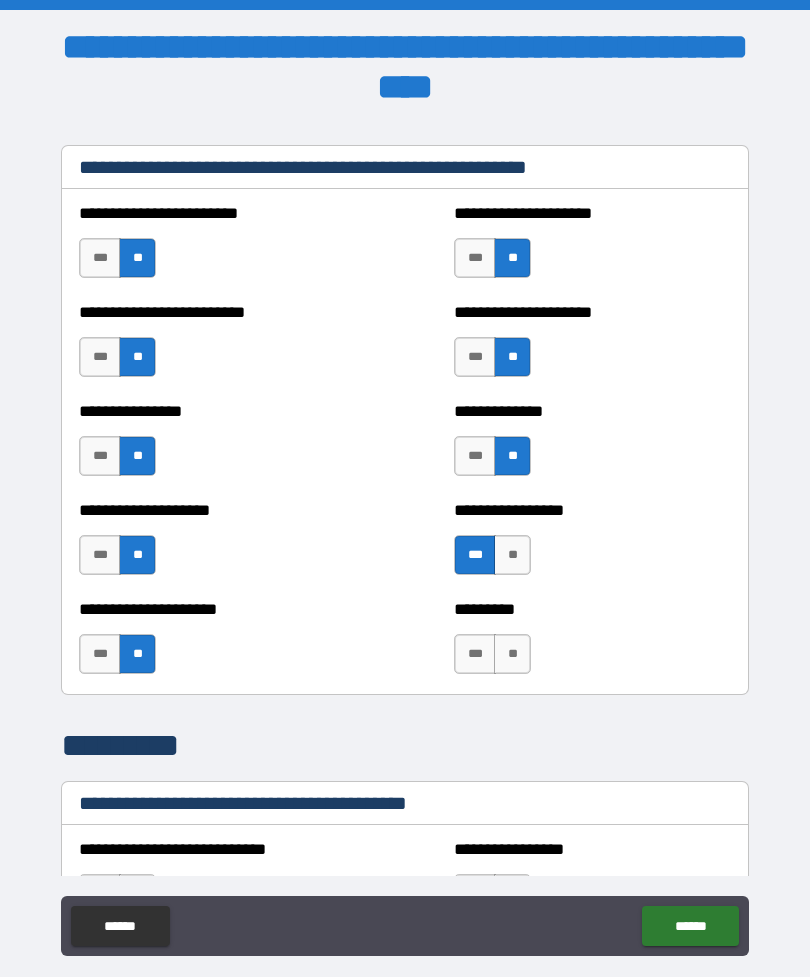 click on "**" at bounding box center (512, 654) 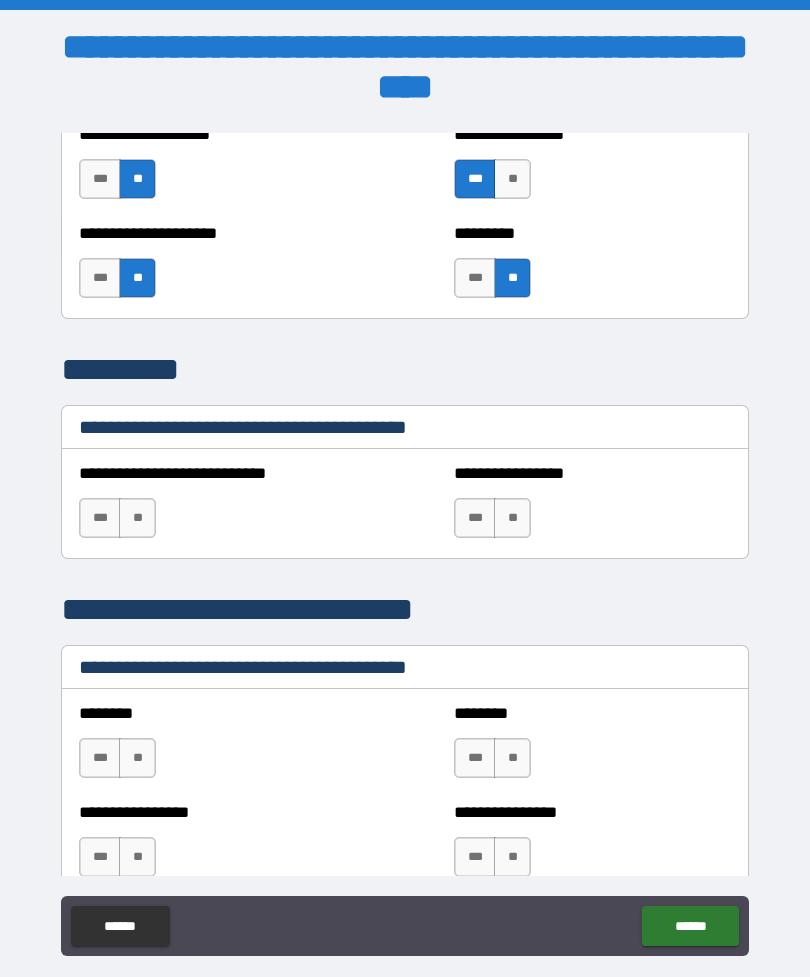 scroll, scrollTop: 3781, scrollLeft: 0, axis: vertical 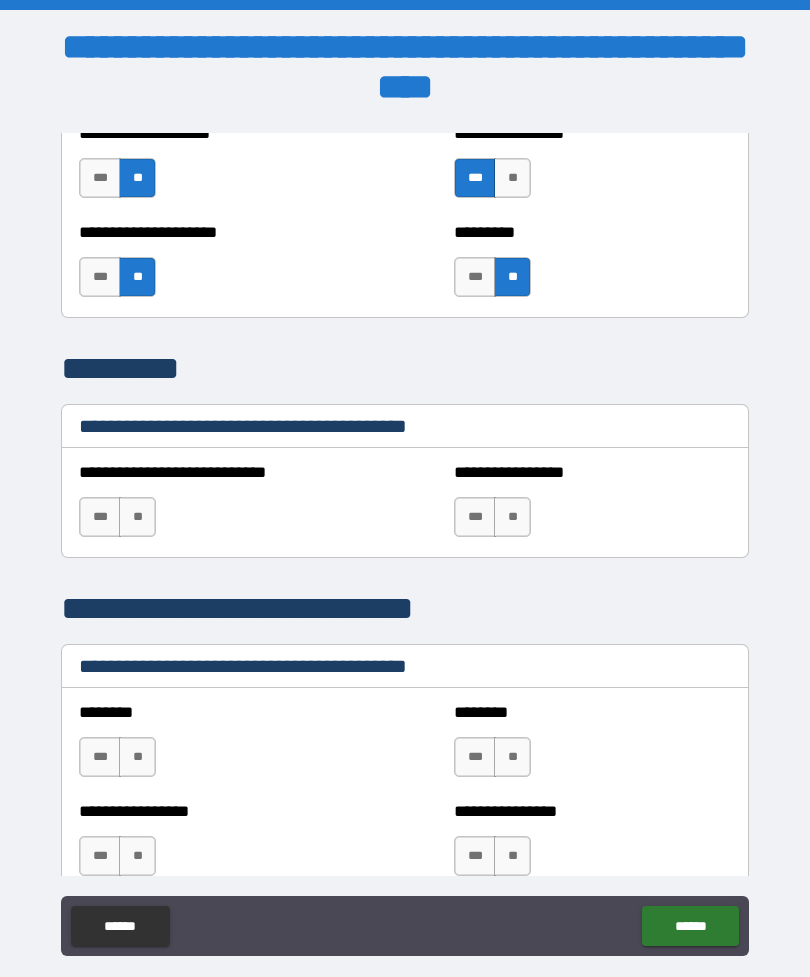 click on "**" at bounding box center (137, 517) 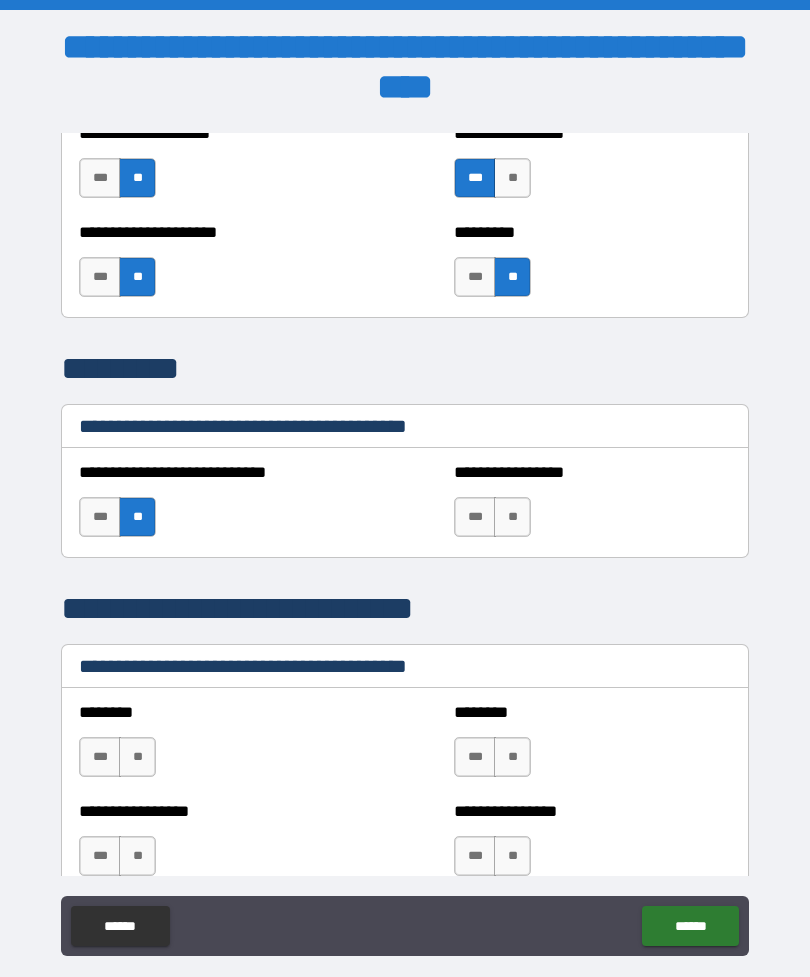 click on "**" at bounding box center (512, 517) 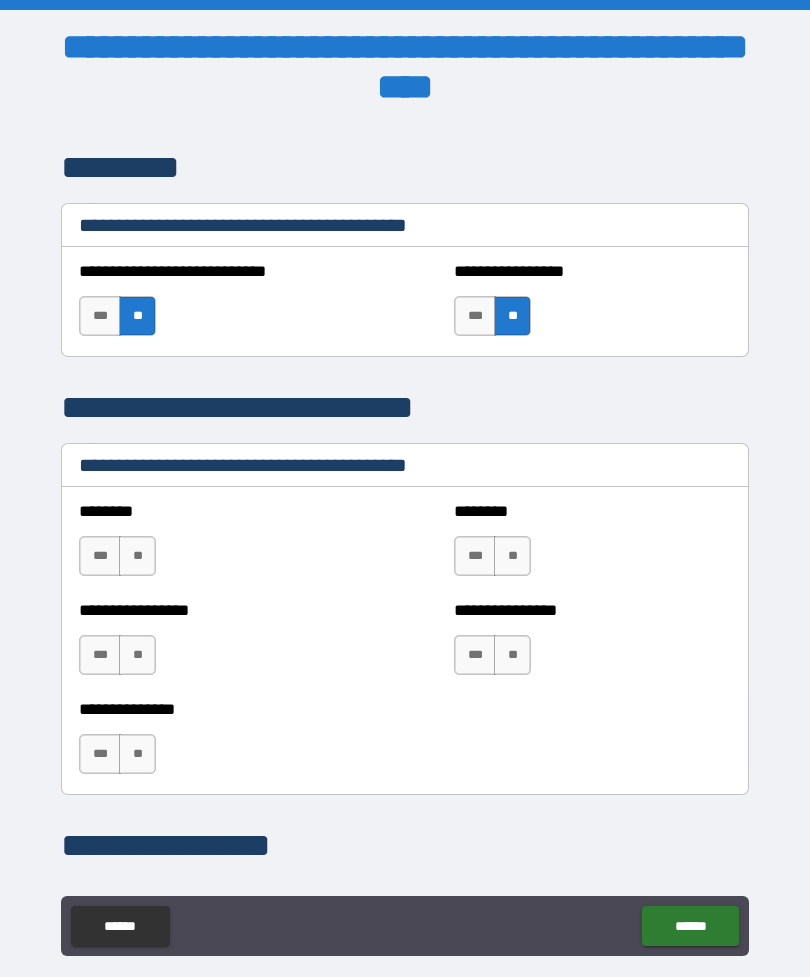 scroll, scrollTop: 4006, scrollLeft: 0, axis: vertical 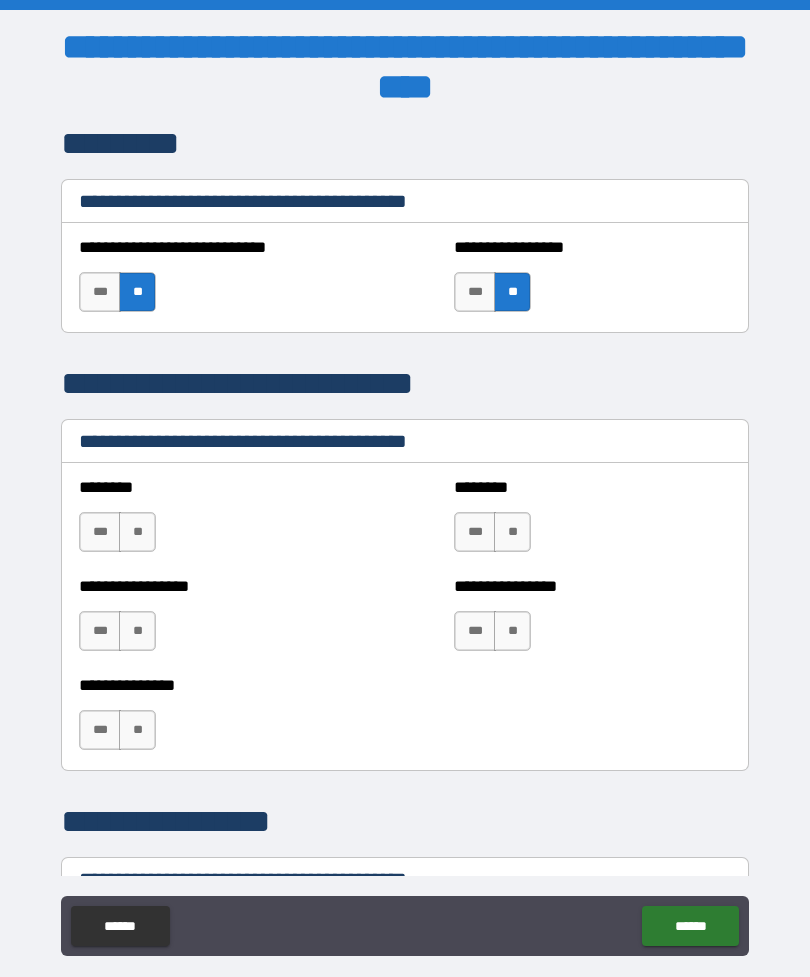 click on "**" at bounding box center (137, 532) 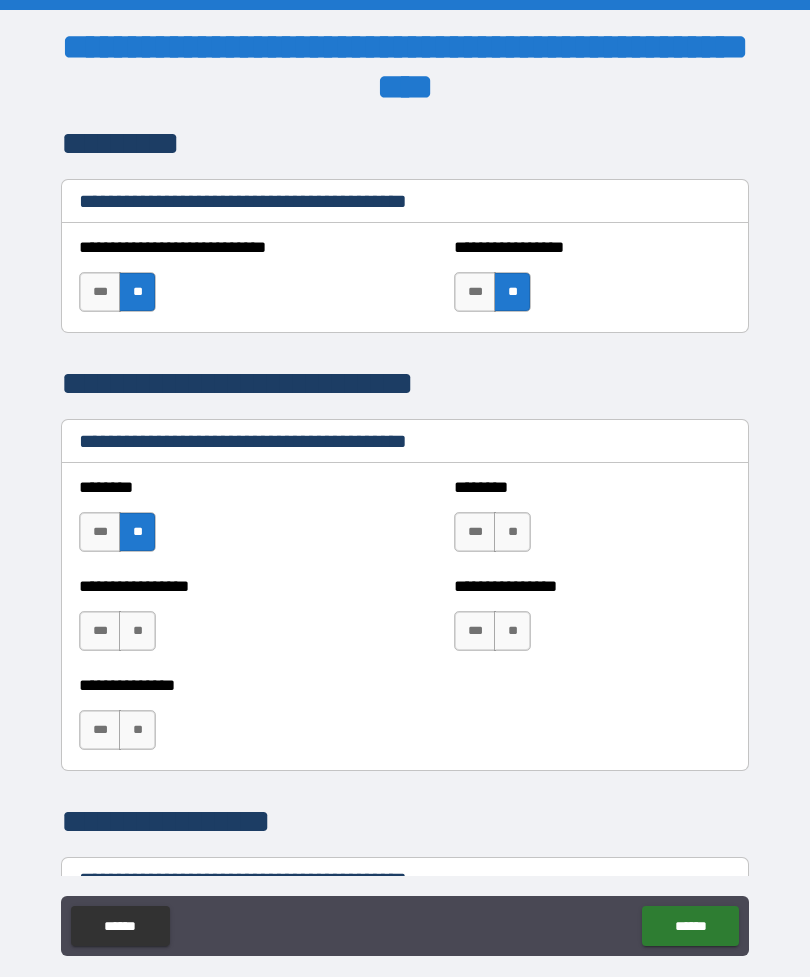 click on "**" at bounding box center [137, 631] 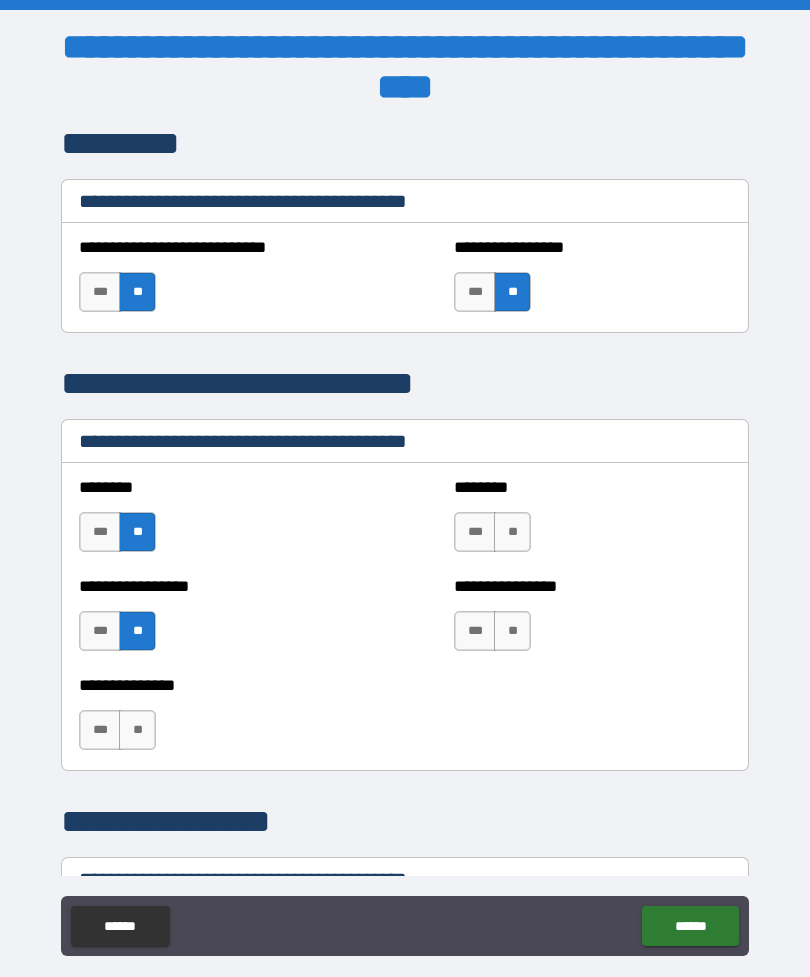 click on "**" at bounding box center (137, 730) 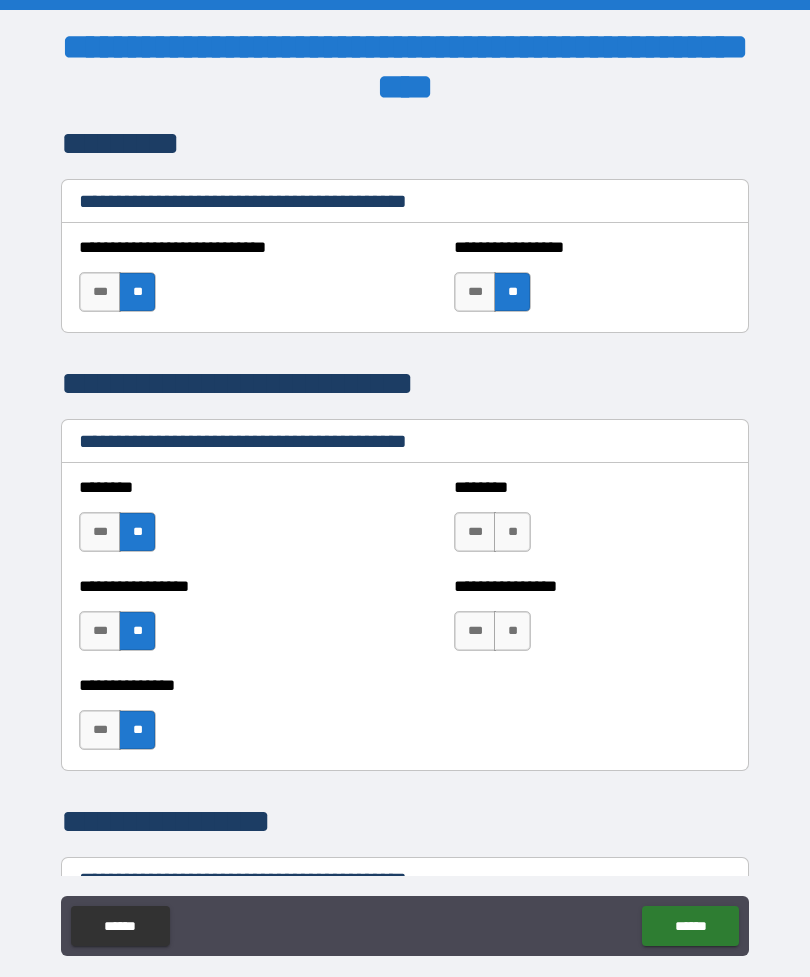 click on "**" at bounding box center [512, 532] 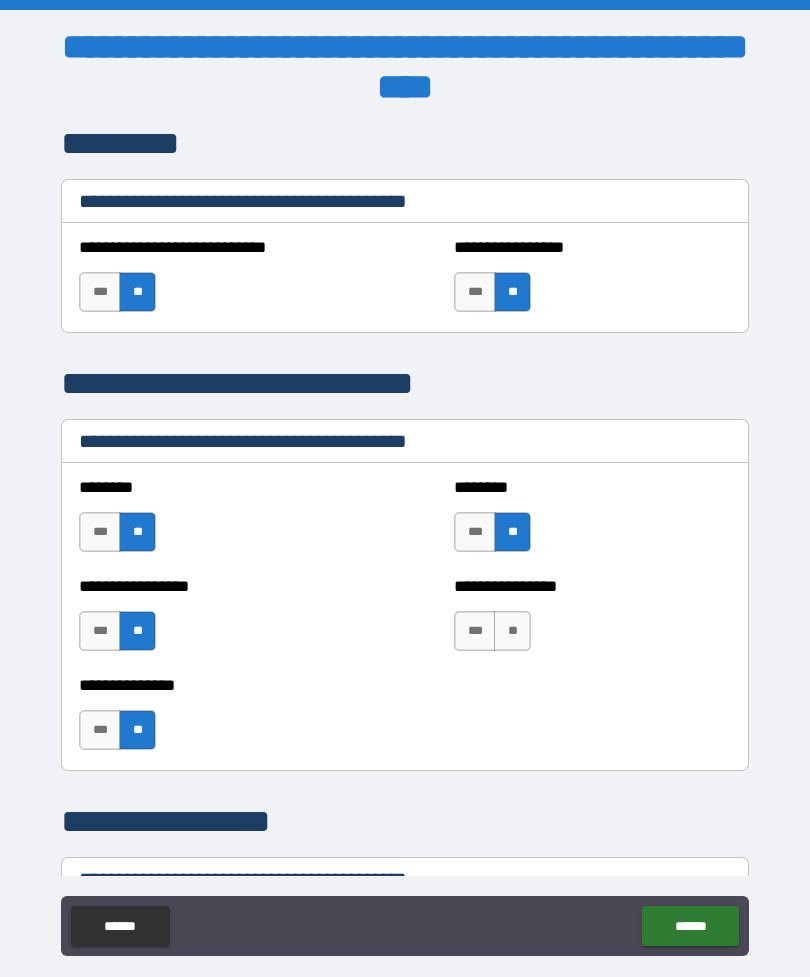 click on "**" at bounding box center (512, 631) 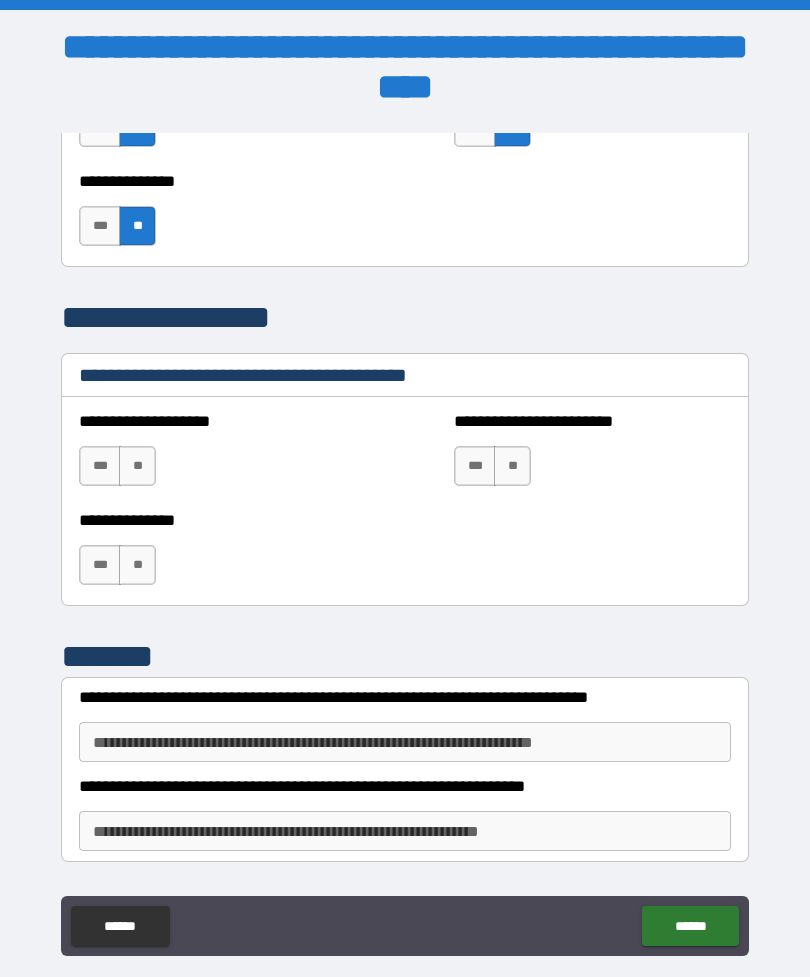 scroll, scrollTop: 4512, scrollLeft: 0, axis: vertical 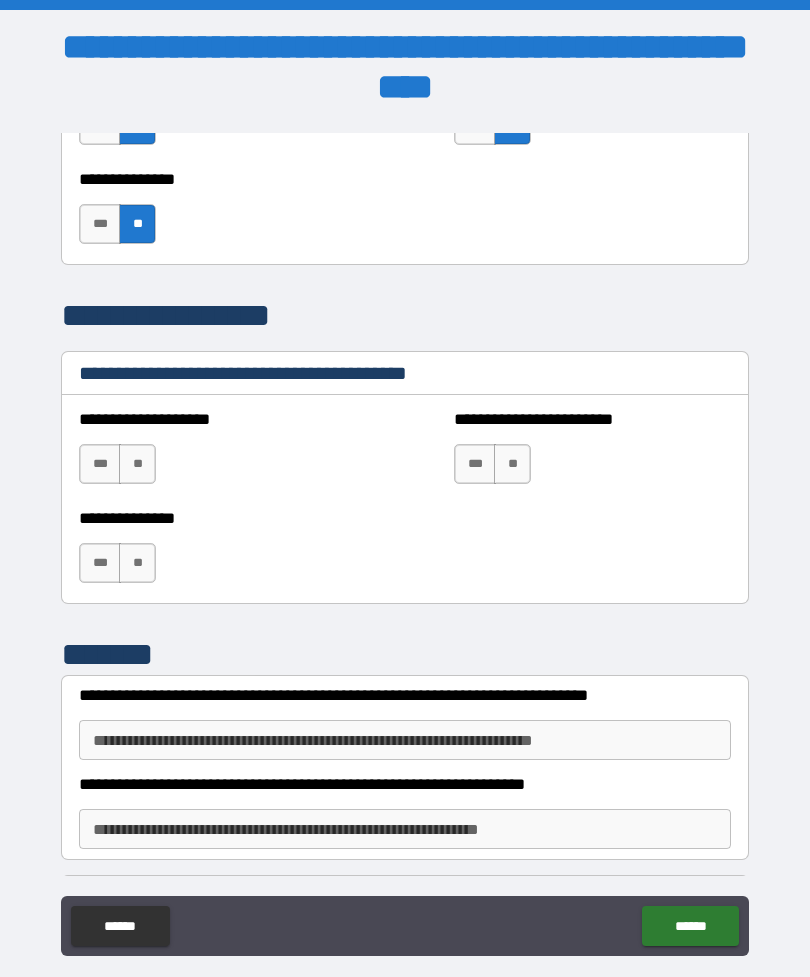 click on "**" at bounding box center (137, 464) 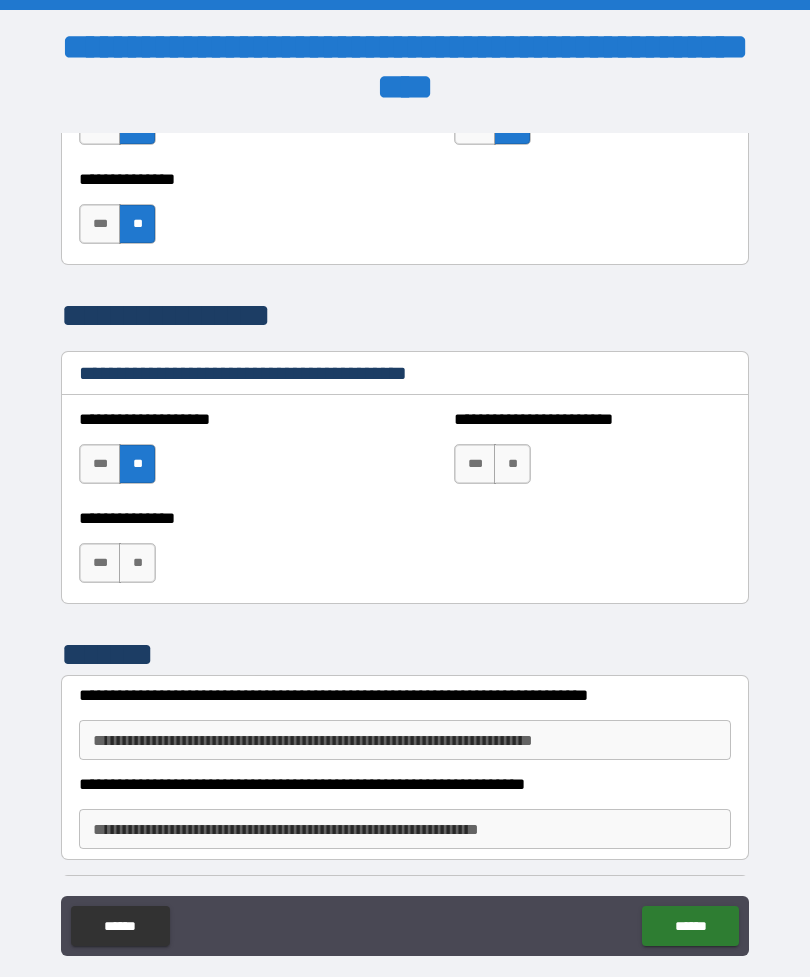 click on "**" at bounding box center (137, 563) 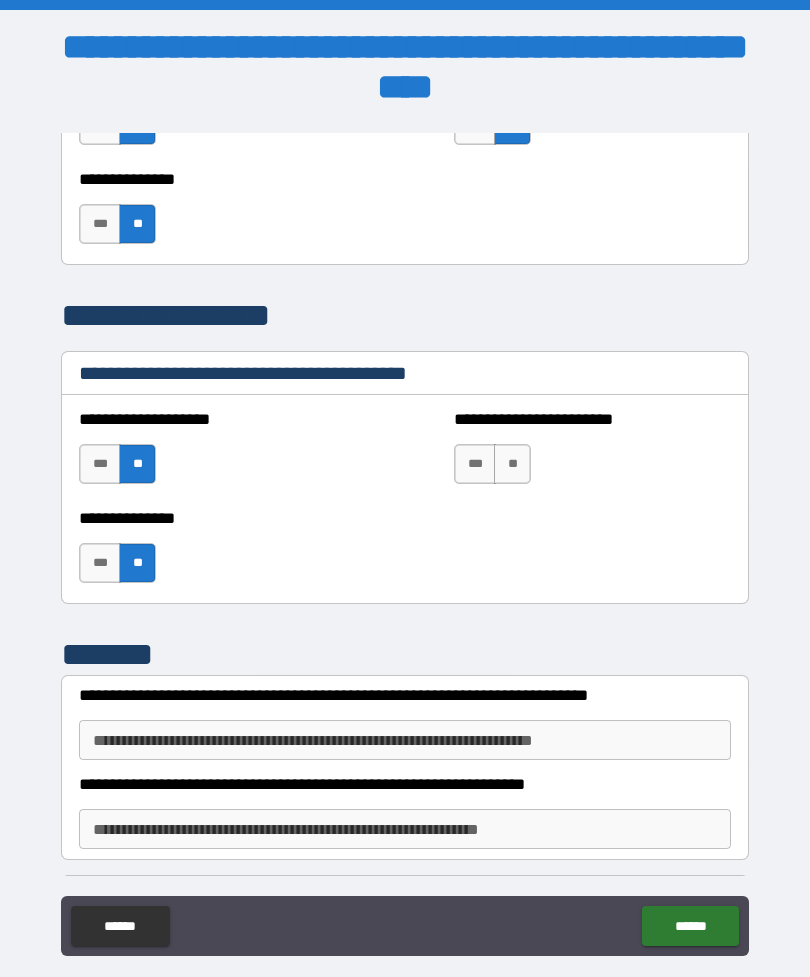 click on "**" at bounding box center (512, 464) 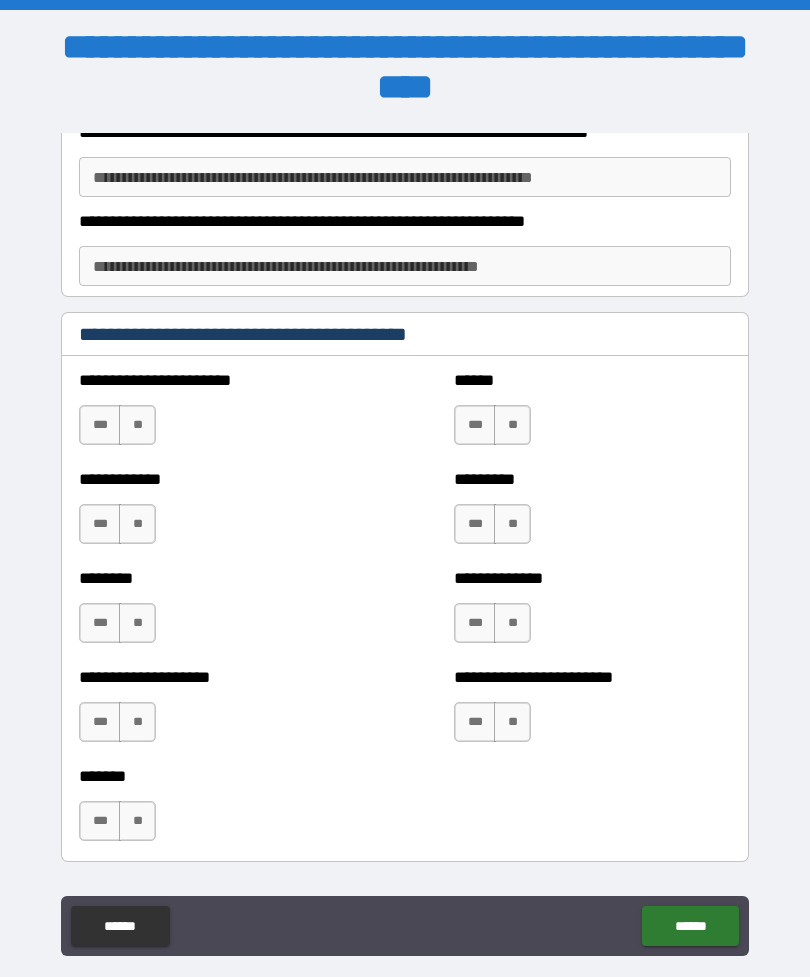 scroll, scrollTop: 5095, scrollLeft: 0, axis: vertical 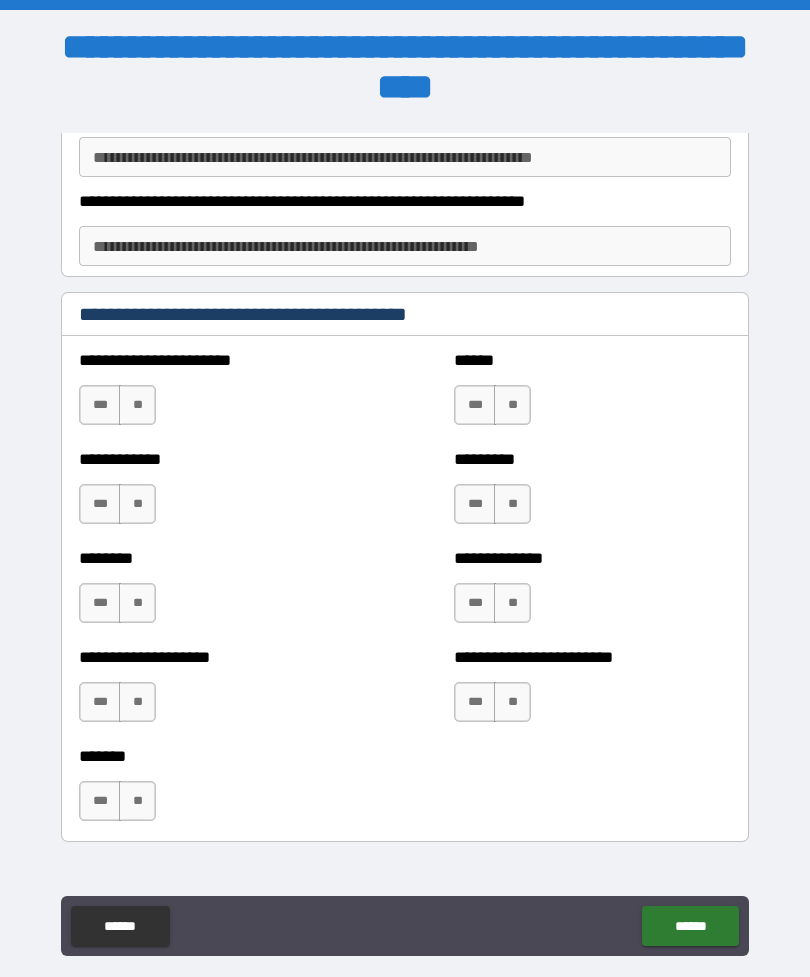 click on "**" at bounding box center (137, 405) 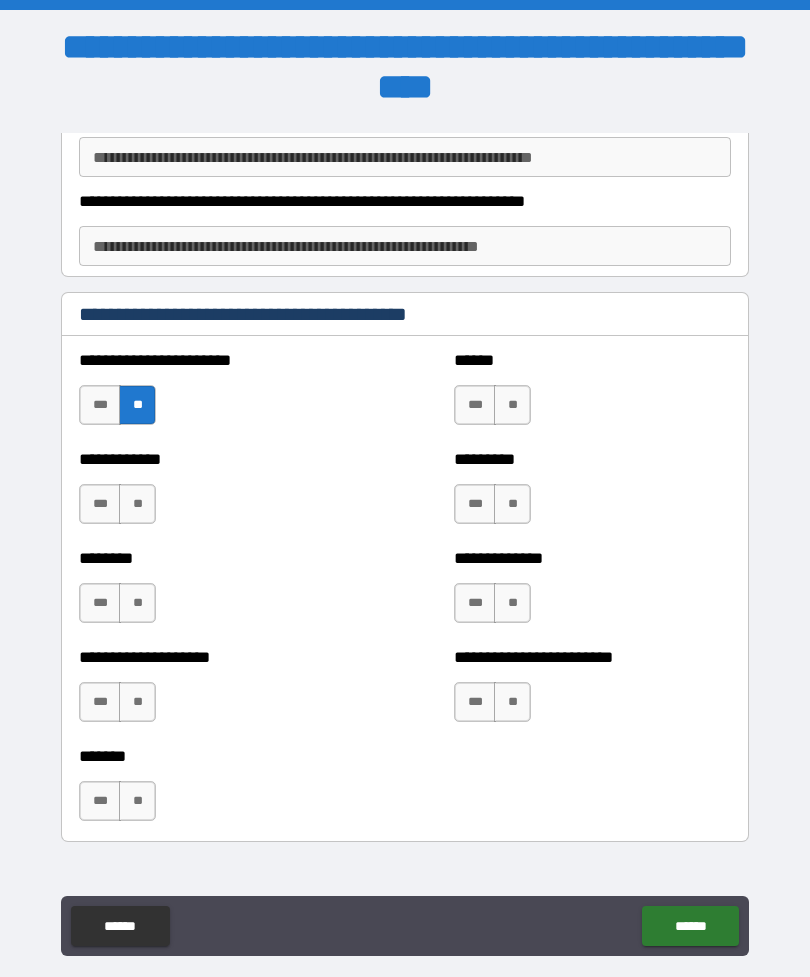 click on "**" at bounding box center [137, 504] 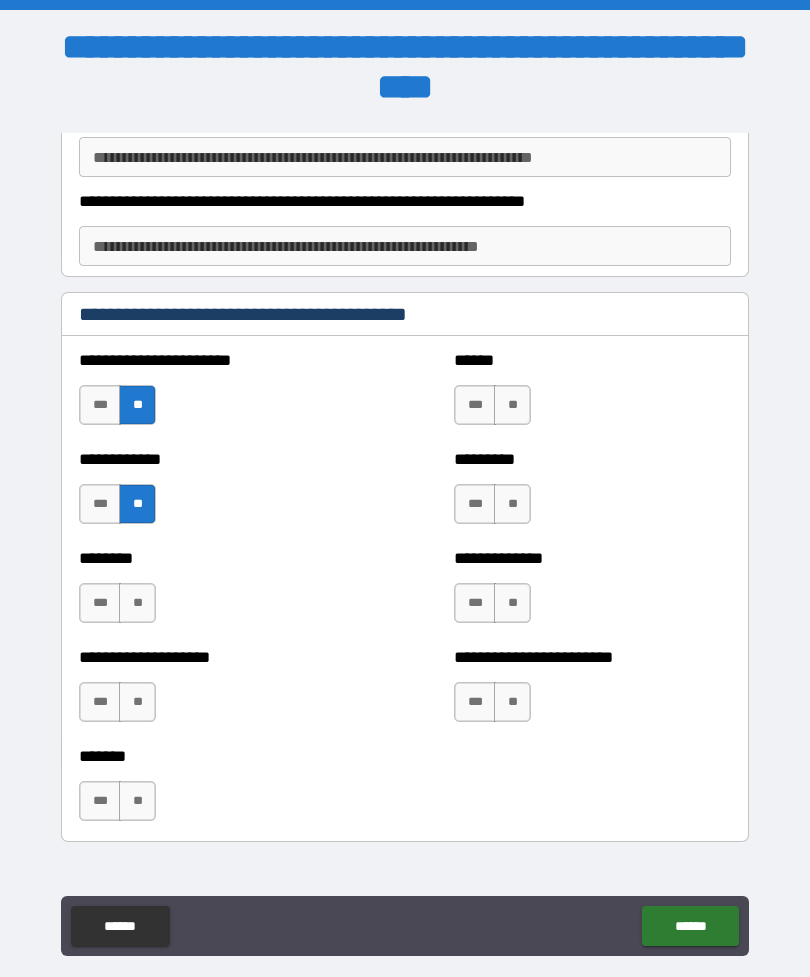 click on "**" at bounding box center [137, 603] 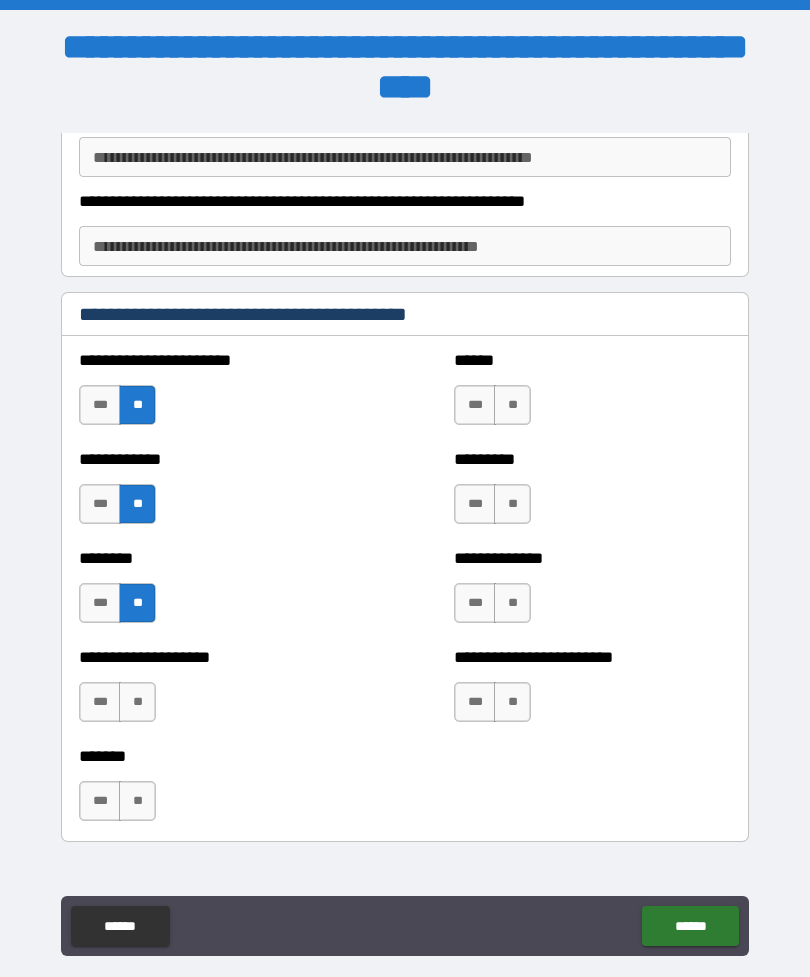 click on "**" at bounding box center [137, 702] 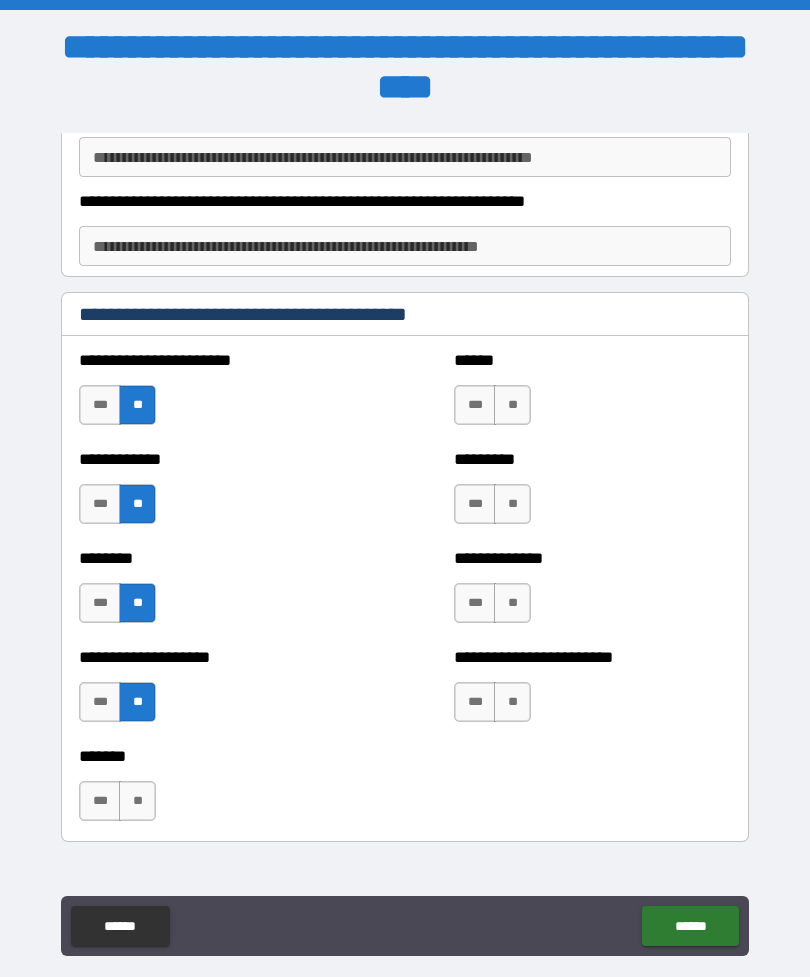 click on "**" at bounding box center (137, 801) 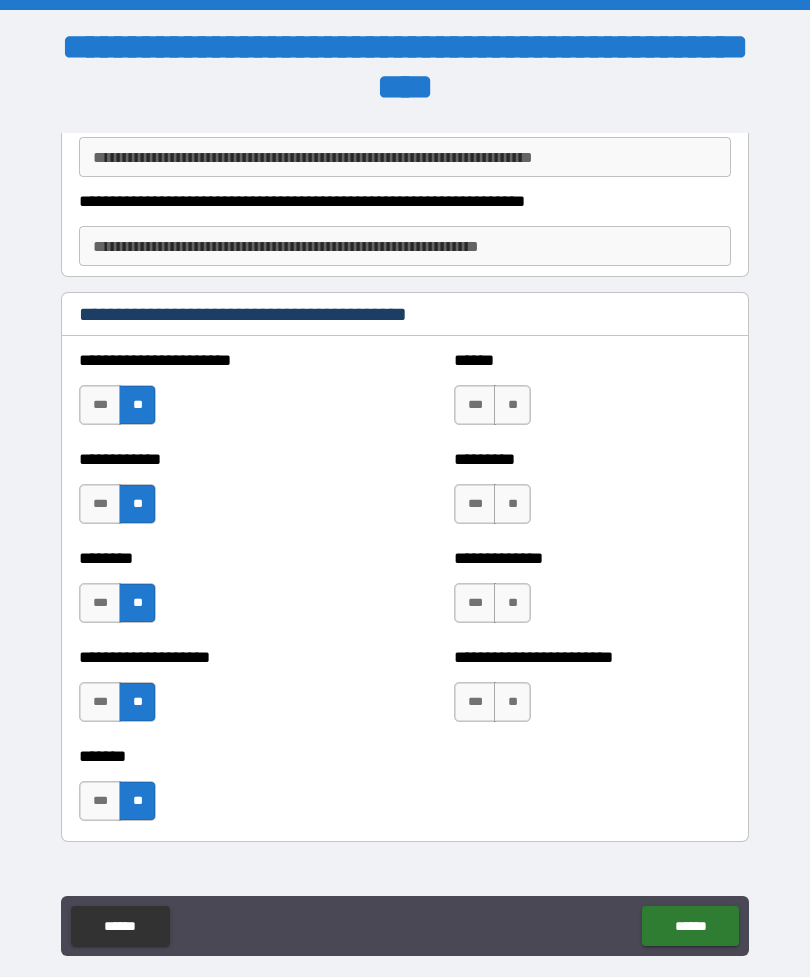 click on "**" at bounding box center [512, 405] 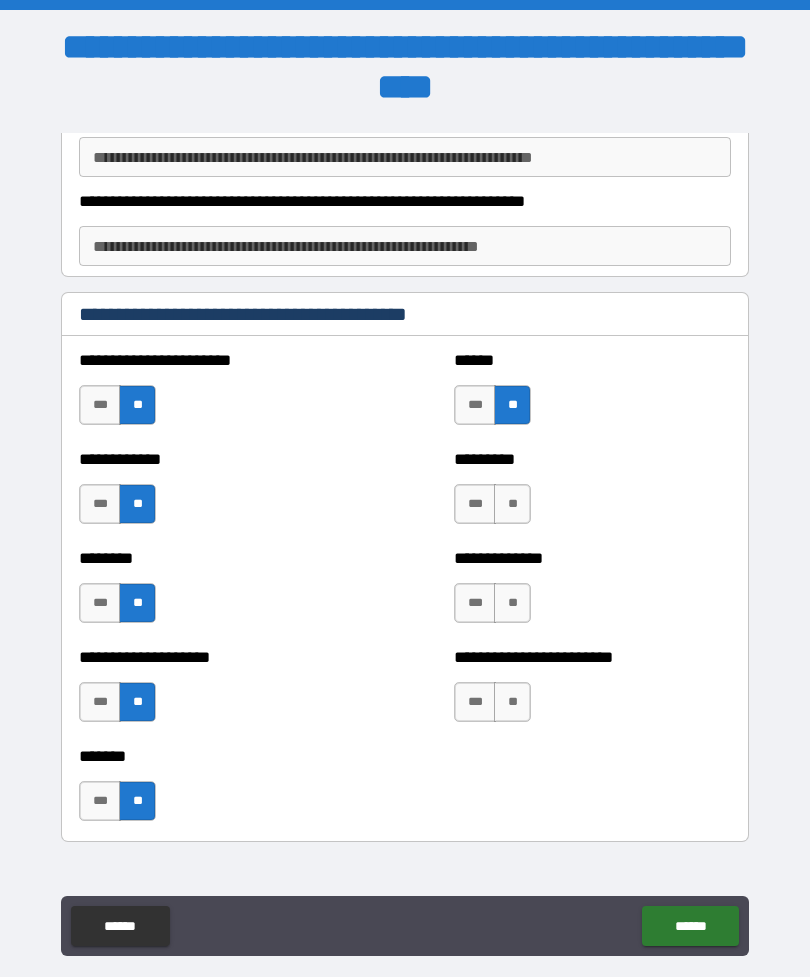 click on "**" at bounding box center [512, 504] 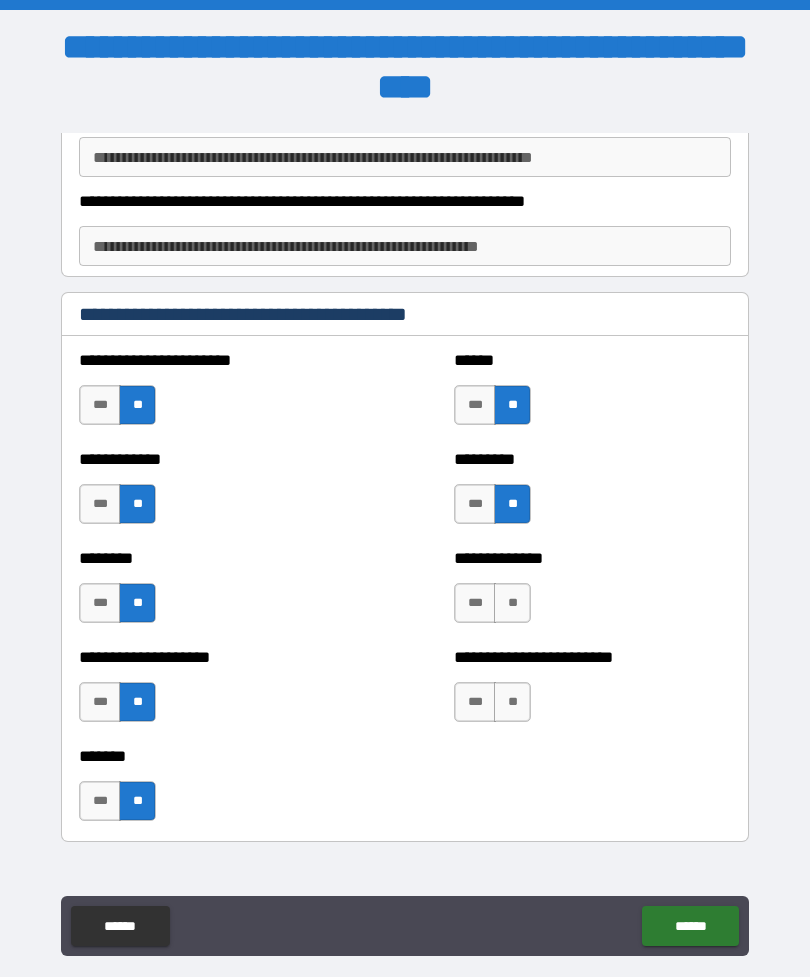 click on "**" at bounding box center [512, 603] 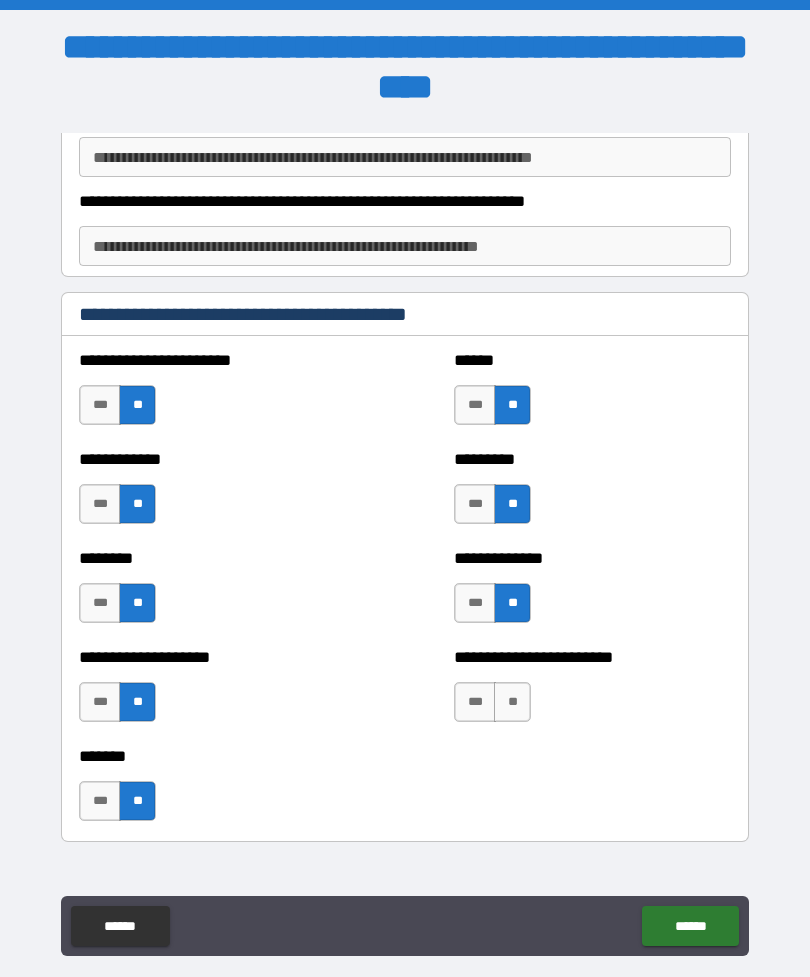 click on "**" at bounding box center [512, 702] 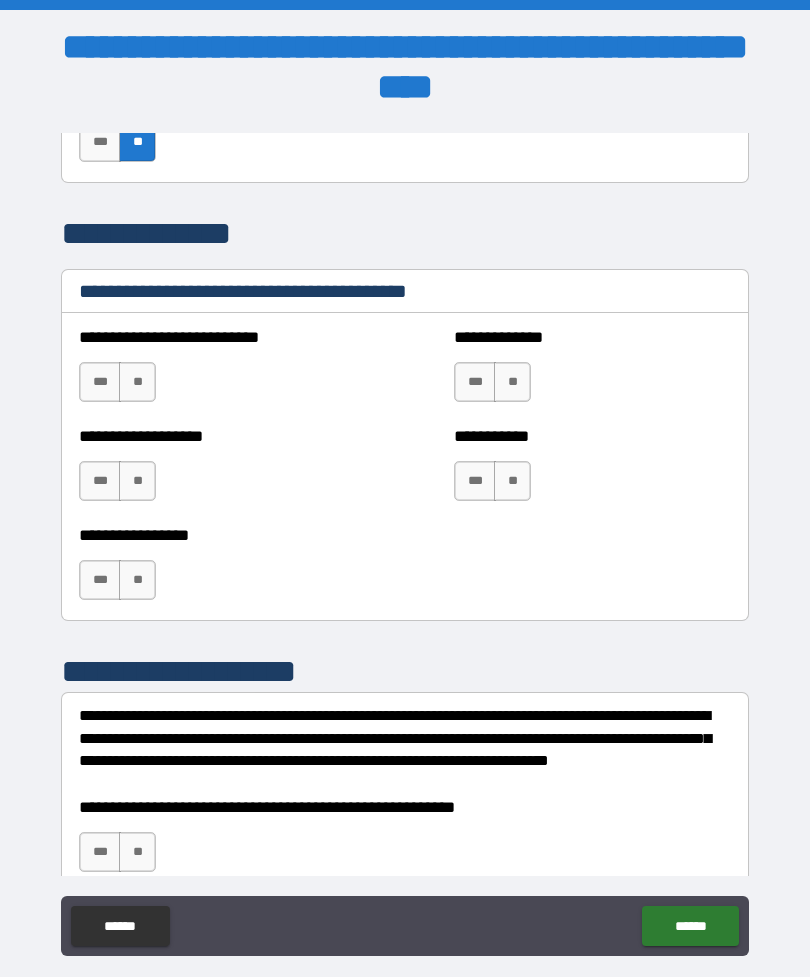 scroll, scrollTop: 5756, scrollLeft: 0, axis: vertical 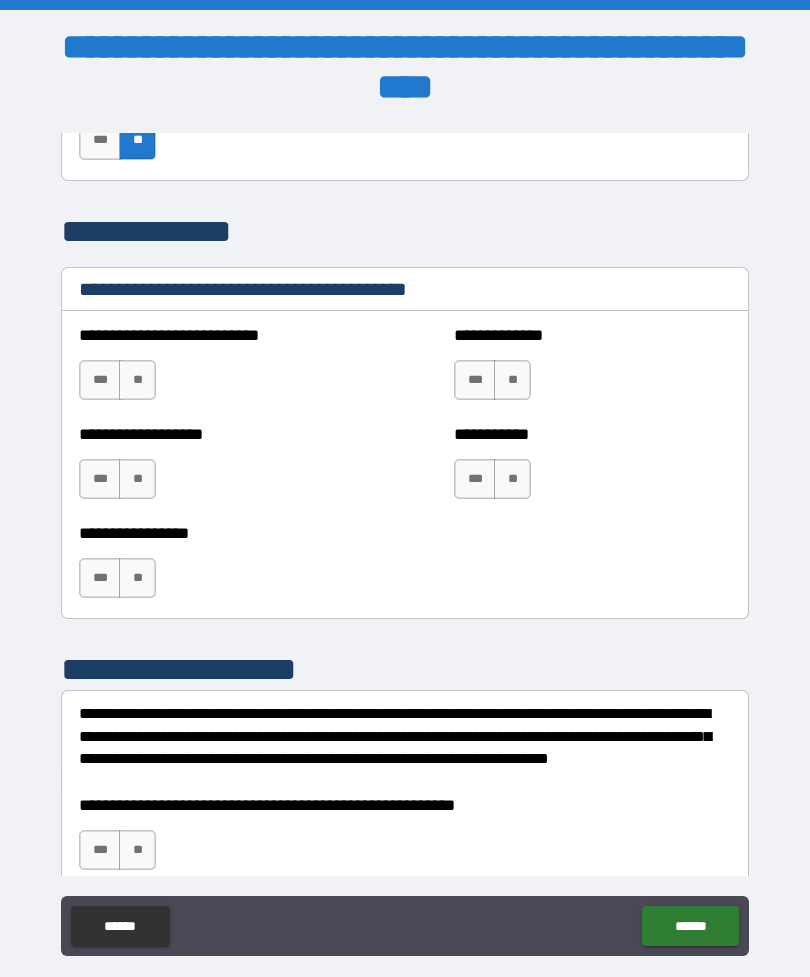 click on "**" at bounding box center (137, 380) 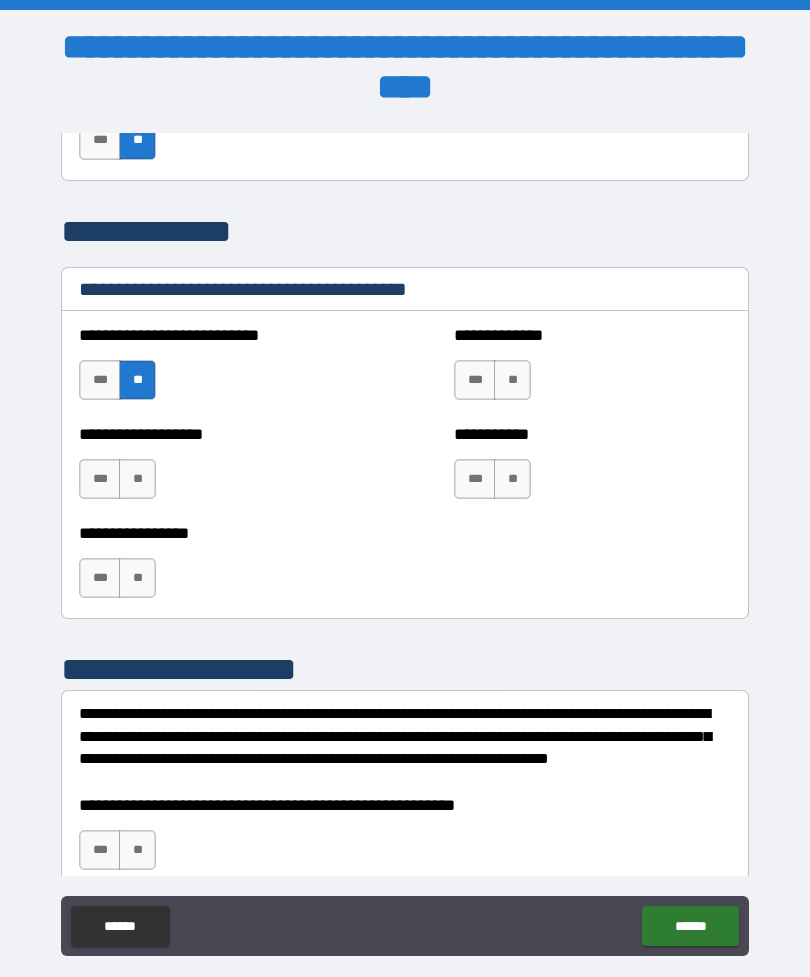 click on "**" at bounding box center [137, 479] 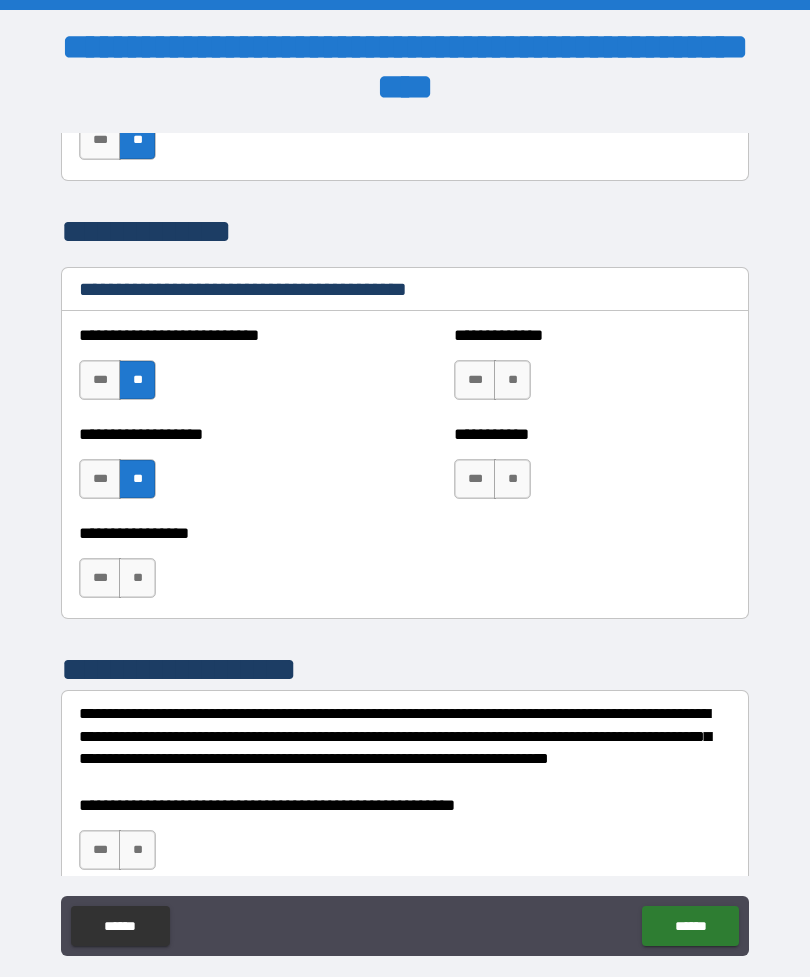 click on "**" at bounding box center [137, 578] 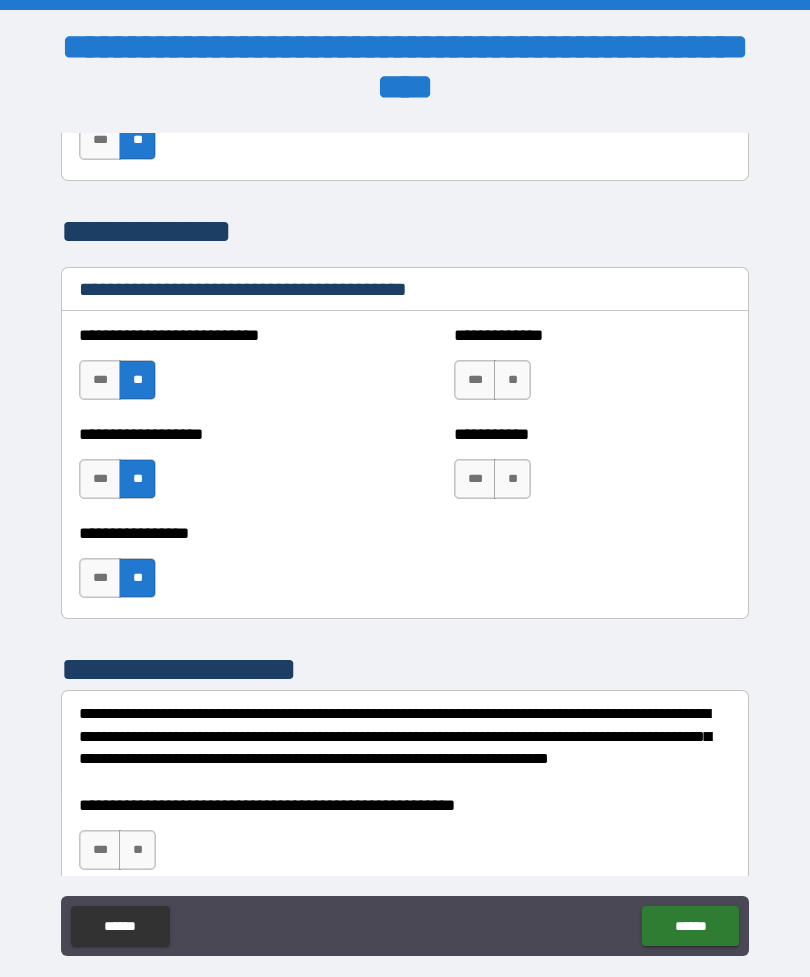 click on "**" at bounding box center (512, 380) 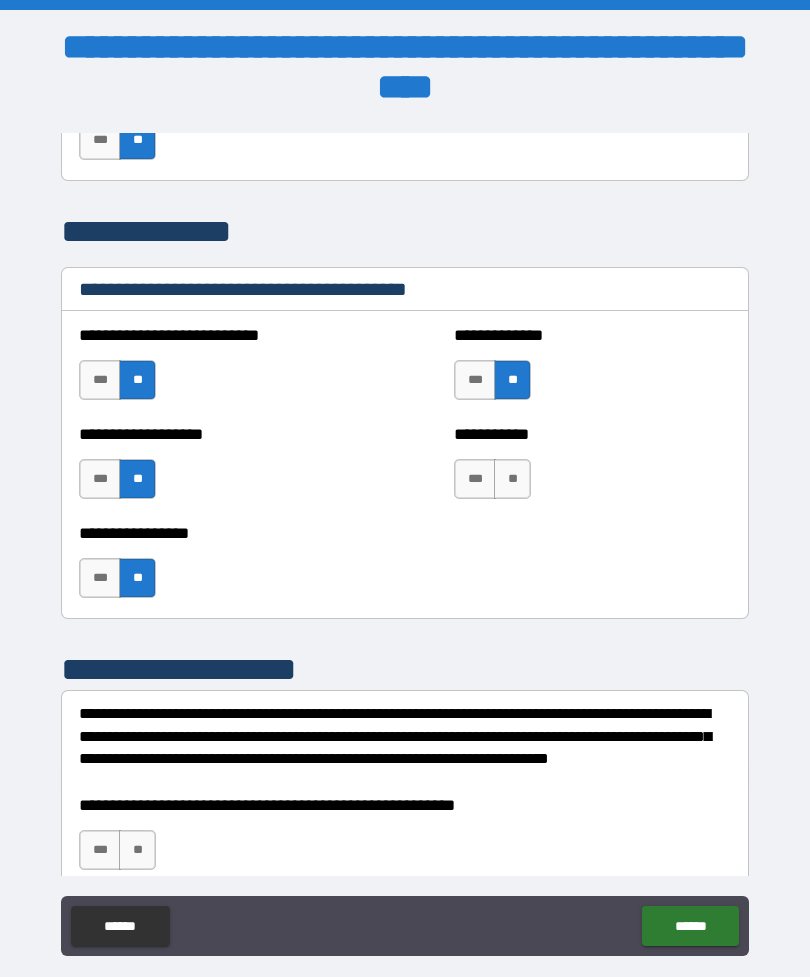 click on "**" at bounding box center (512, 479) 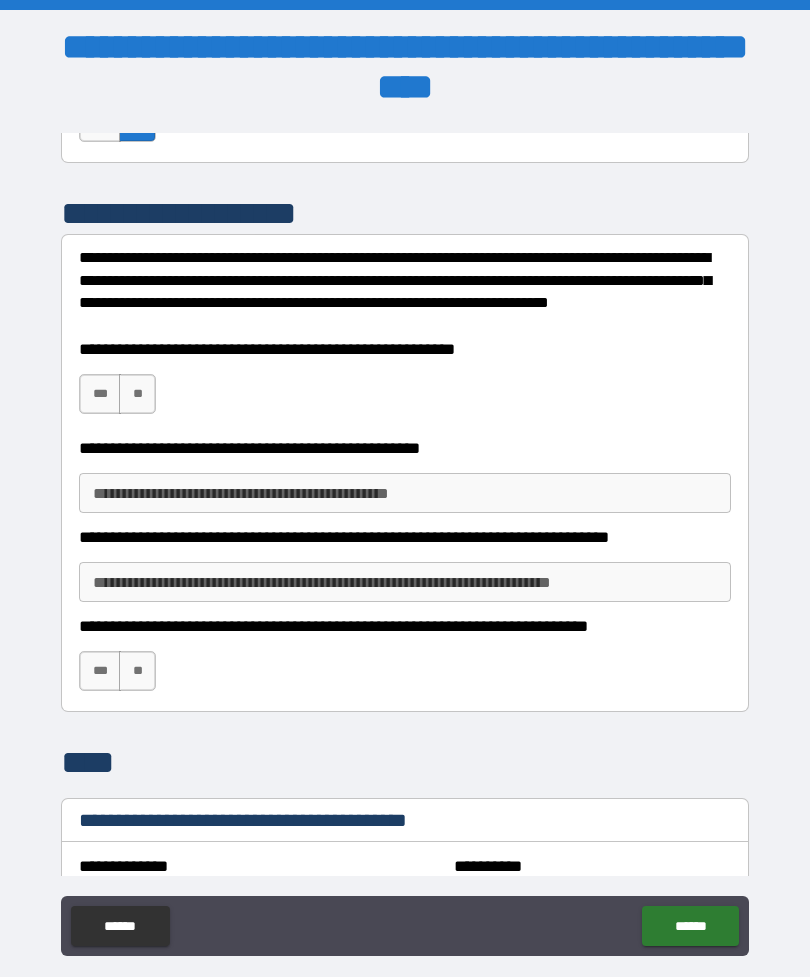 scroll, scrollTop: 6220, scrollLeft: 0, axis: vertical 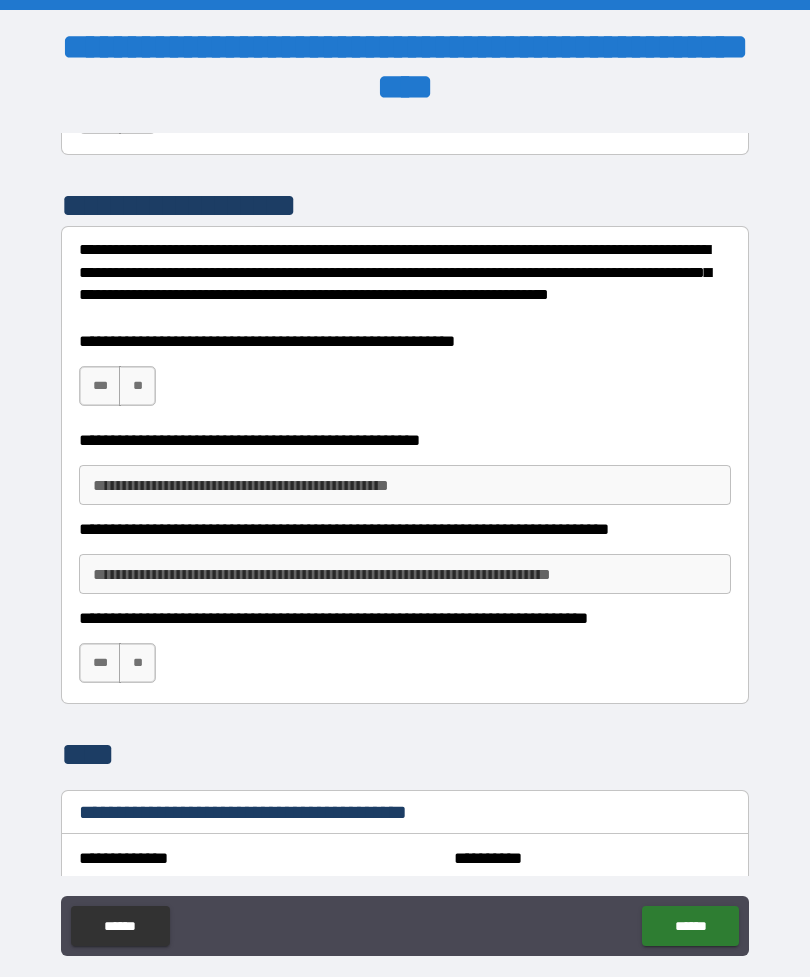 click on "**" at bounding box center [137, 386] 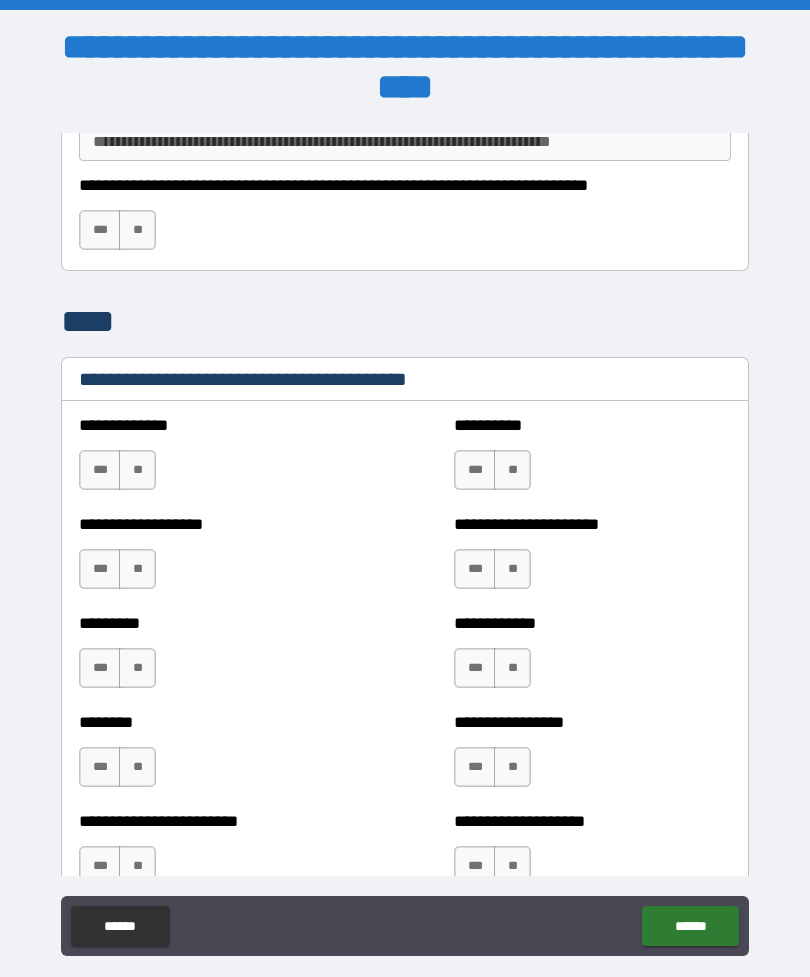 scroll, scrollTop: 6656, scrollLeft: 0, axis: vertical 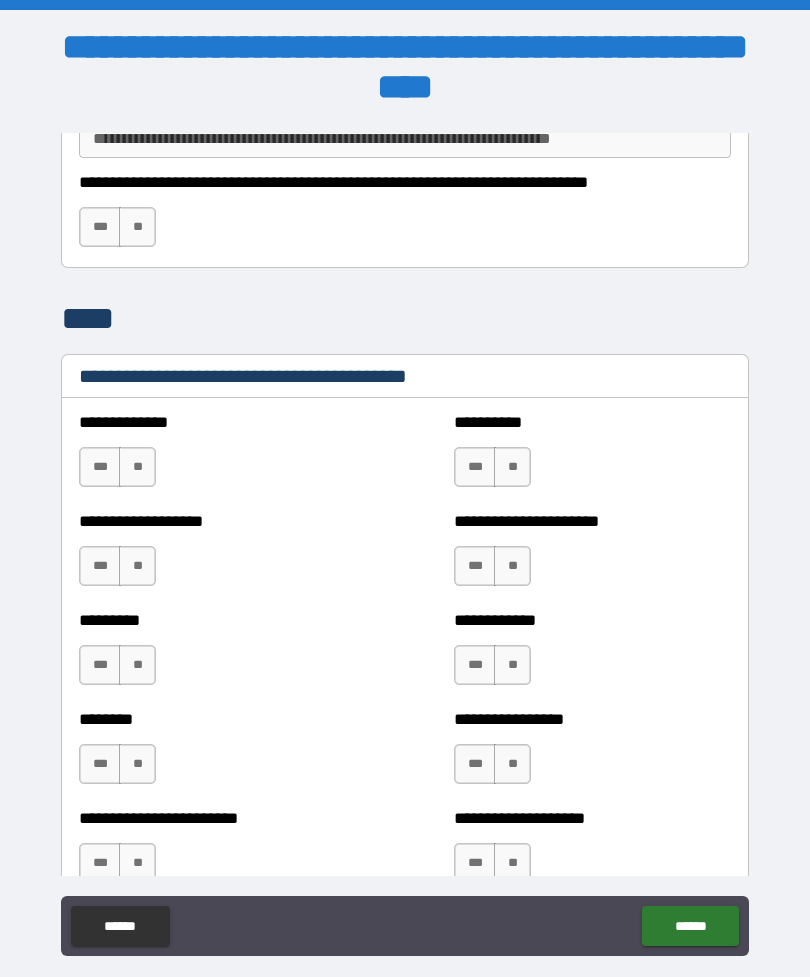 click on "**" at bounding box center [137, 467] 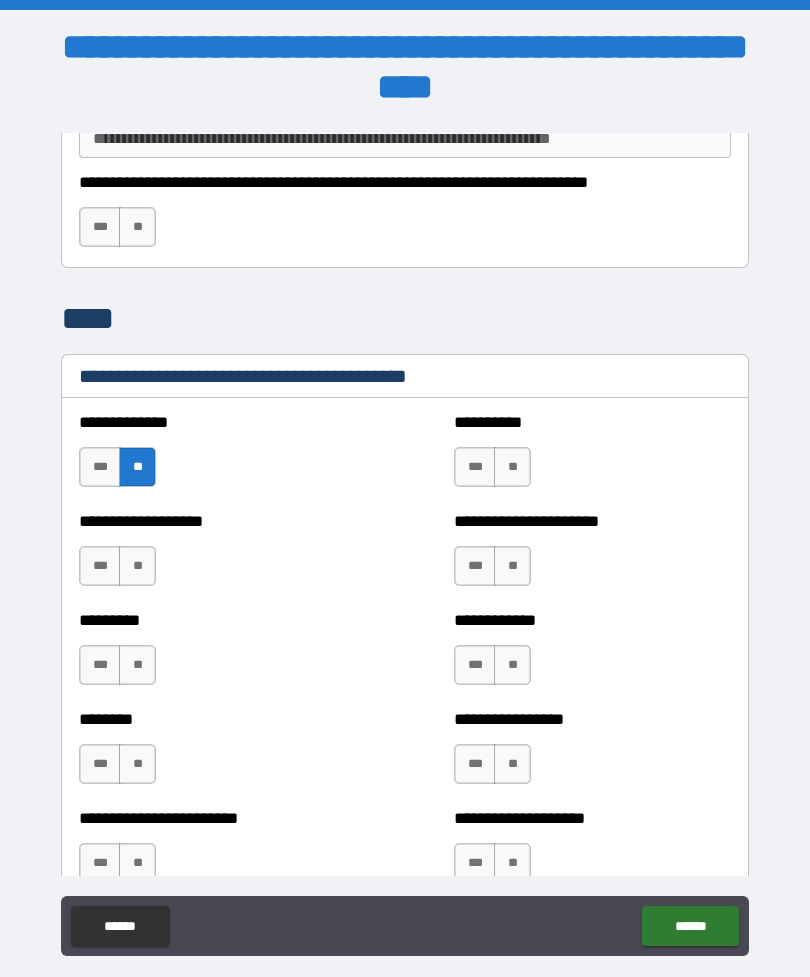 click on "**" at bounding box center [137, 566] 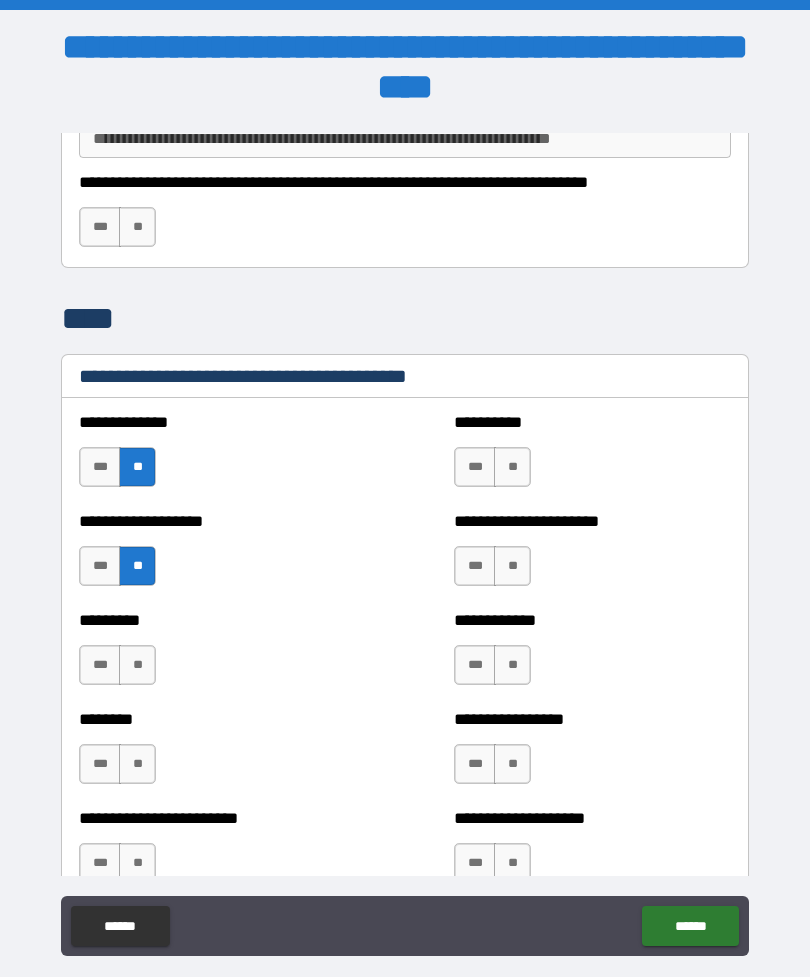 click on "**" at bounding box center (137, 665) 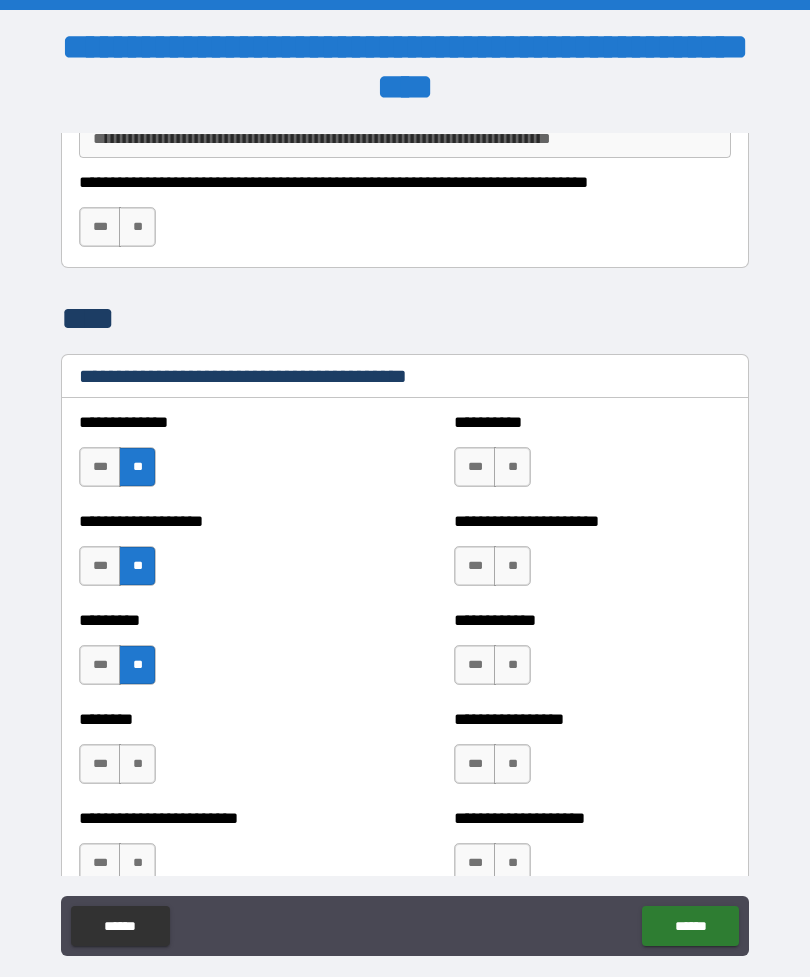 click on "**" at bounding box center (137, 764) 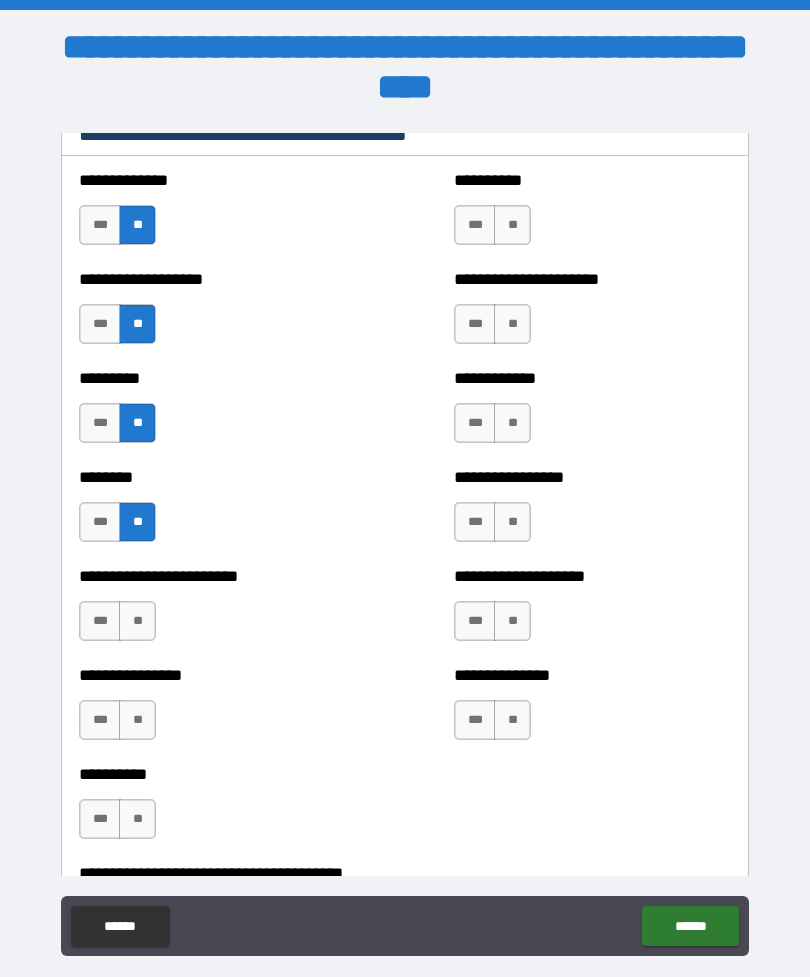 scroll, scrollTop: 6901, scrollLeft: 0, axis: vertical 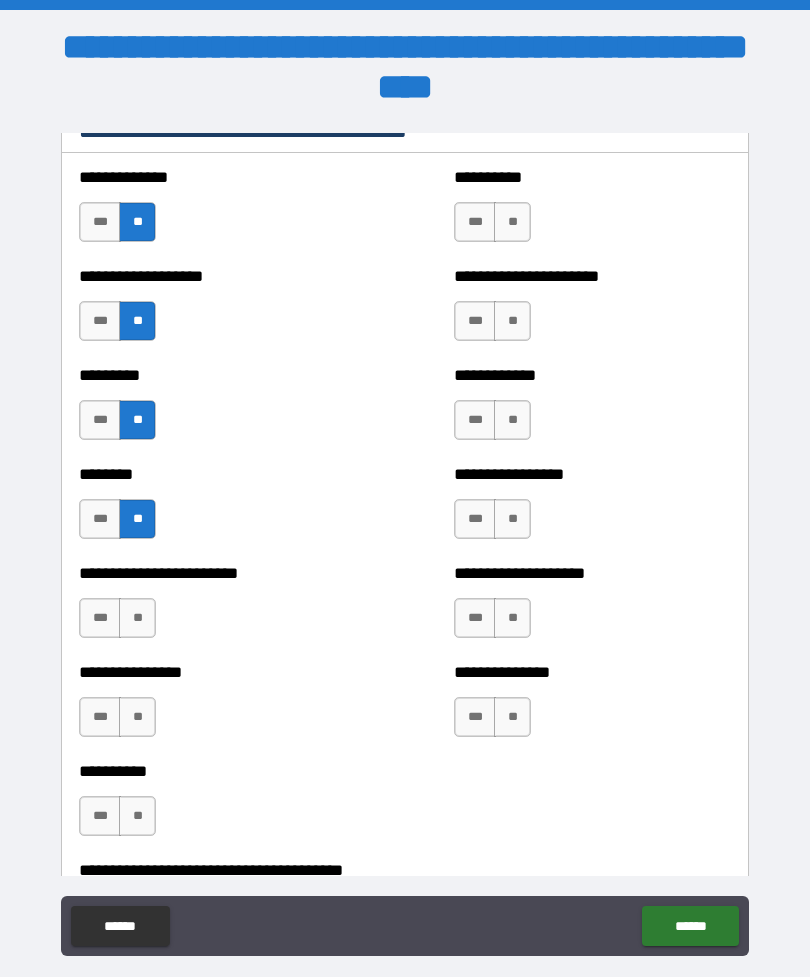 click on "**" at bounding box center [137, 618] 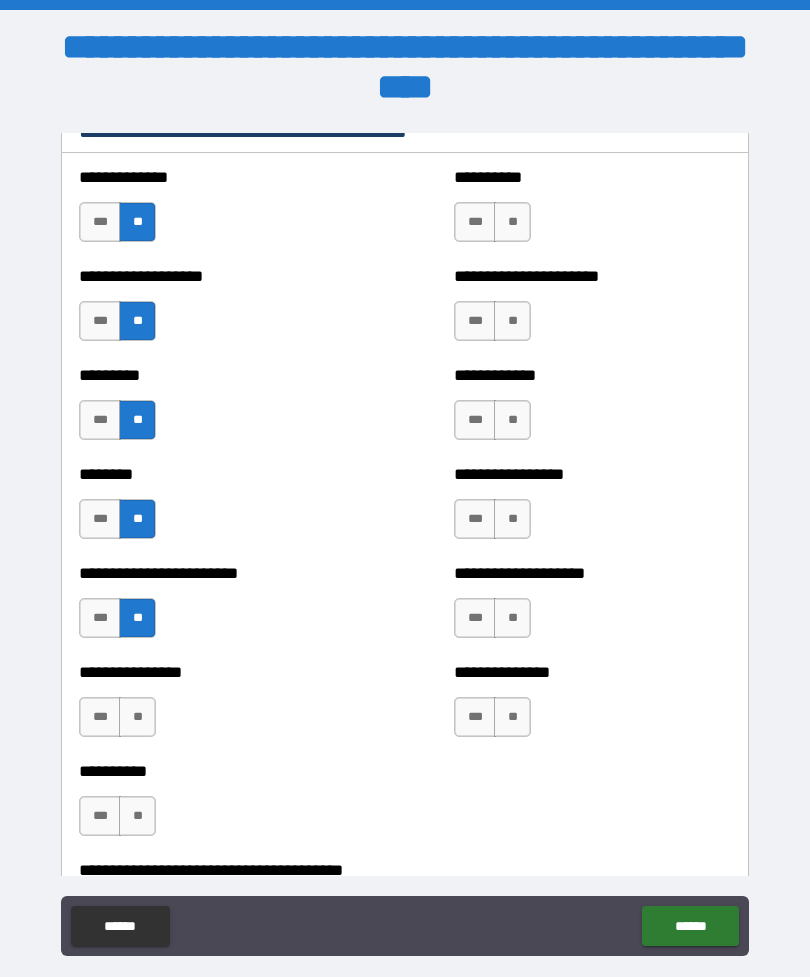 click on "**" at bounding box center (137, 717) 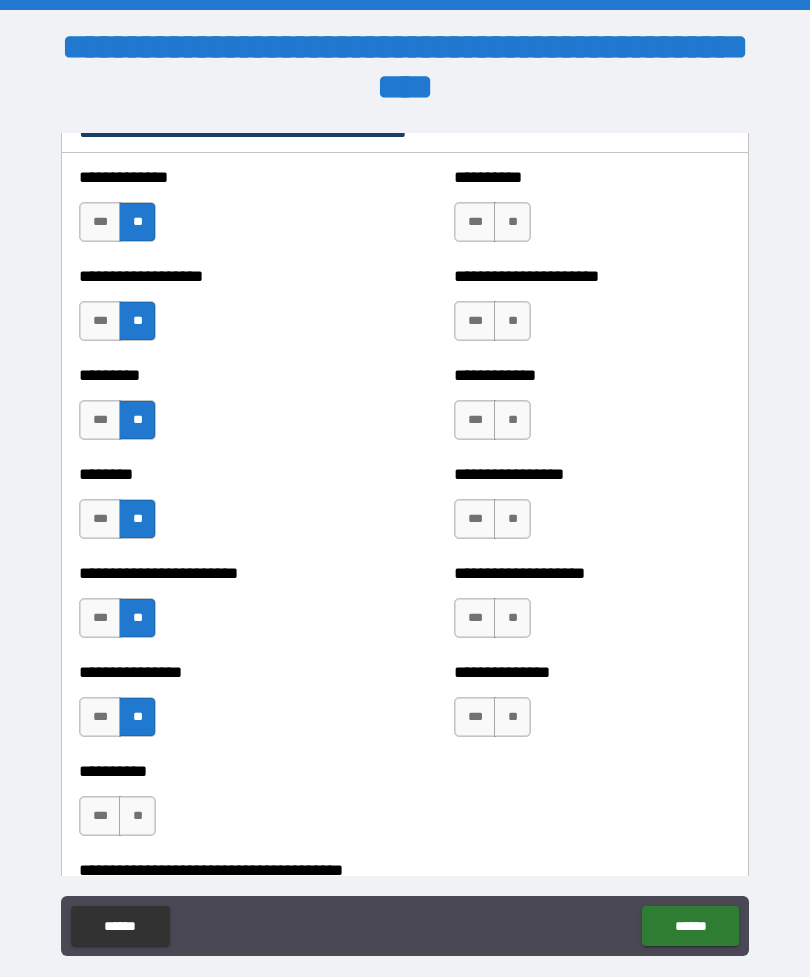 click on "**" at bounding box center [137, 816] 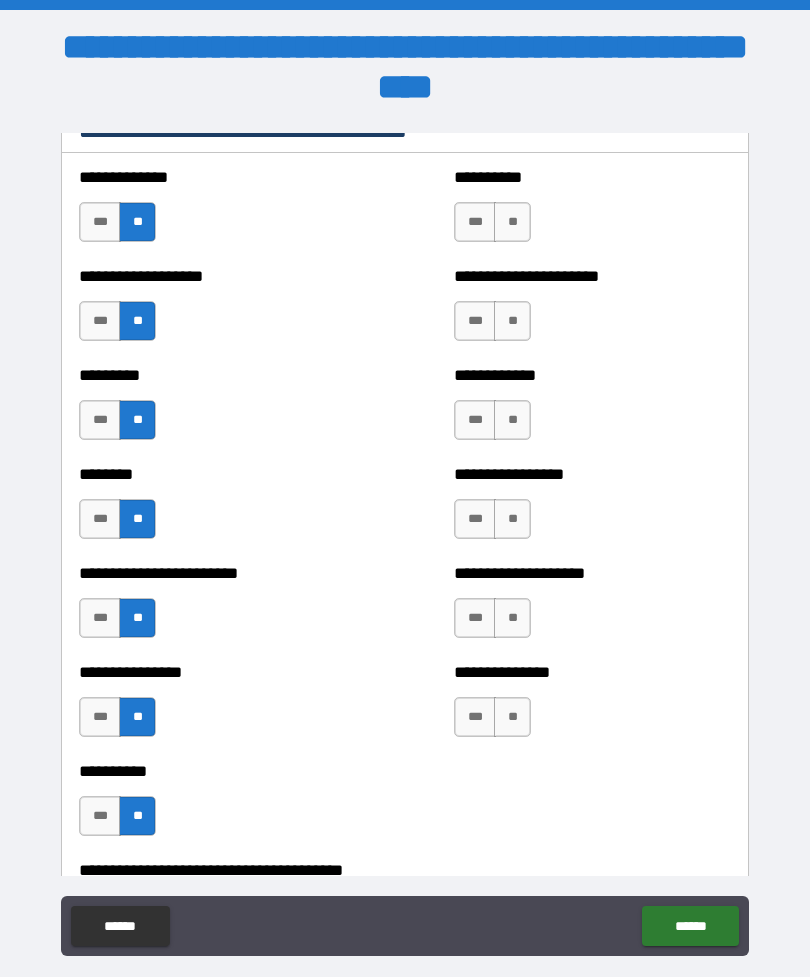 click on "***" at bounding box center [100, 816] 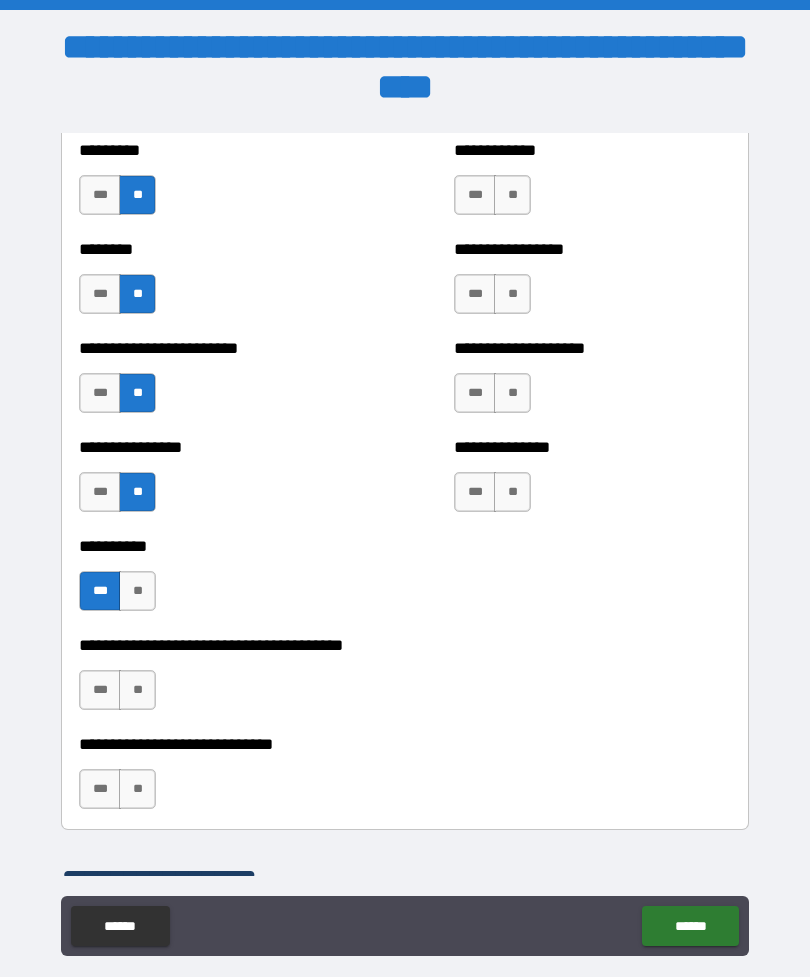 scroll, scrollTop: 7123, scrollLeft: 0, axis: vertical 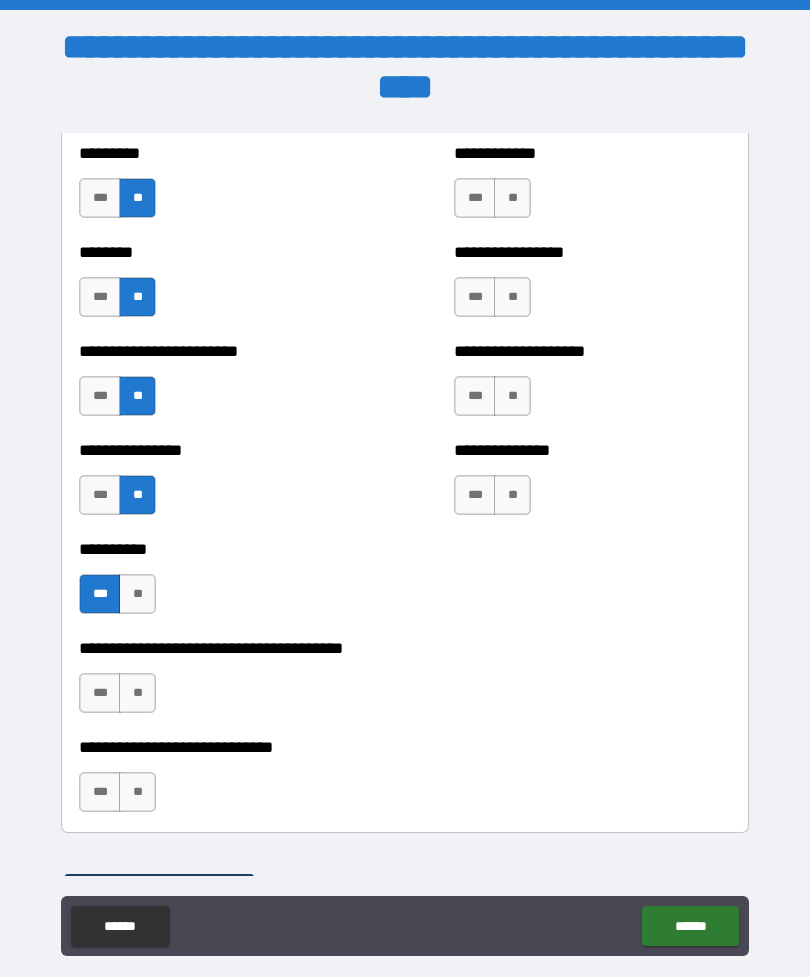 click on "**" at bounding box center (512, 198) 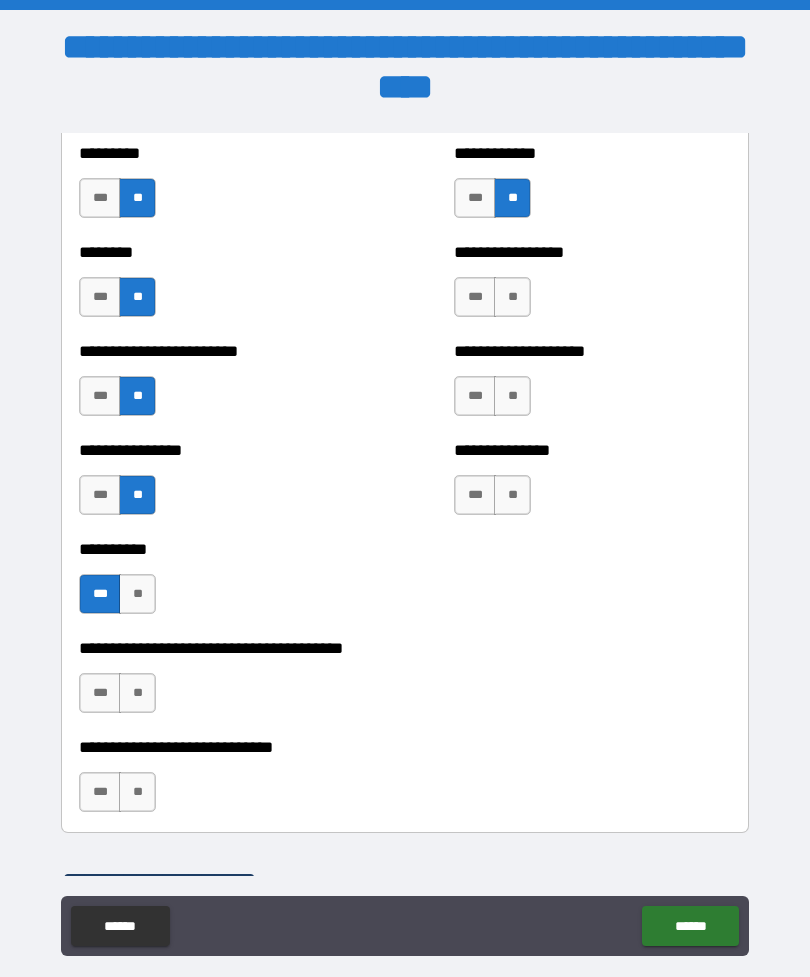 click on "**" at bounding box center [512, 297] 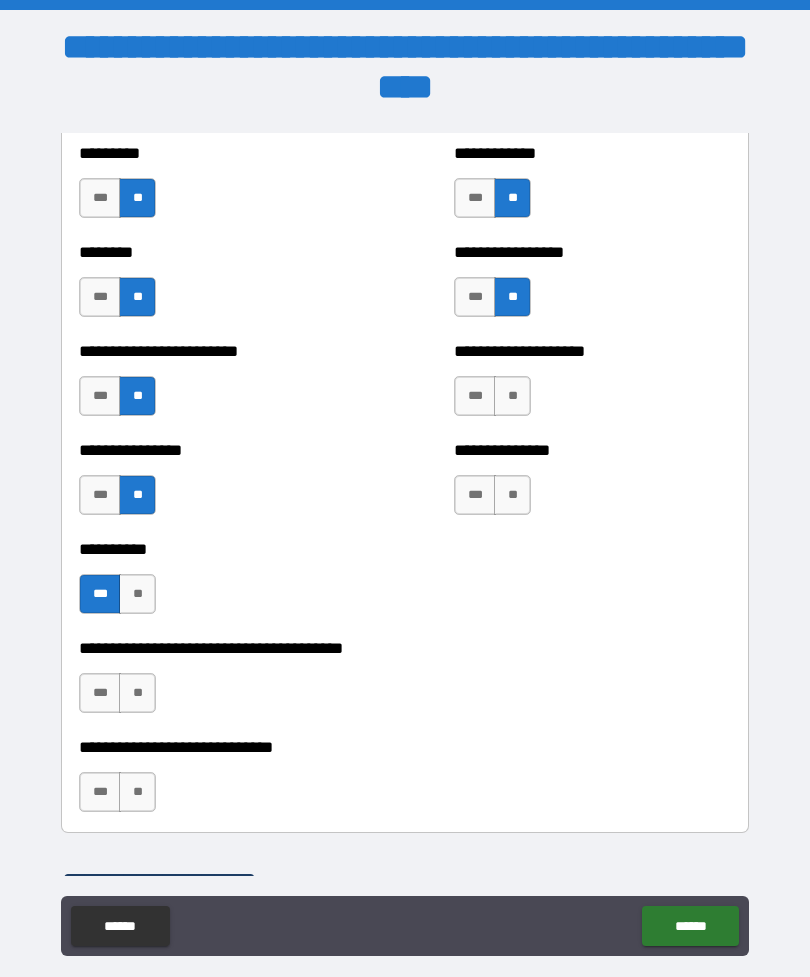 click on "**" at bounding box center [512, 396] 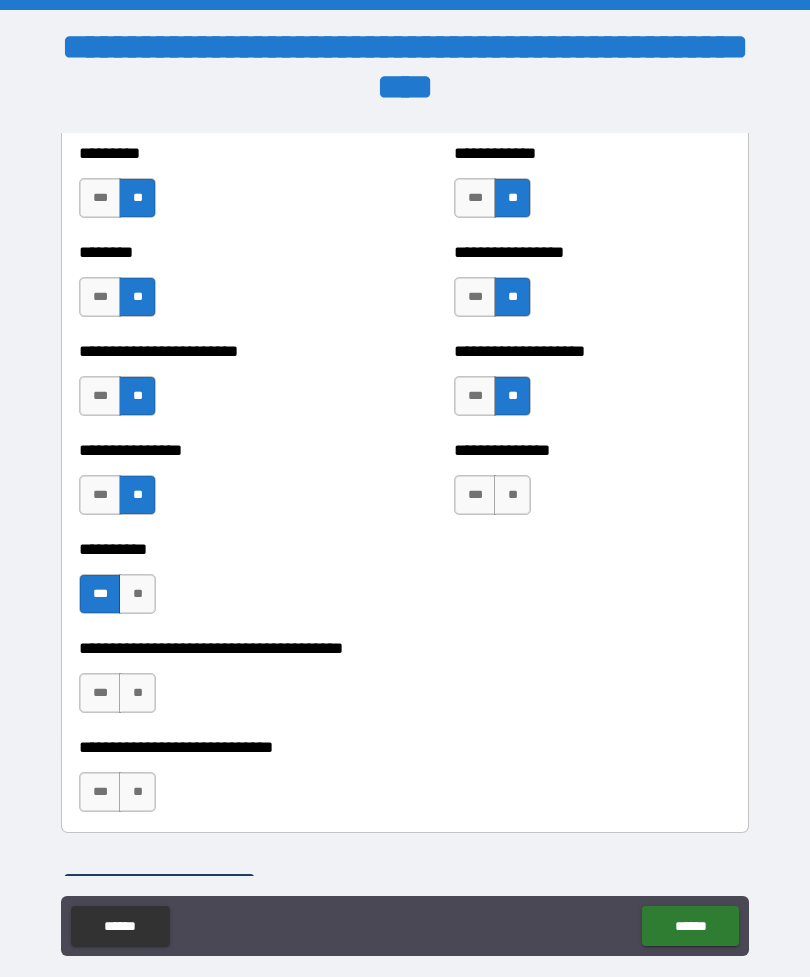 click on "**" at bounding box center [512, 495] 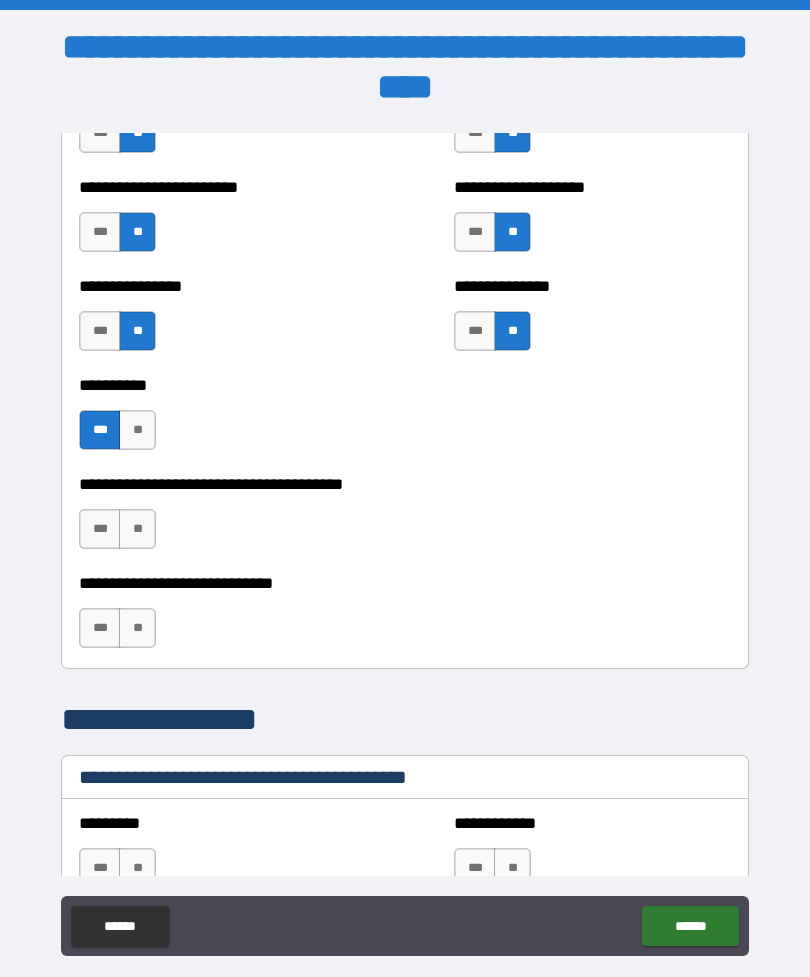 scroll, scrollTop: 7304, scrollLeft: 0, axis: vertical 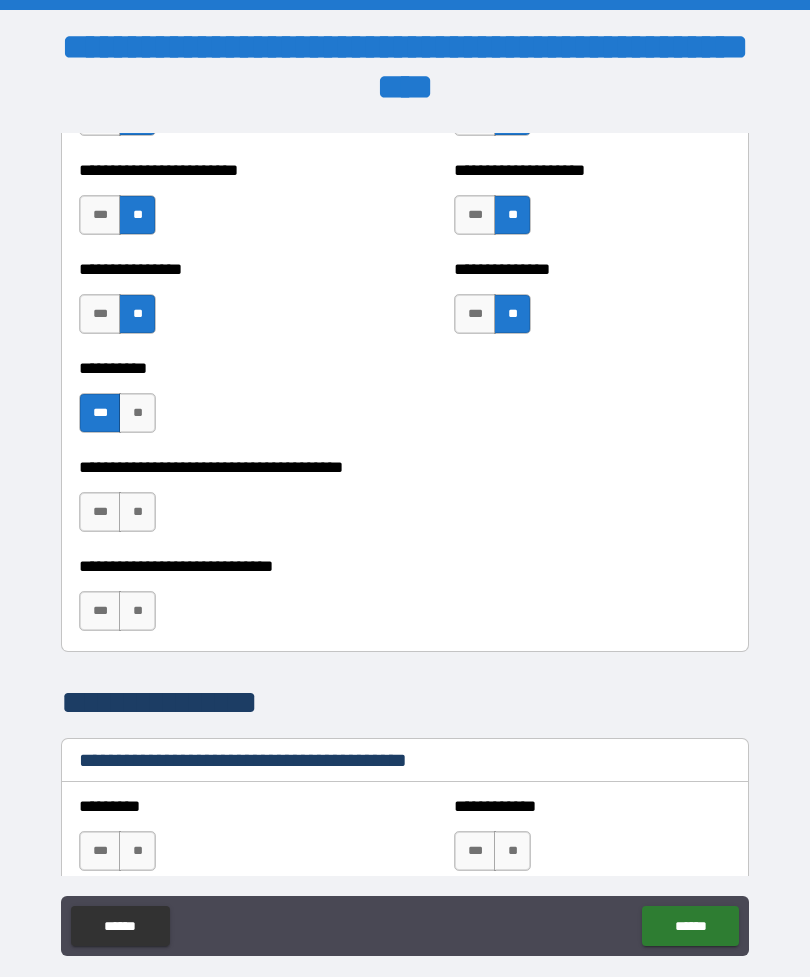 click on "***" at bounding box center [100, 512] 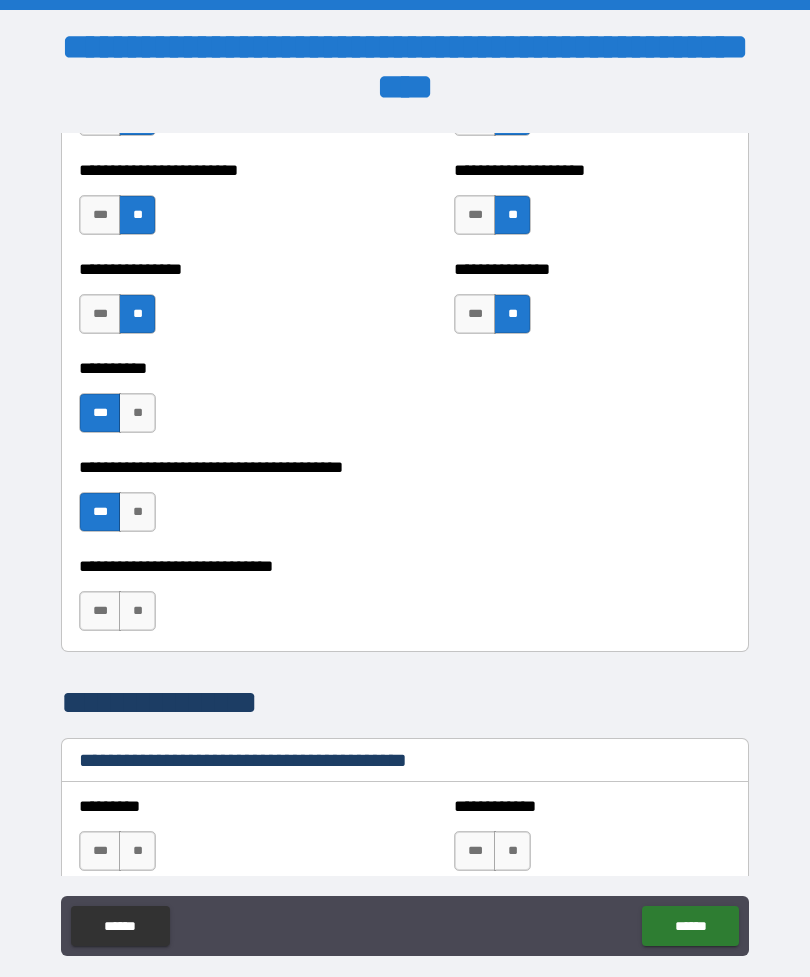 click on "**" at bounding box center [137, 611] 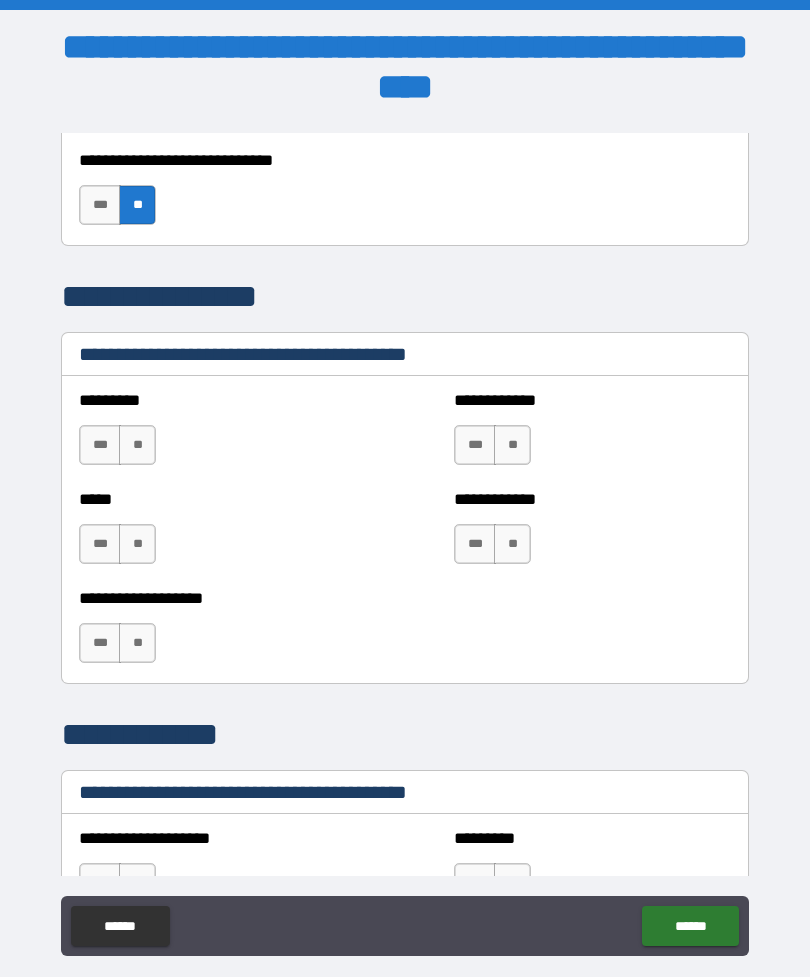 scroll, scrollTop: 7722, scrollLeft: 0, axis: vertical 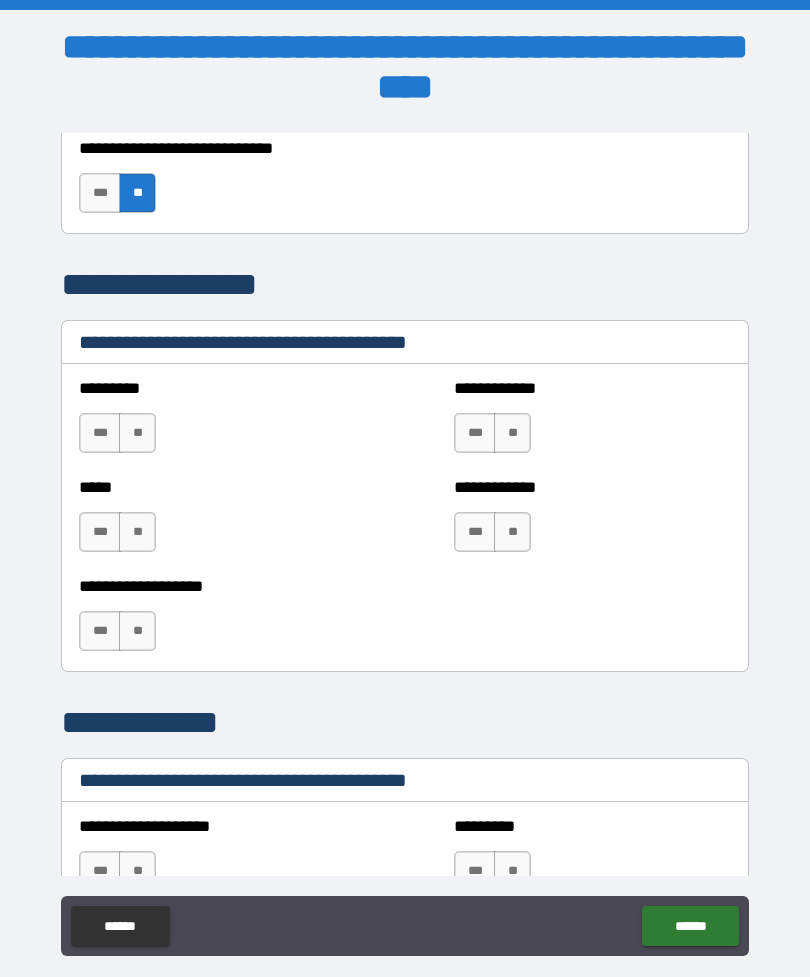 click on "***" at bounding box center [100, 433] 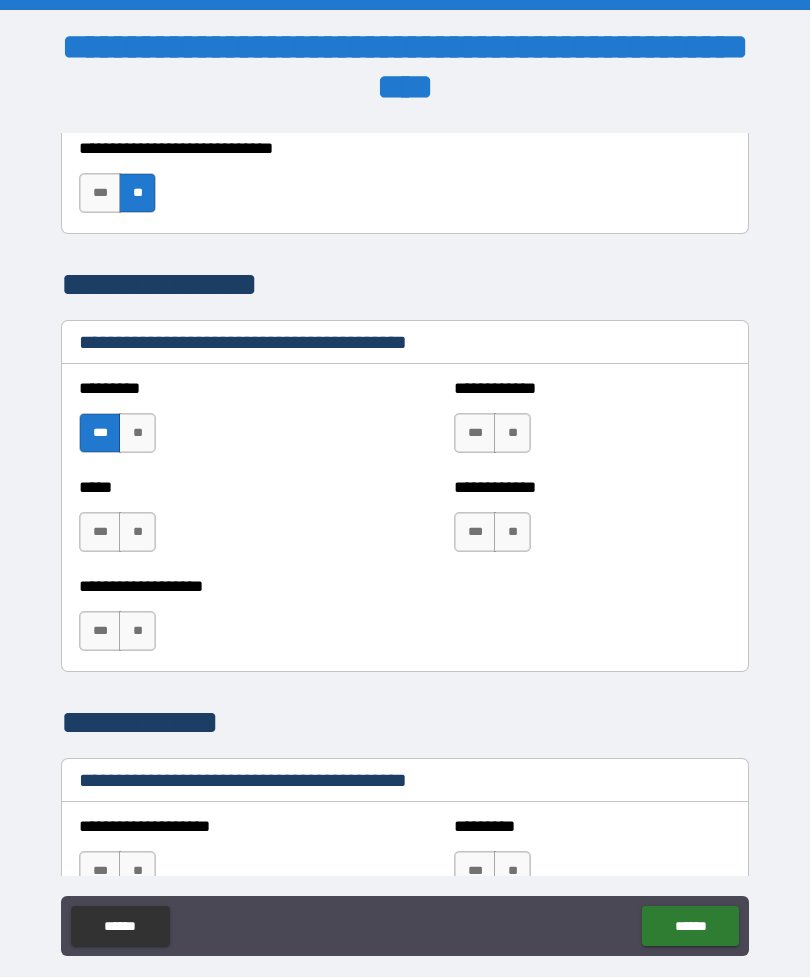 click on "**" at bounding box center [137, 532] 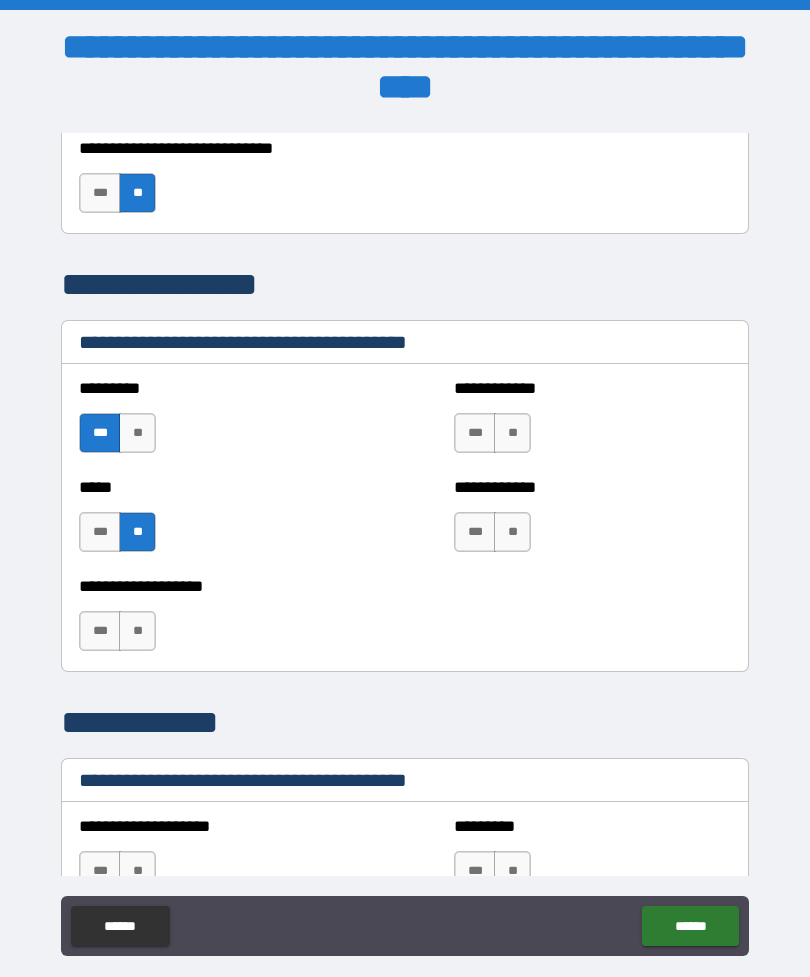 click on "**" at bounding box center [137, 631] 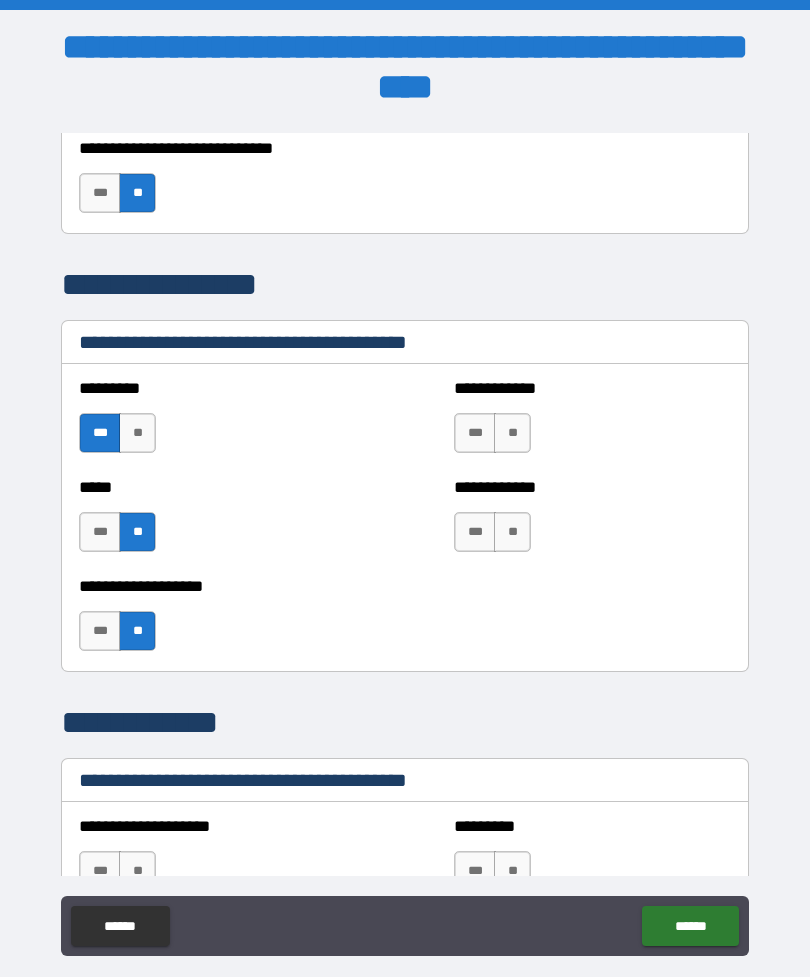 click on "**" at bounding box center (512, 433) 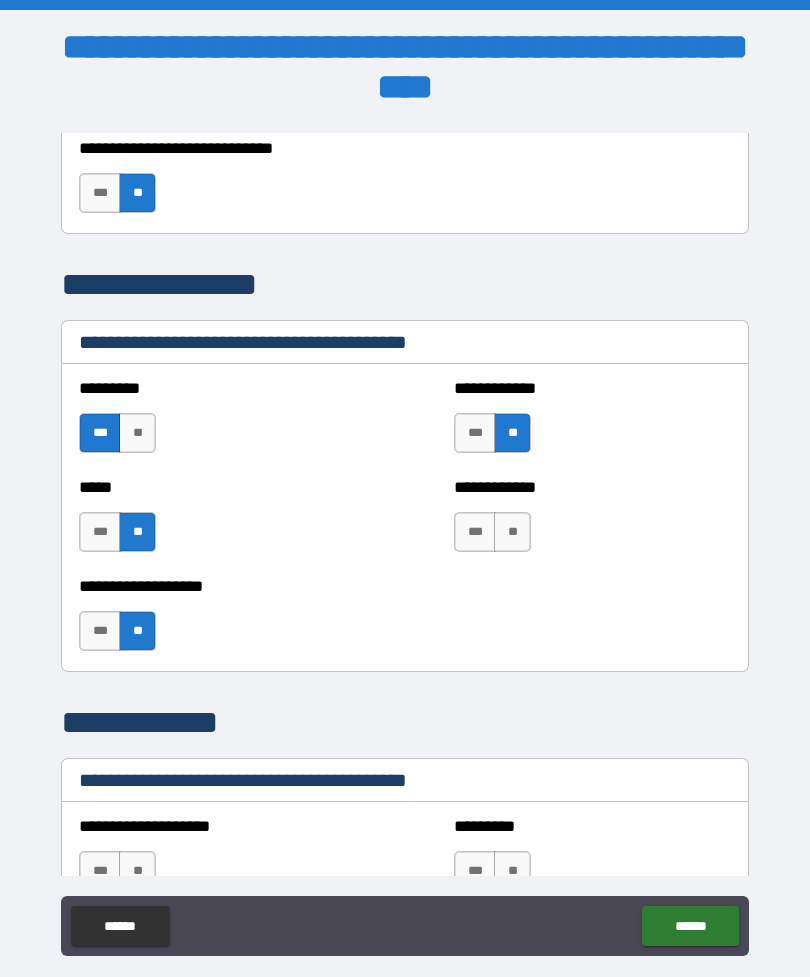 click on "**" at bounding box center [512, 532] 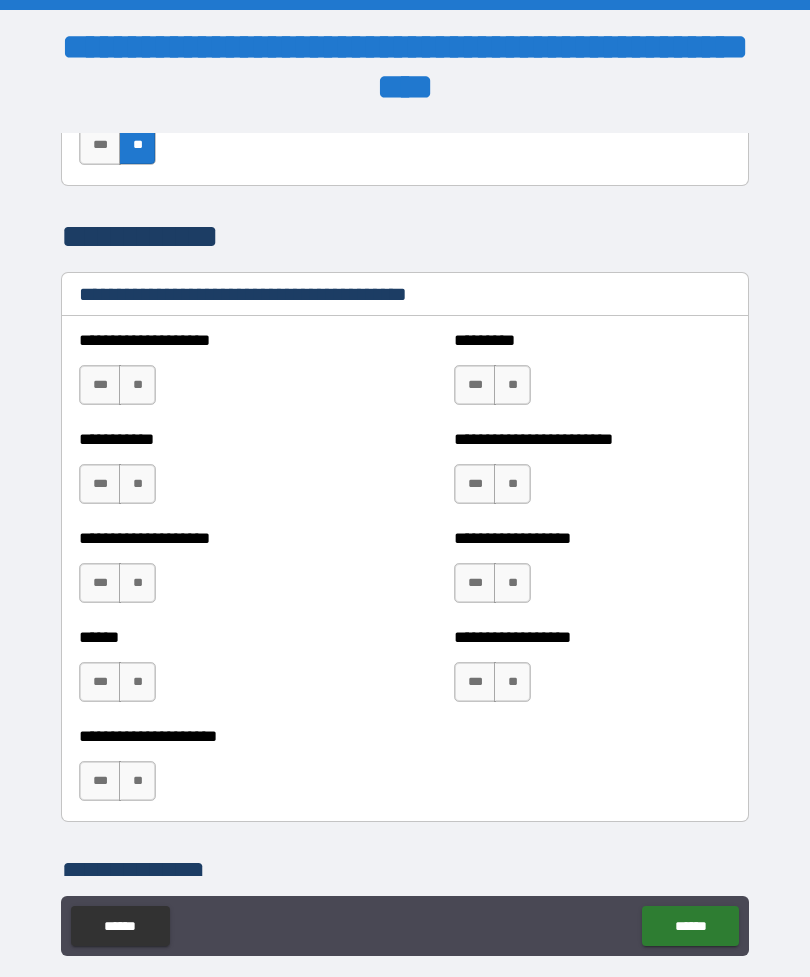 scroll, scrollTop: 8210, scrollLeft: 0, axis: vertical 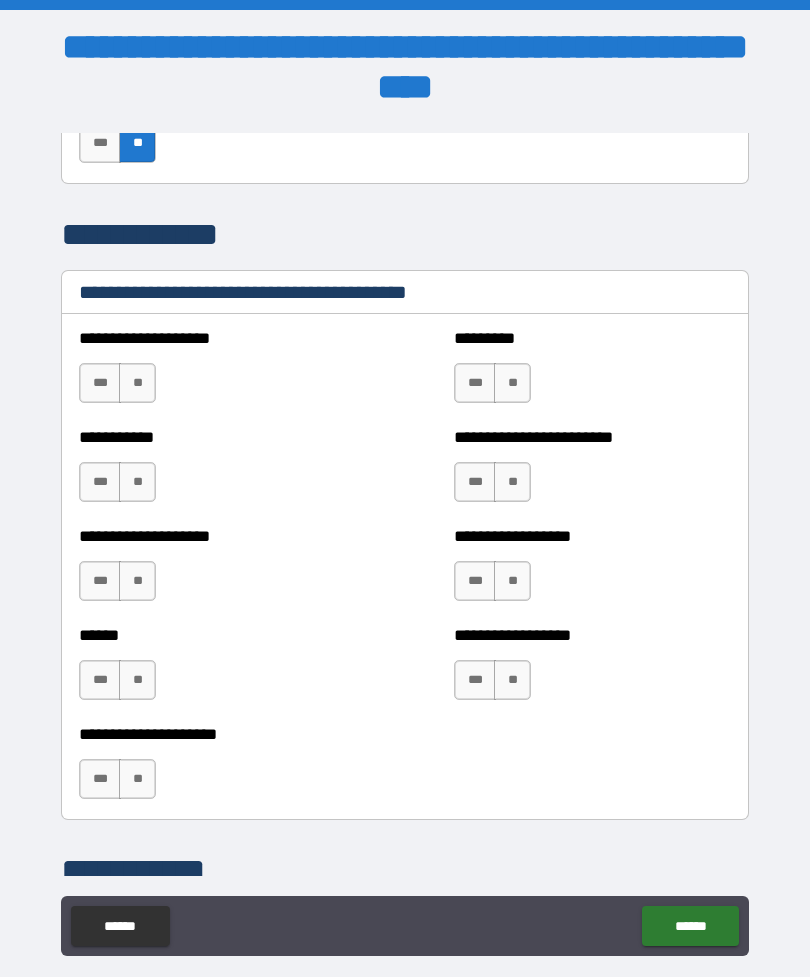 click on "**" at bounding box center (137, 383) 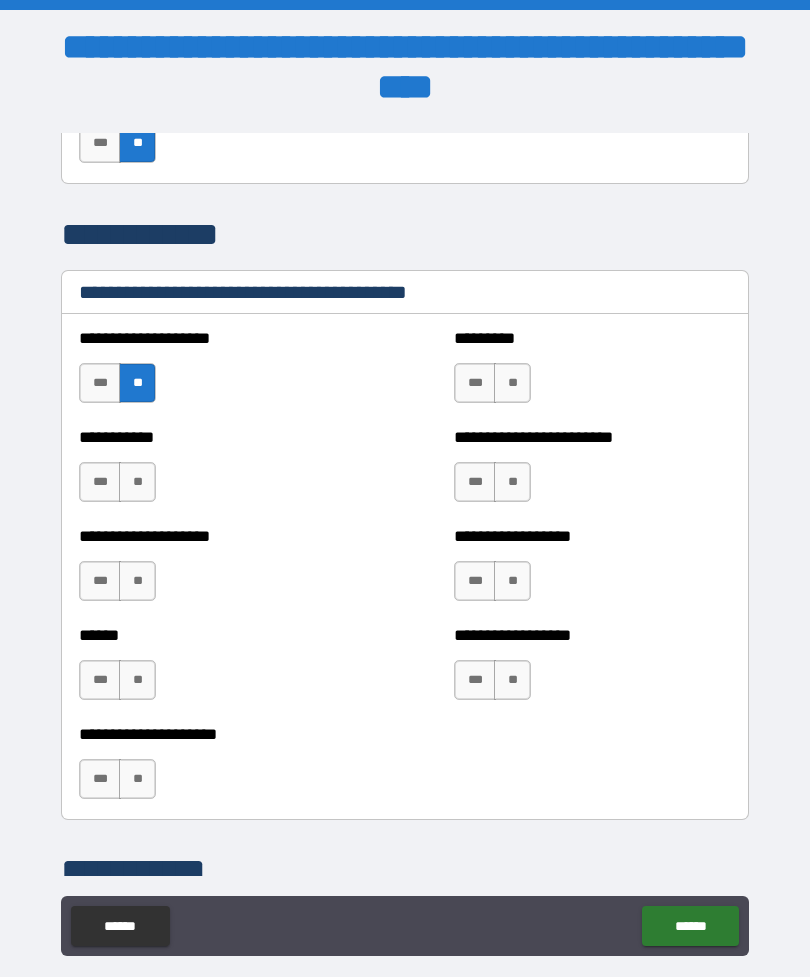 click on "**" at bounding box center [137, 482] 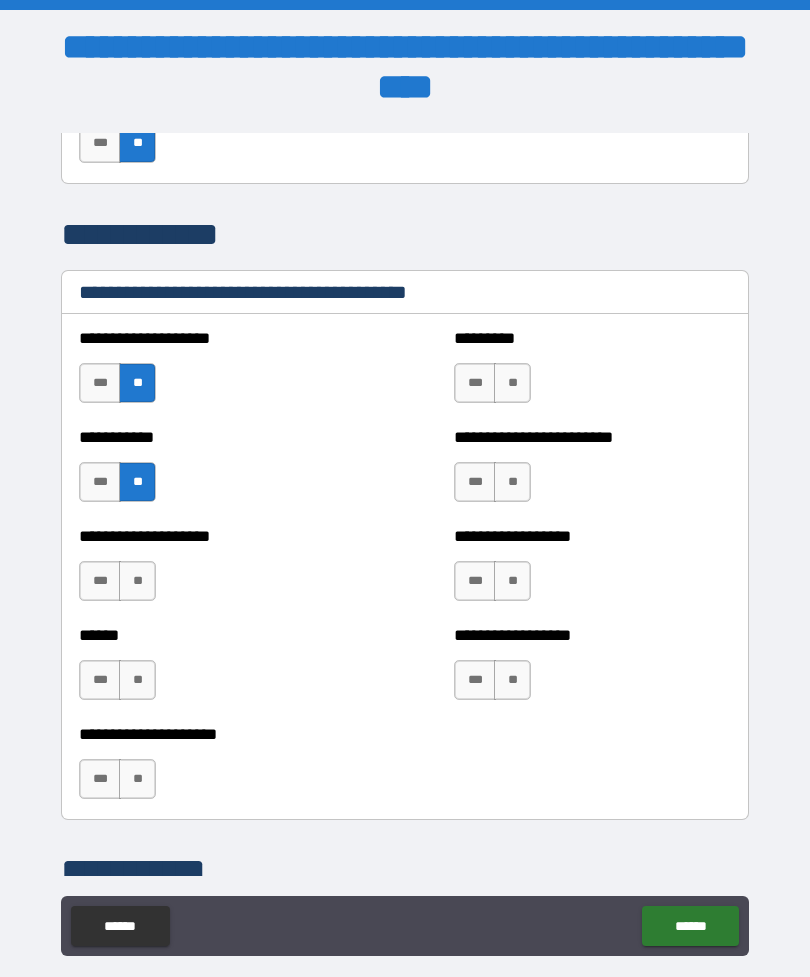 click on "**" at bounding box center [137, 581] 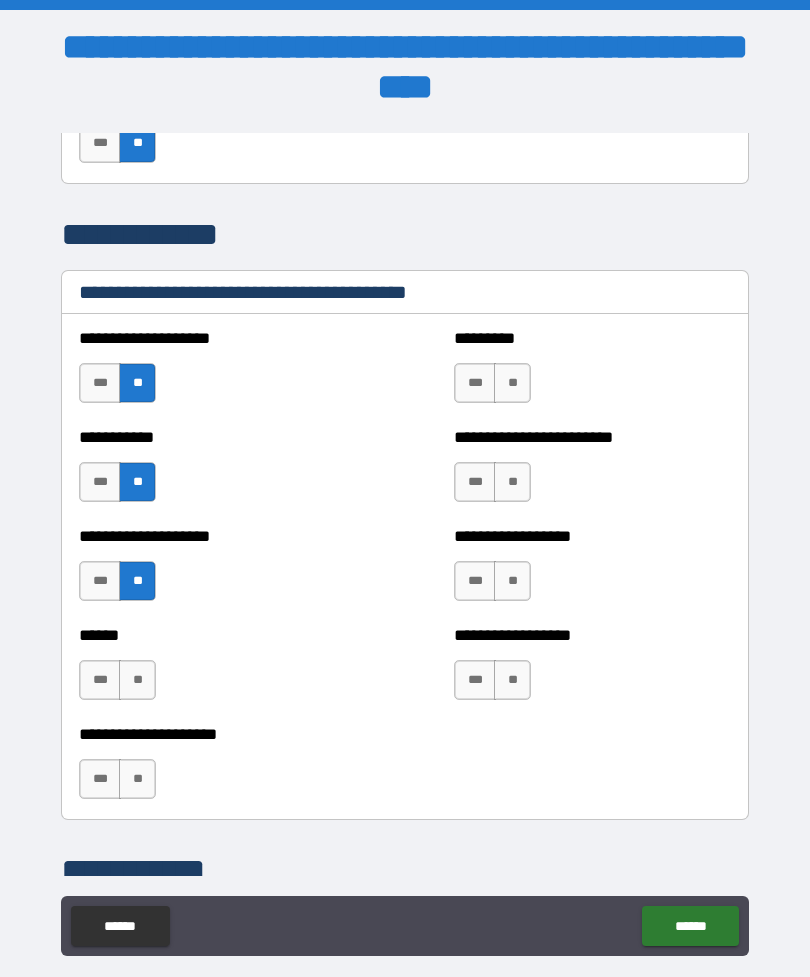 click on "**" at bounding box center (137, 680) 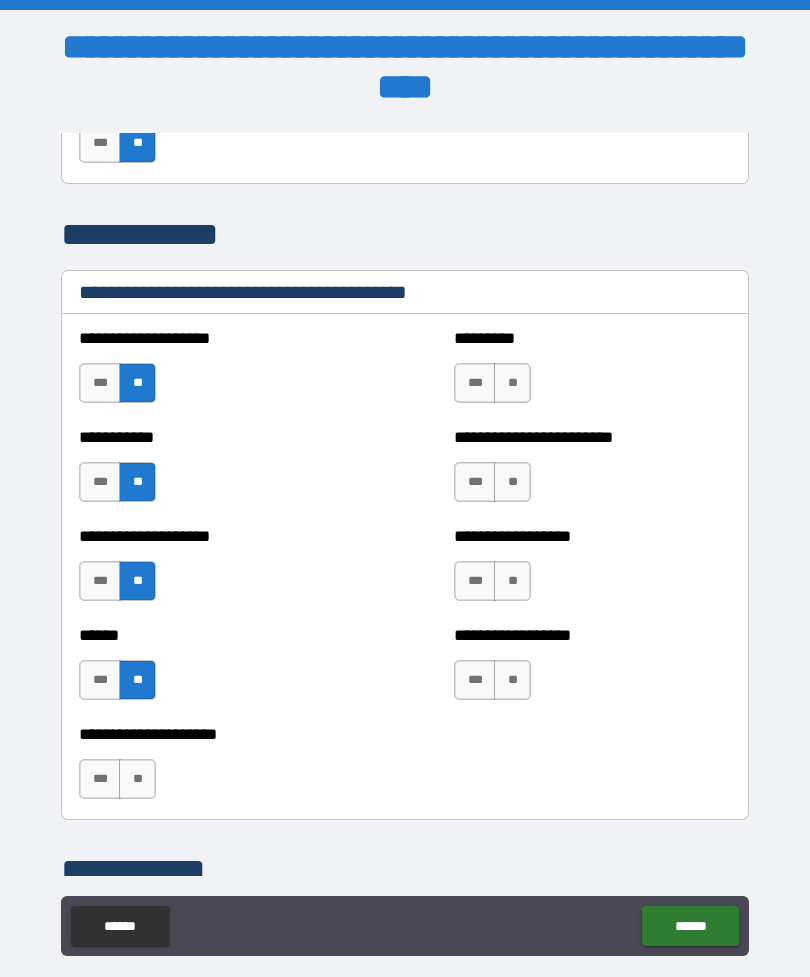 click on "**" at bounding box center [137, 779] 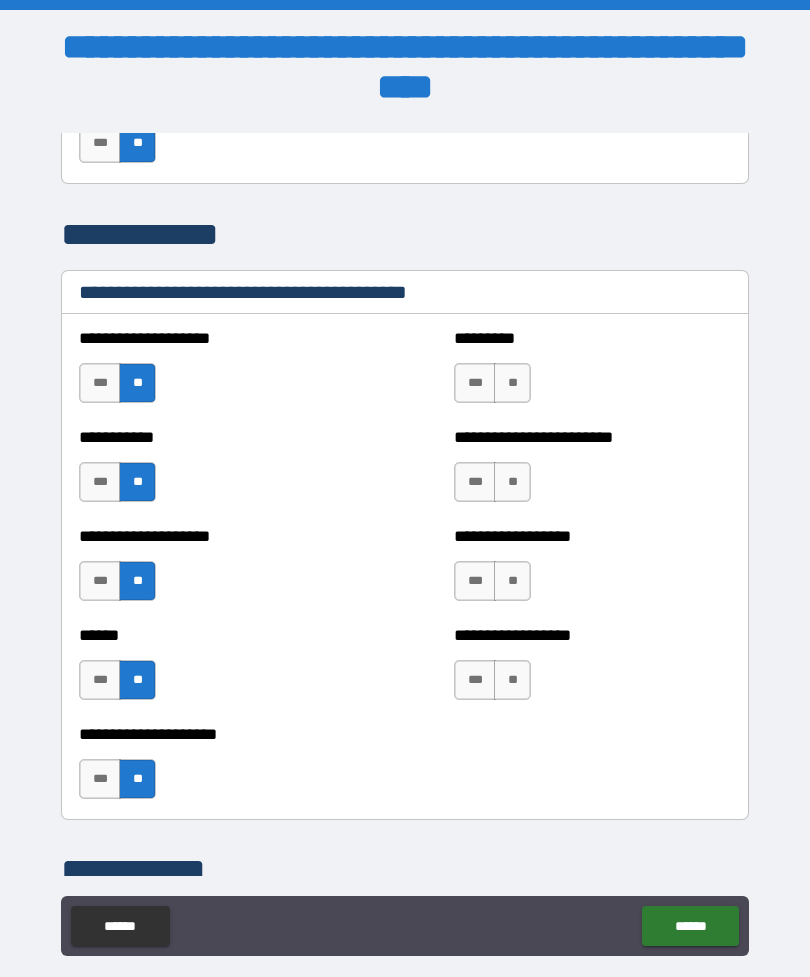 click on "**" at bounding box center (512, 383) 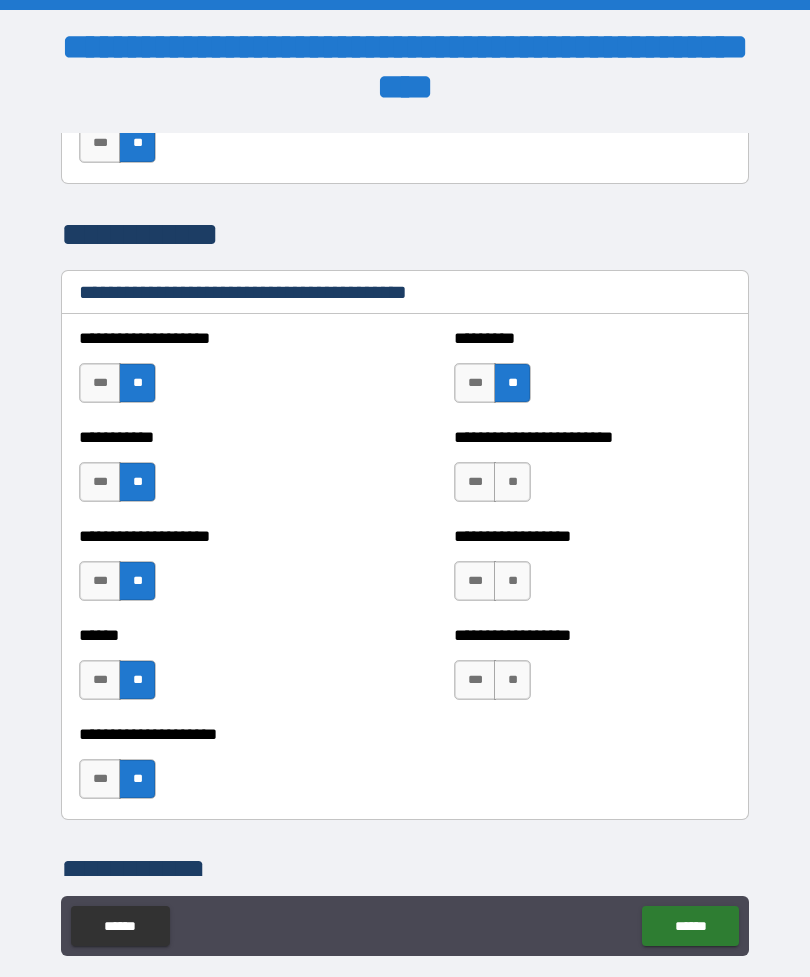 click on "**" at bounding box center [512, 482] 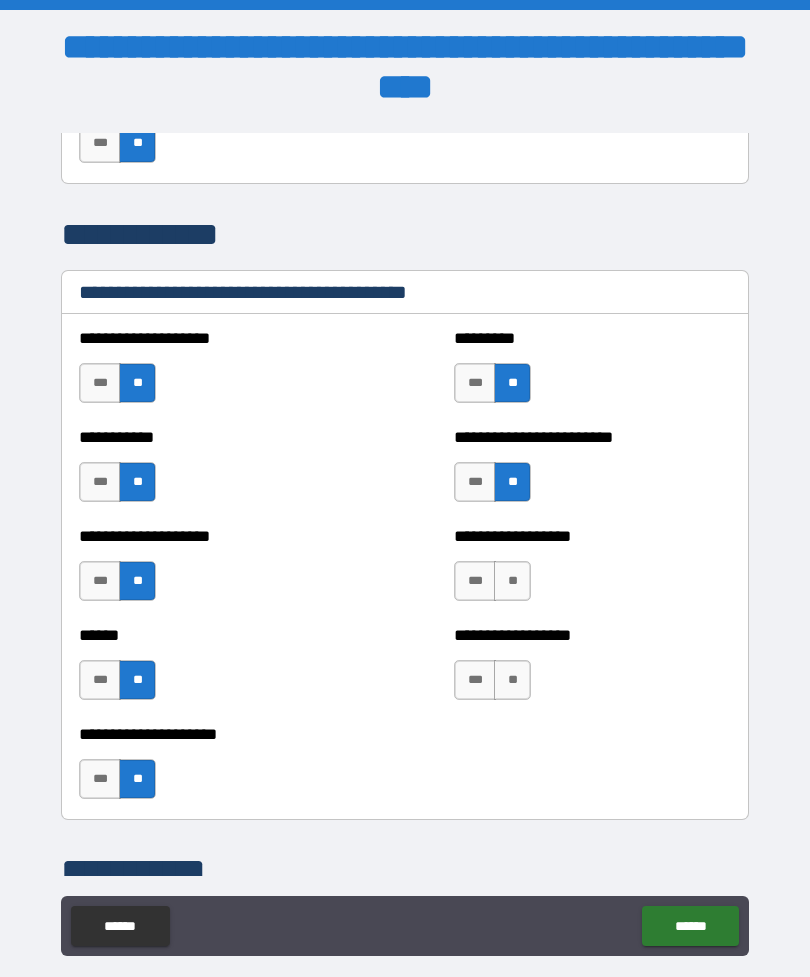 click on "**" at bounding box center [512, 581] 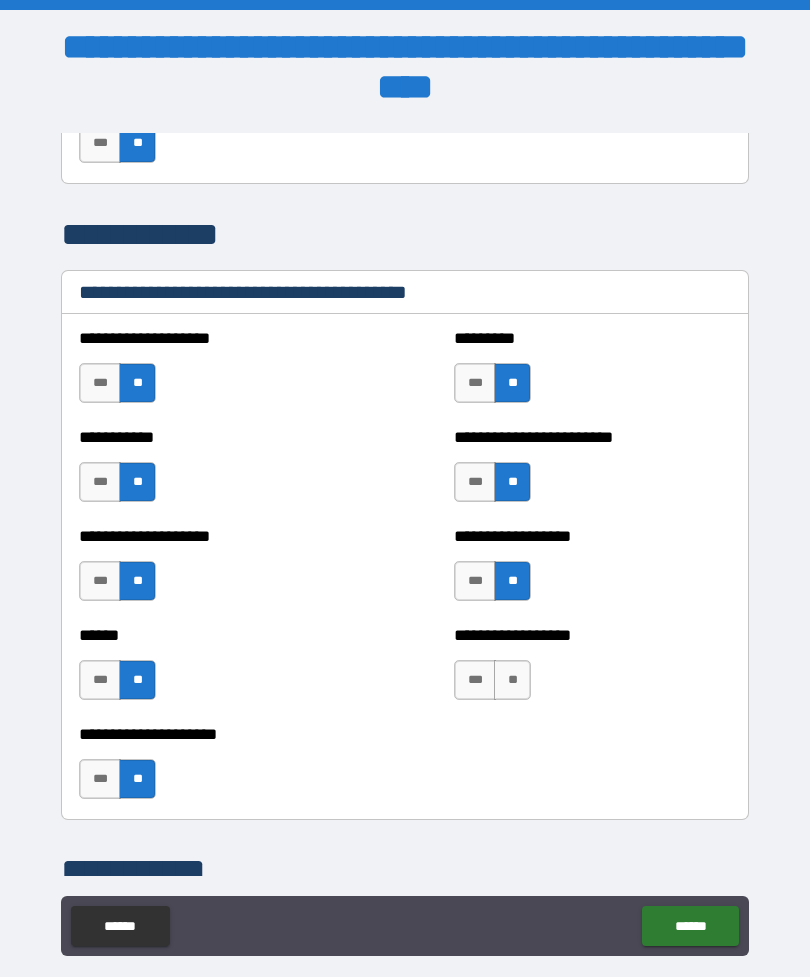 click on "**" at bounding box center [512, 680] 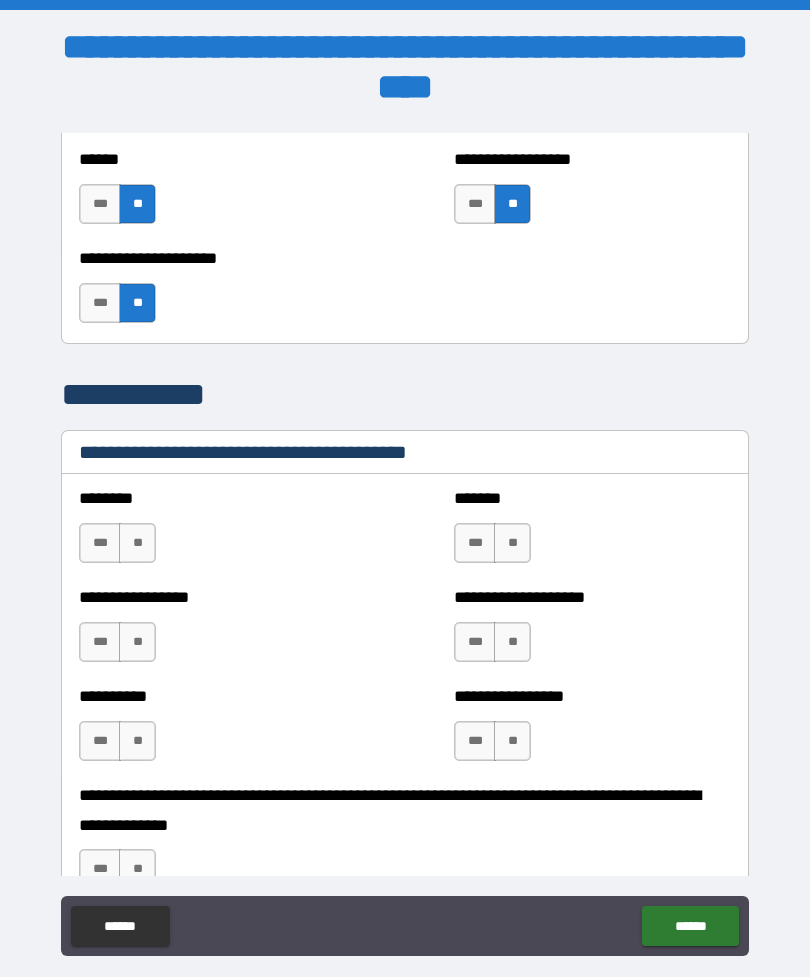 scroll, scrollTop: 8691, scrollLeft: 0, axis: vertical 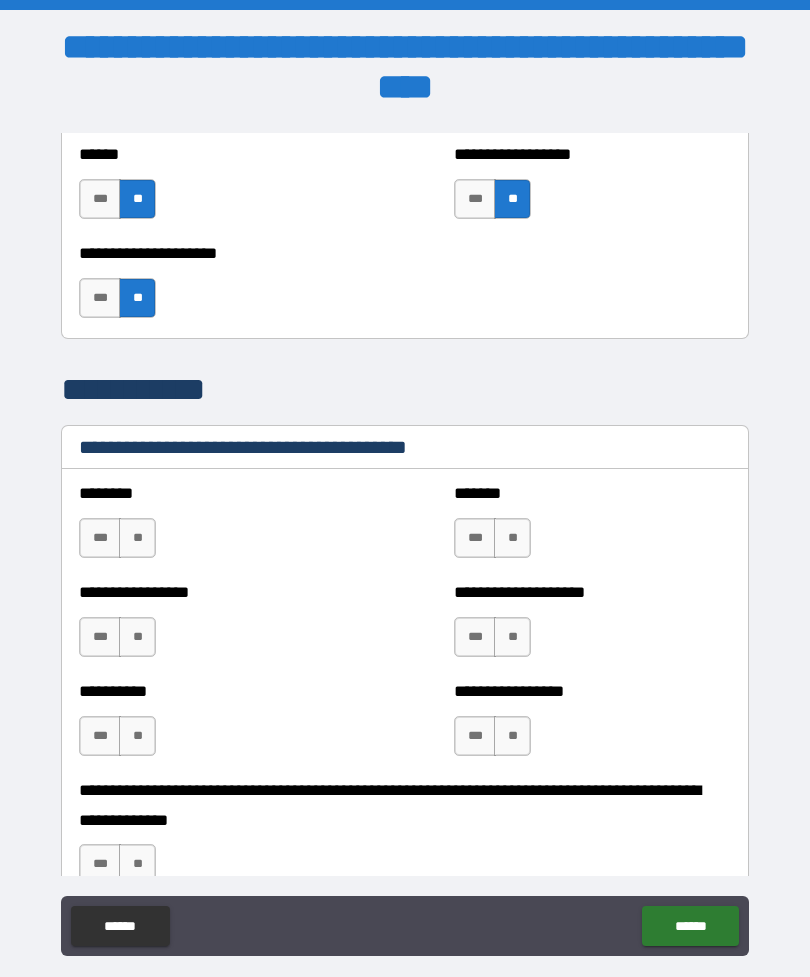 click on "**" at bounding box center [137, 538] 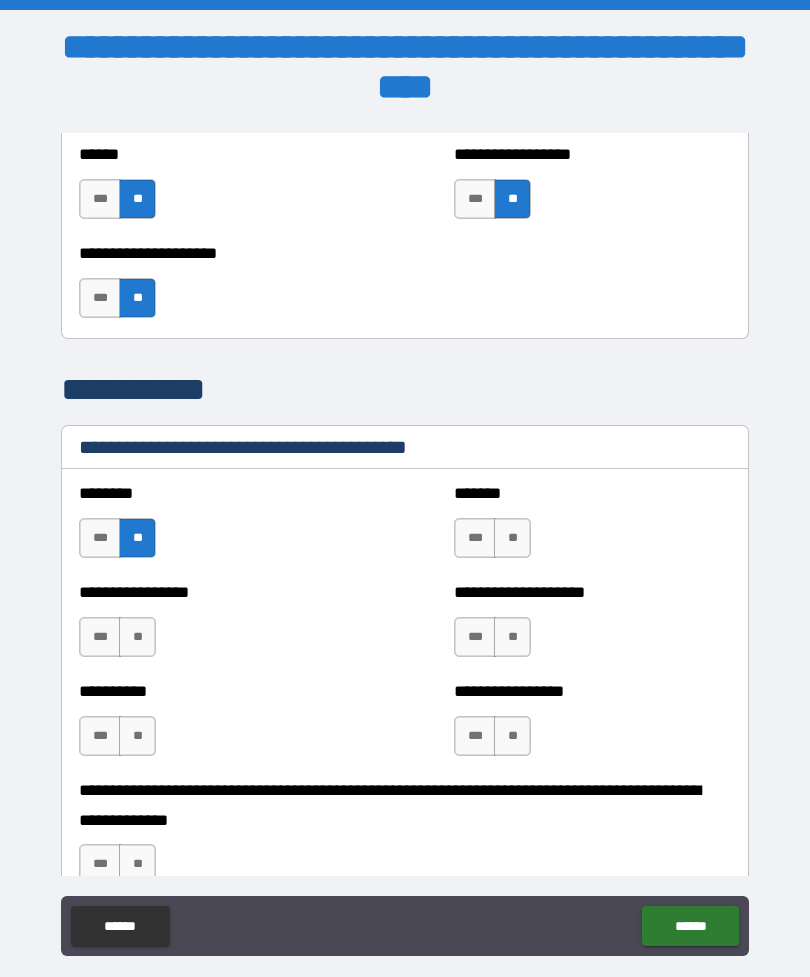 click on "**" at bounding box center [137, 637] 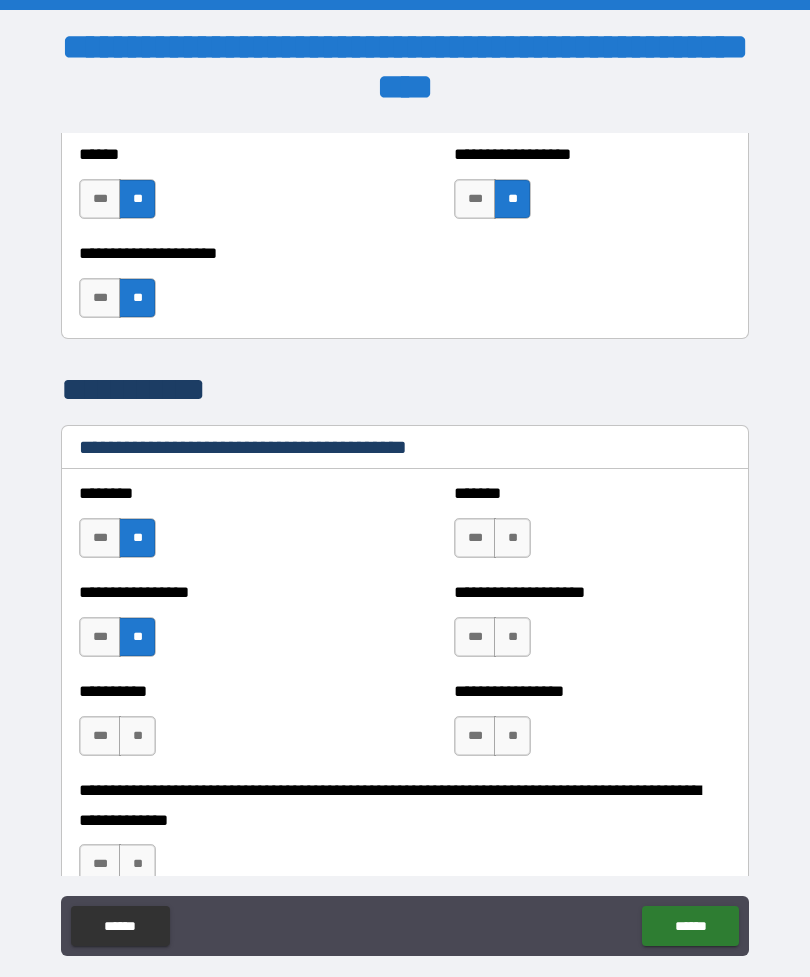 click on "**" at bounding box center [137, 736] 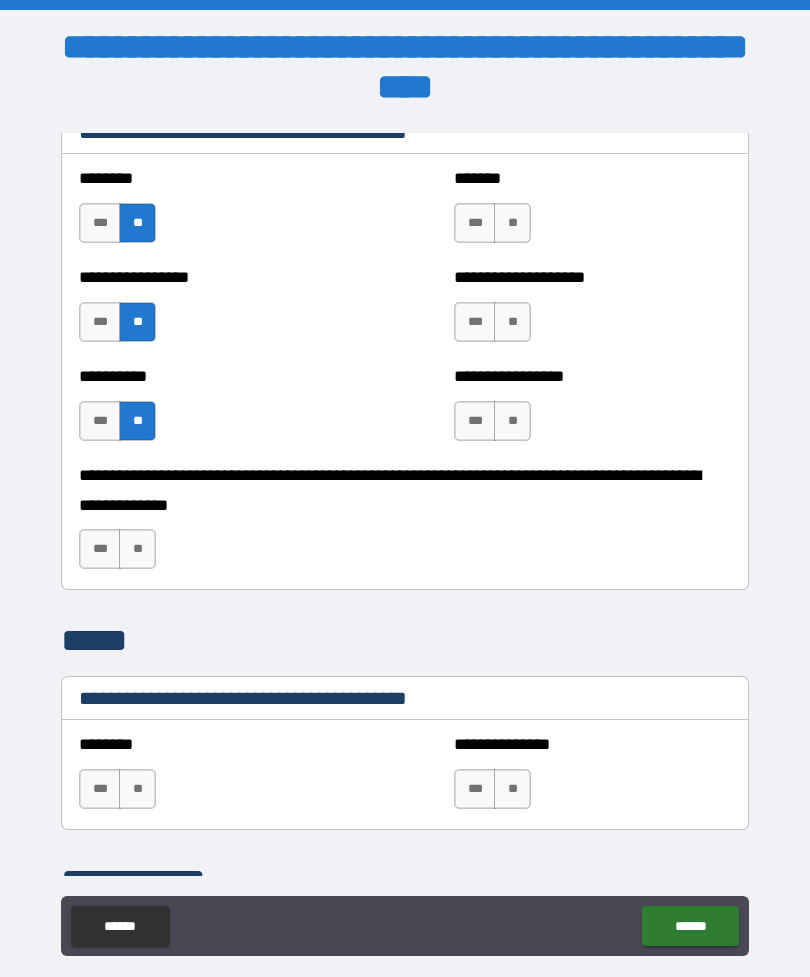 scroll, scrollTop: 9004, scrollLeft: 0, axis: vertical 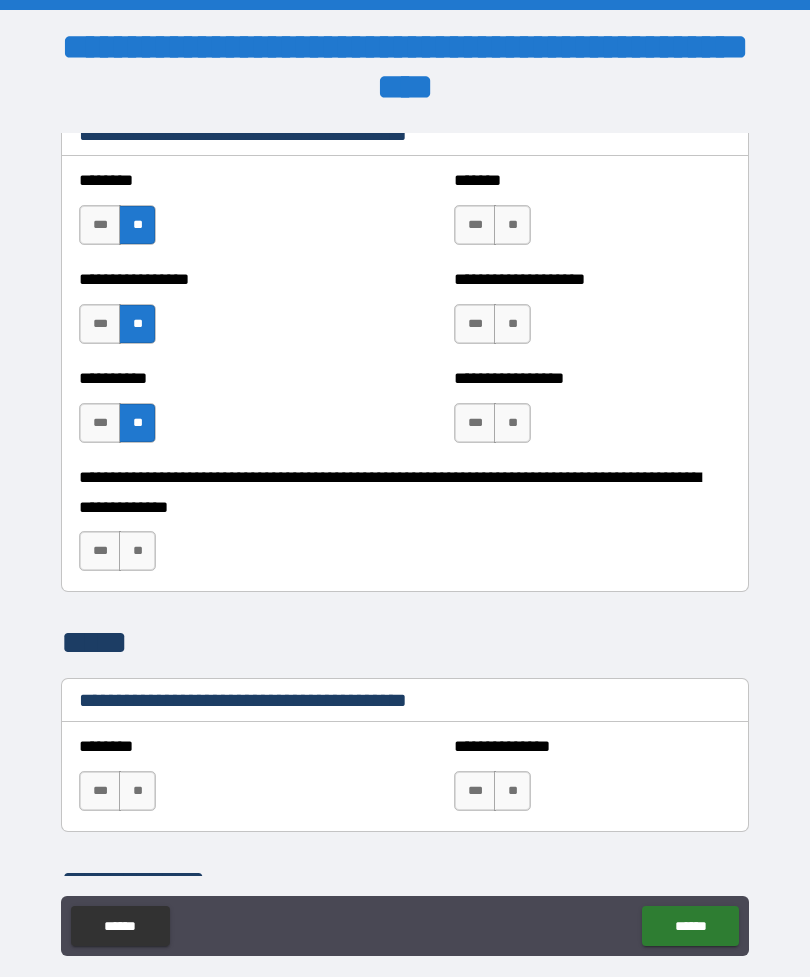 click on "**********" at bounding box center [405, 527] 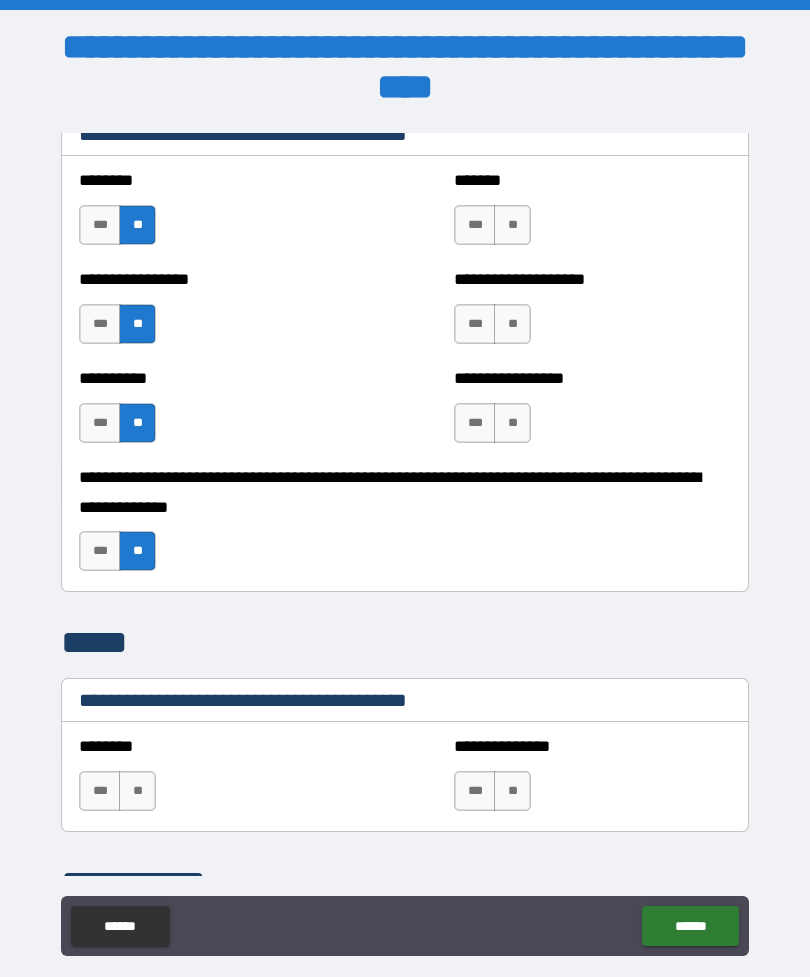 click on "**" at bounding box center (512, 225) 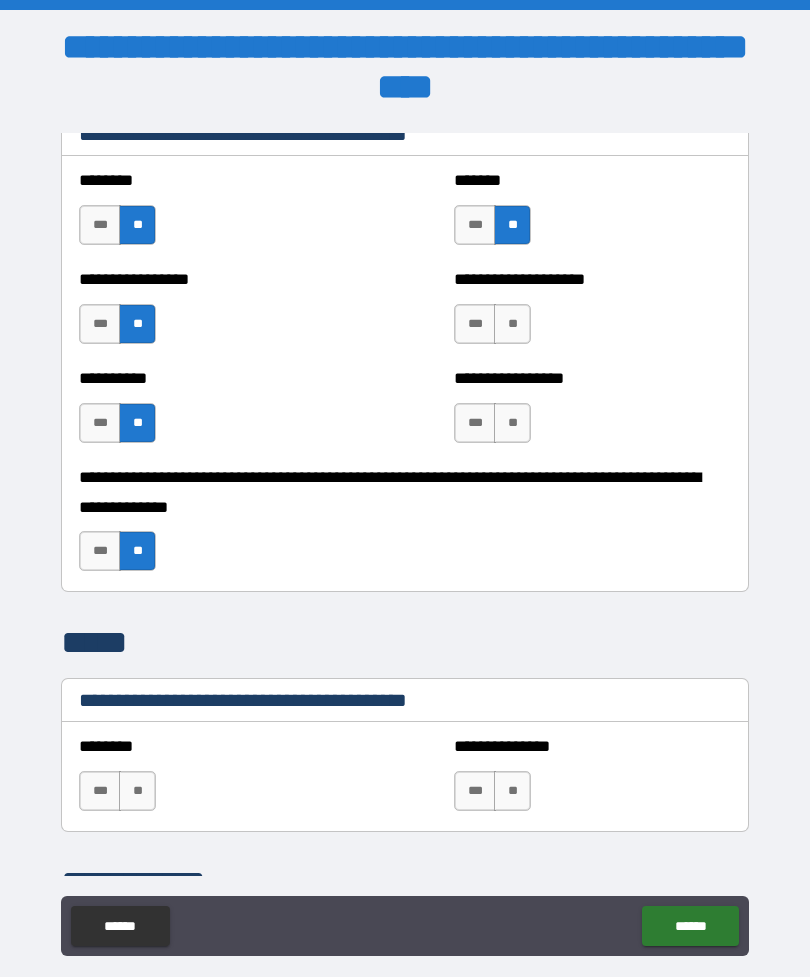 click on "**" at bounding box center (512, 324) 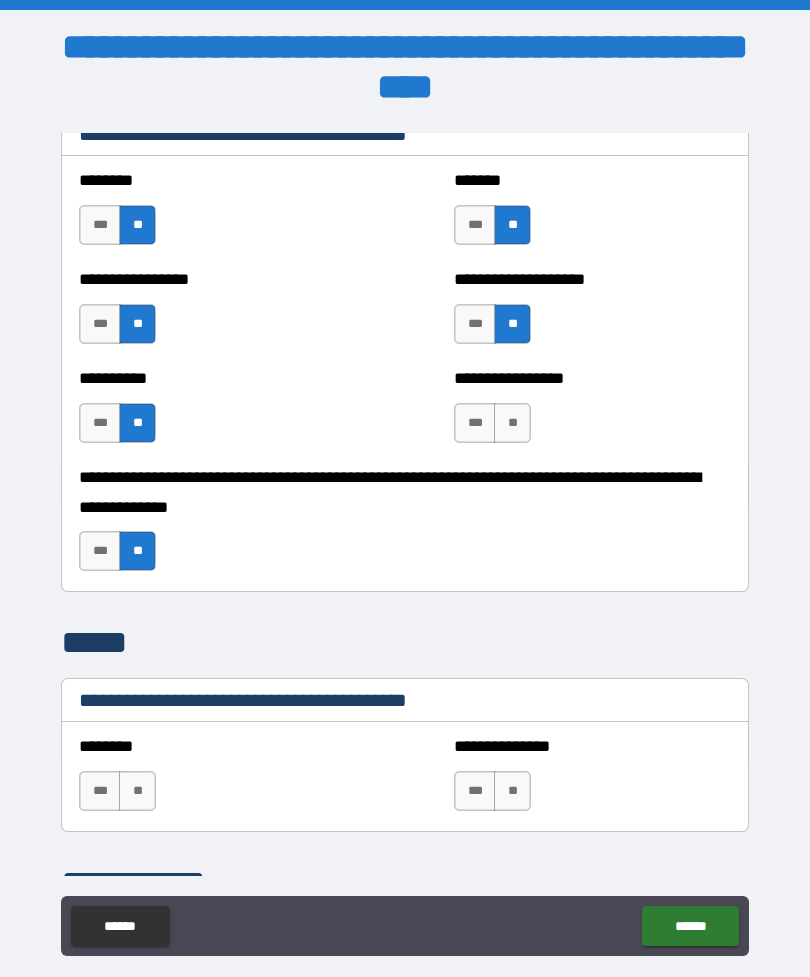 click on "**" at bounding box center [512, 423] 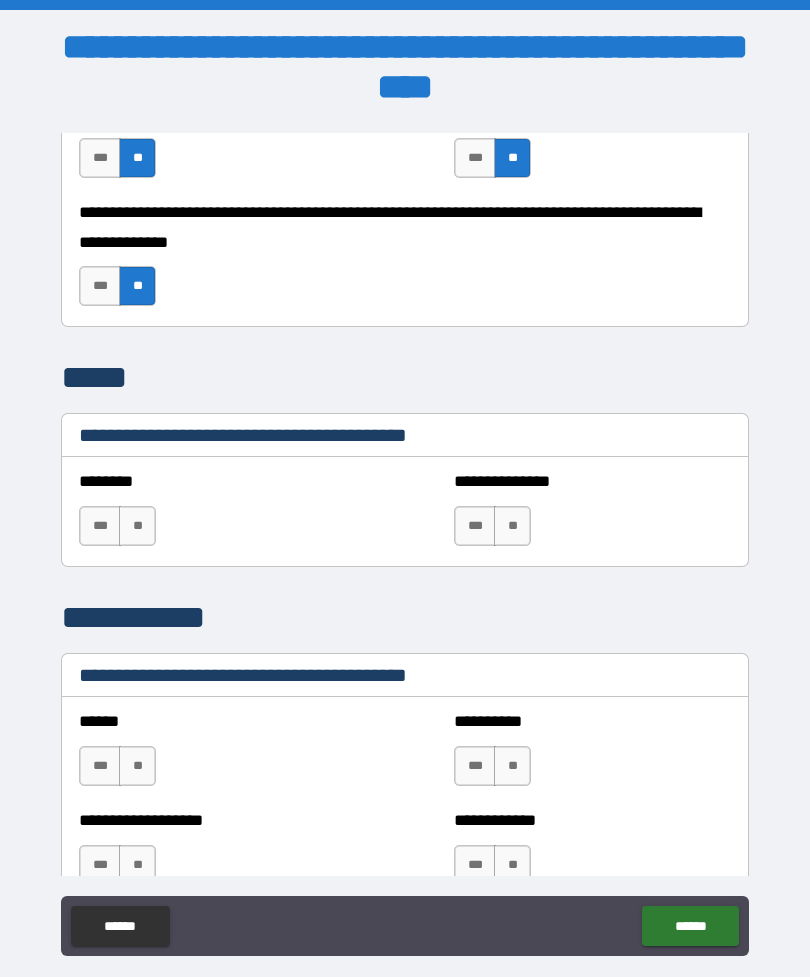 scroll, scrollTop: 9318, scrollLeft: 0, axis: vertical 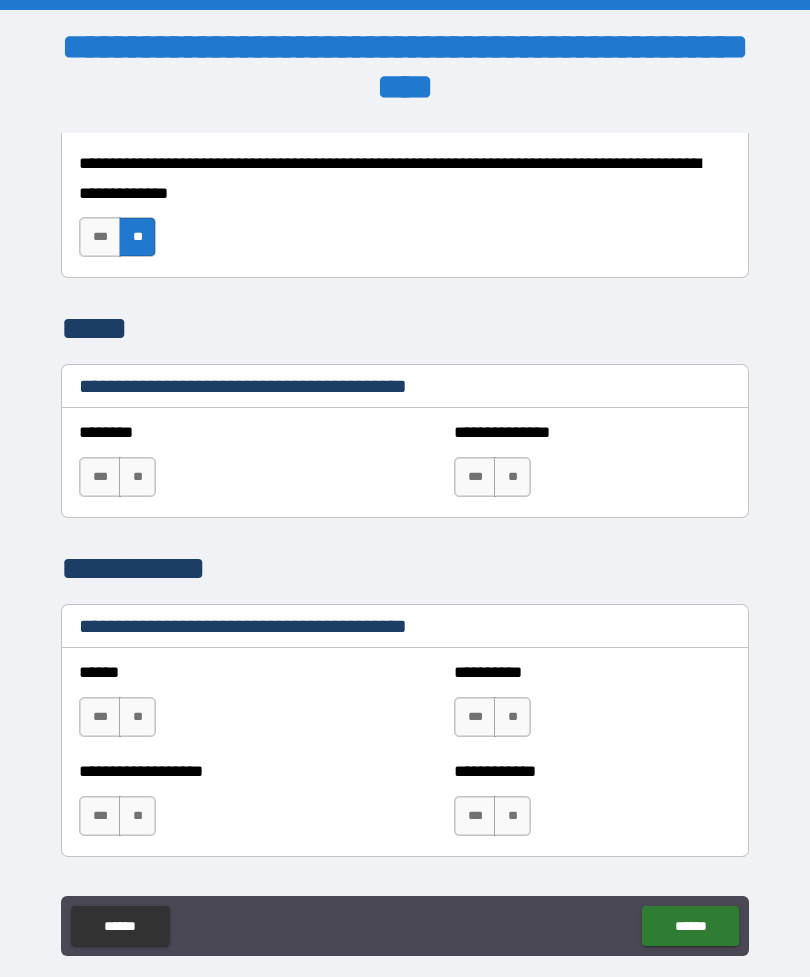 click on "**" at bounding box center (137, 477) 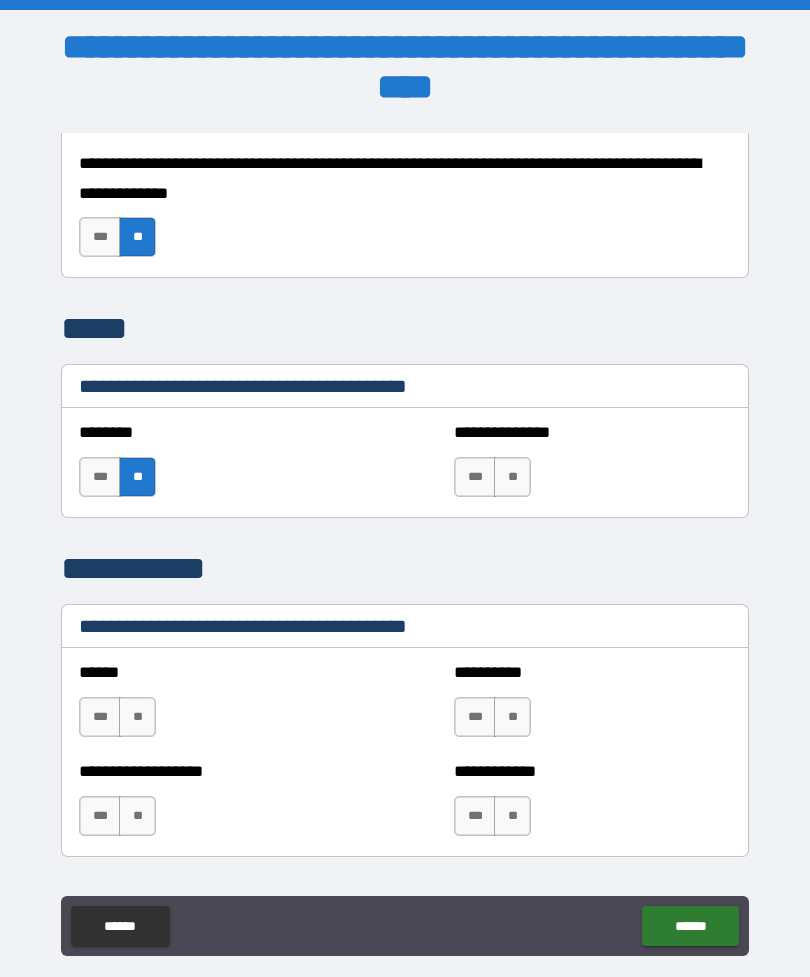 click on "**" at bounding box center [512, 477] 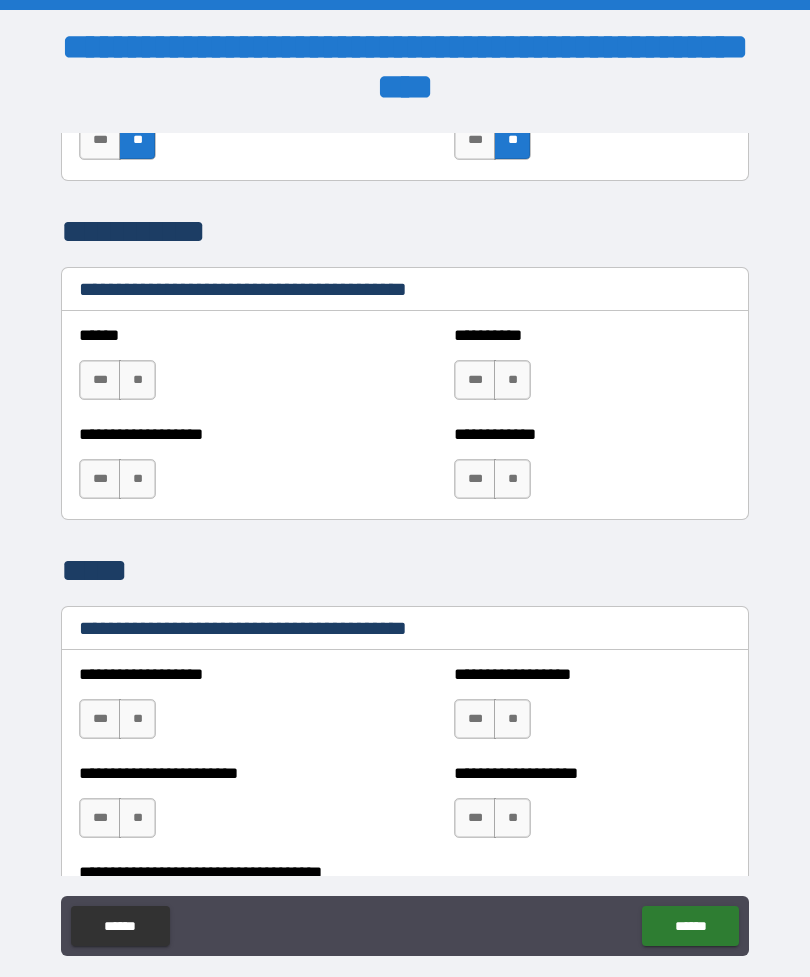 scroll, scrollTop: 9654, scrollLeft: 0, axis: vertical 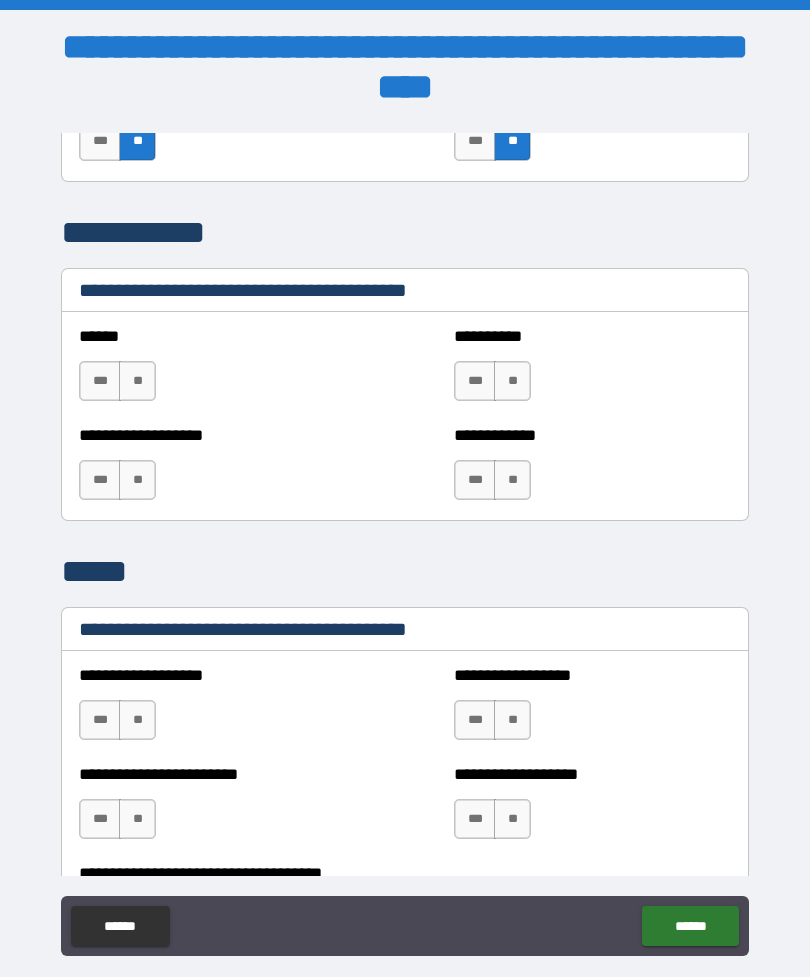click on "***" at bounding box center (100, 381) 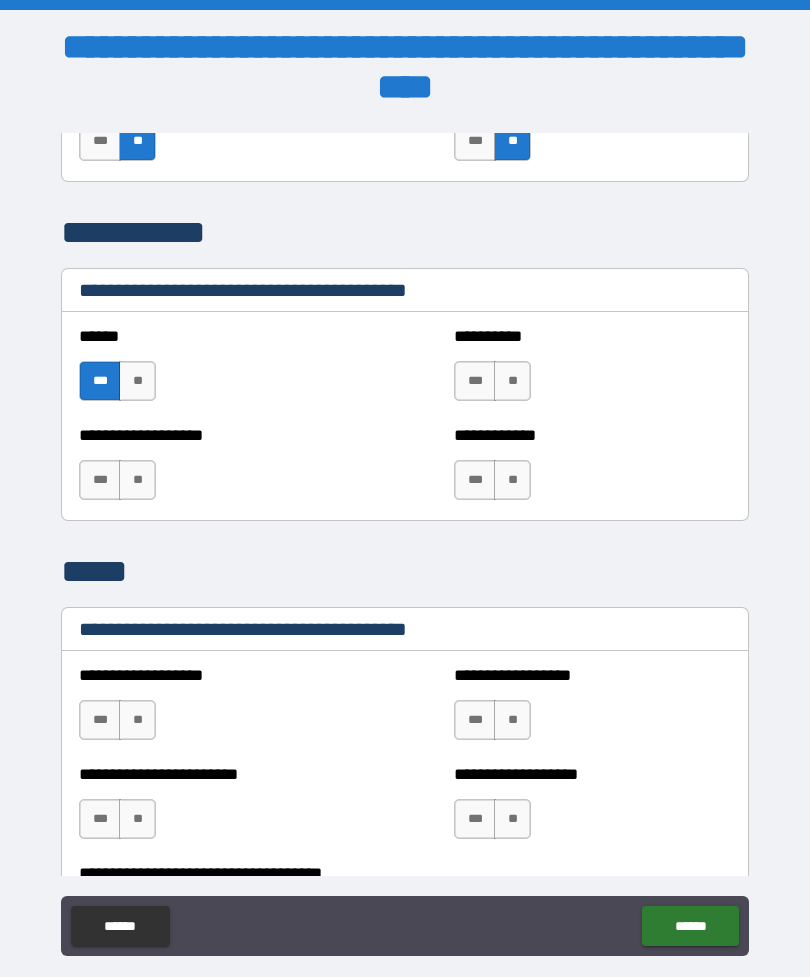 click on "**" at bounding box center (137, 480) 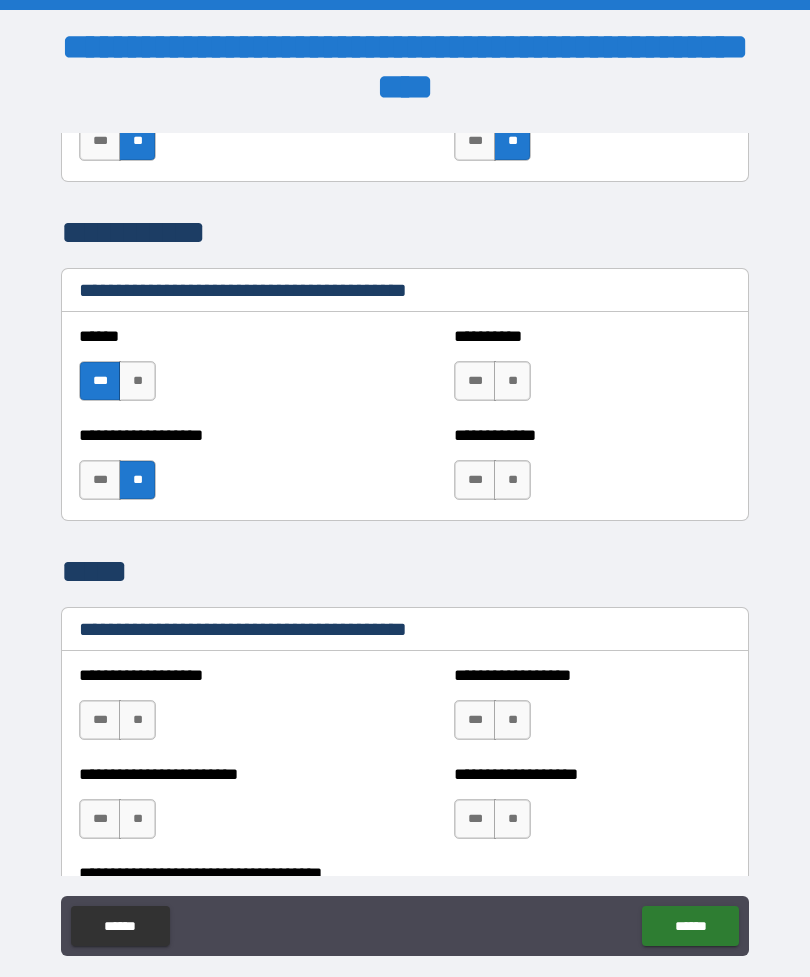 click on "**" at bounding box center (512, 381) 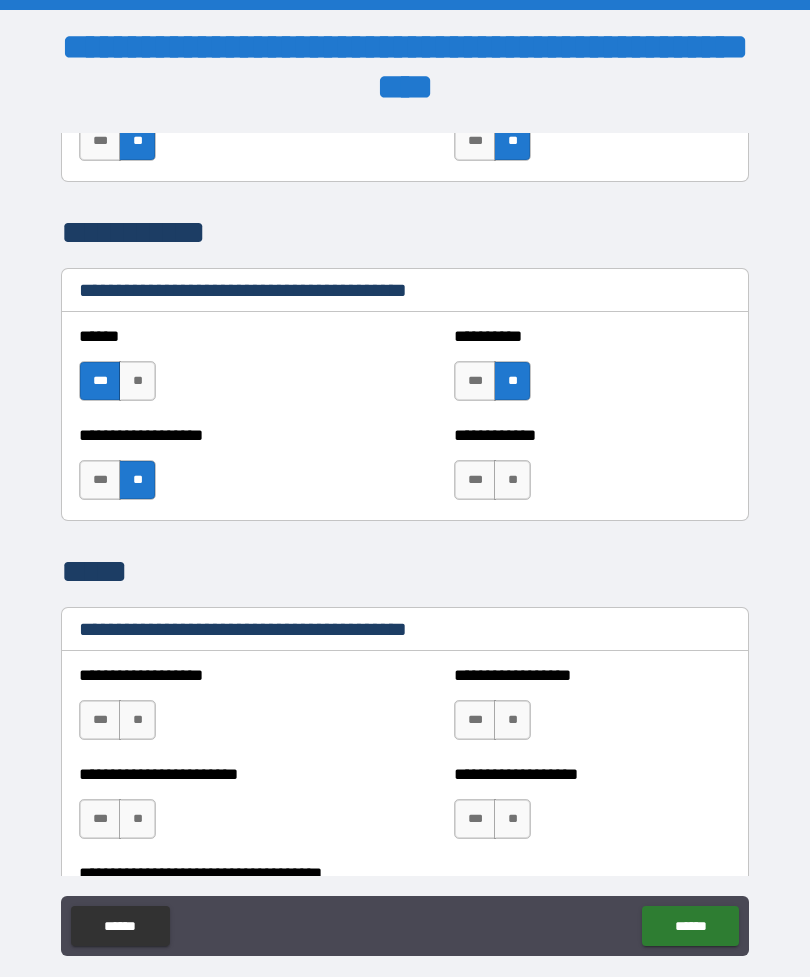 click on "**" at bounding box center (512, 480) 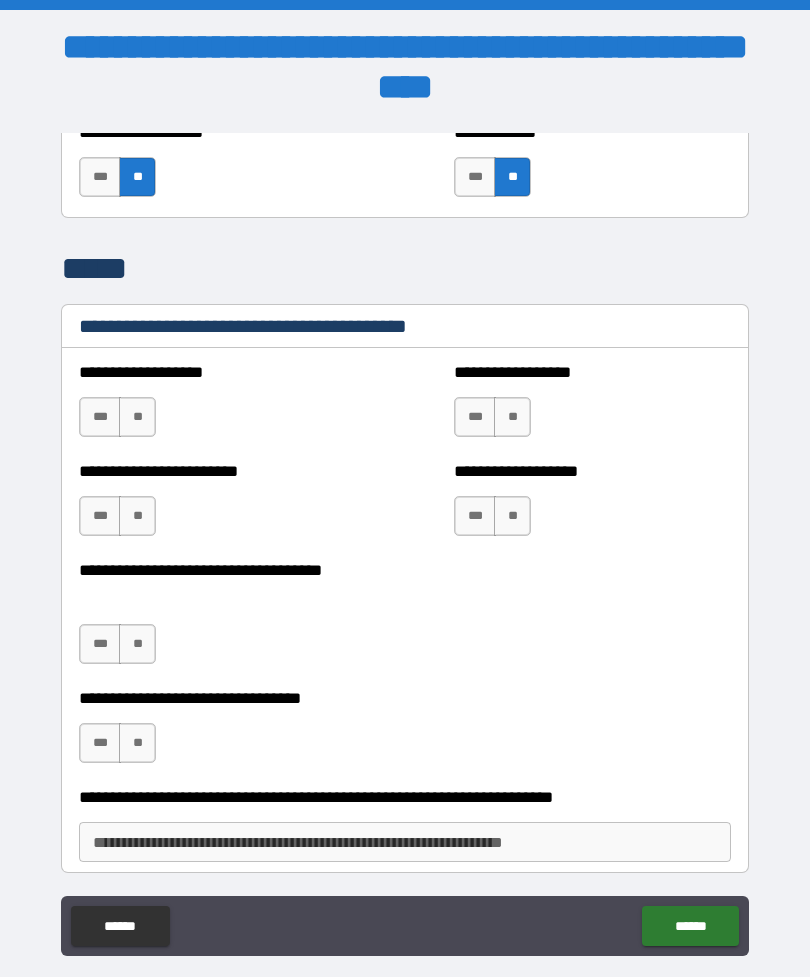 scroll, scrollTop: 9960, scrollLeft: 0, axis: vertical 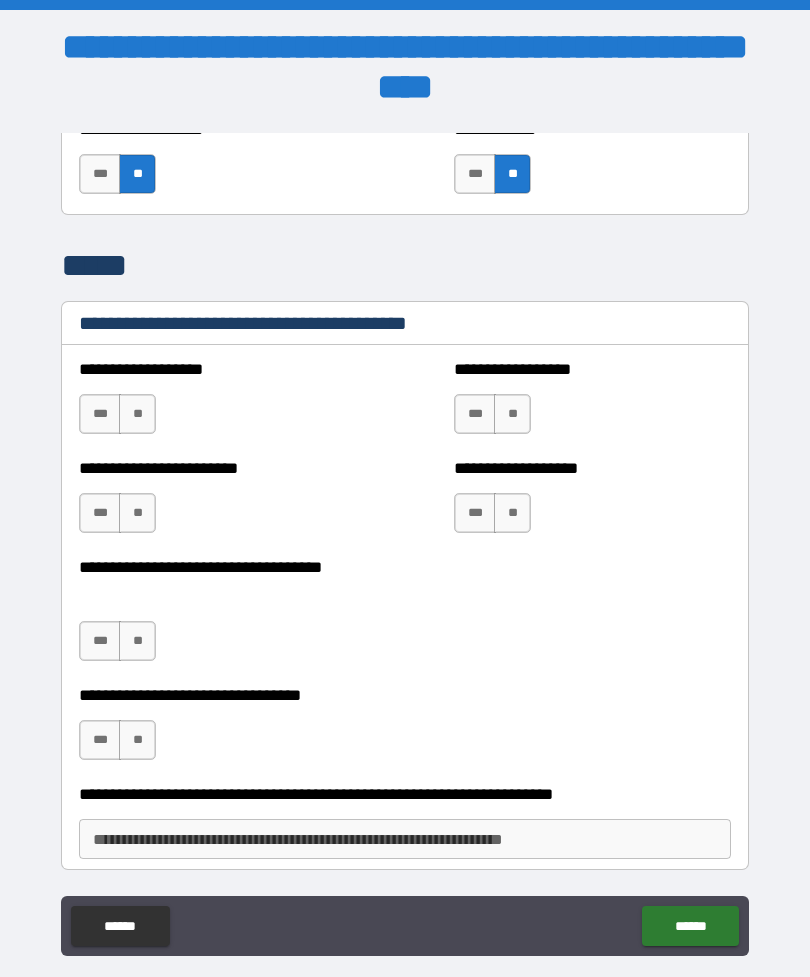 click on "***" at bounding box center (100, 414) 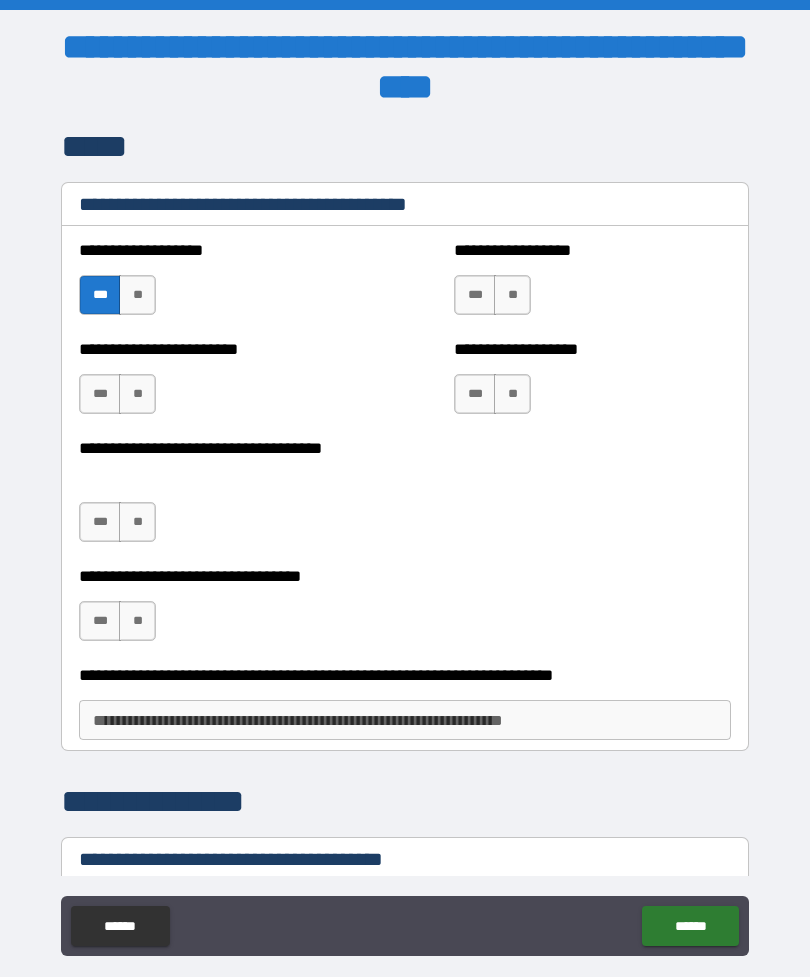 scroll, scrollTop: 10084, scrollLeft: 0, axis: vertical 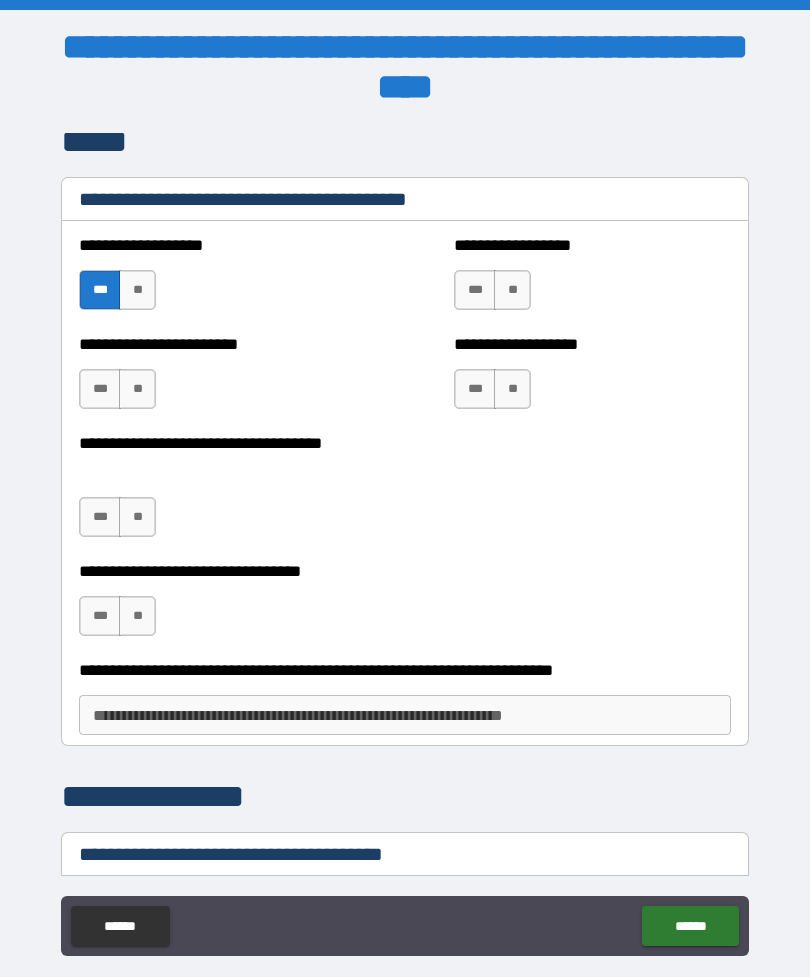 click on "**" at bounding box center [137, 389] 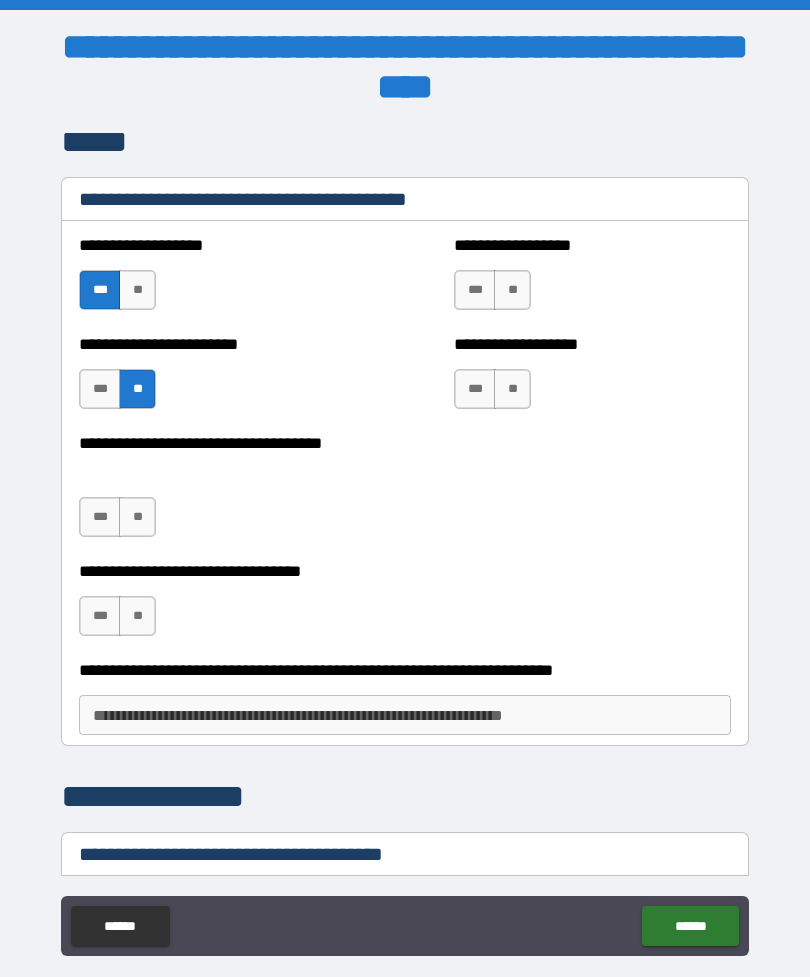 click on "***" at bounding box center (100, 517) 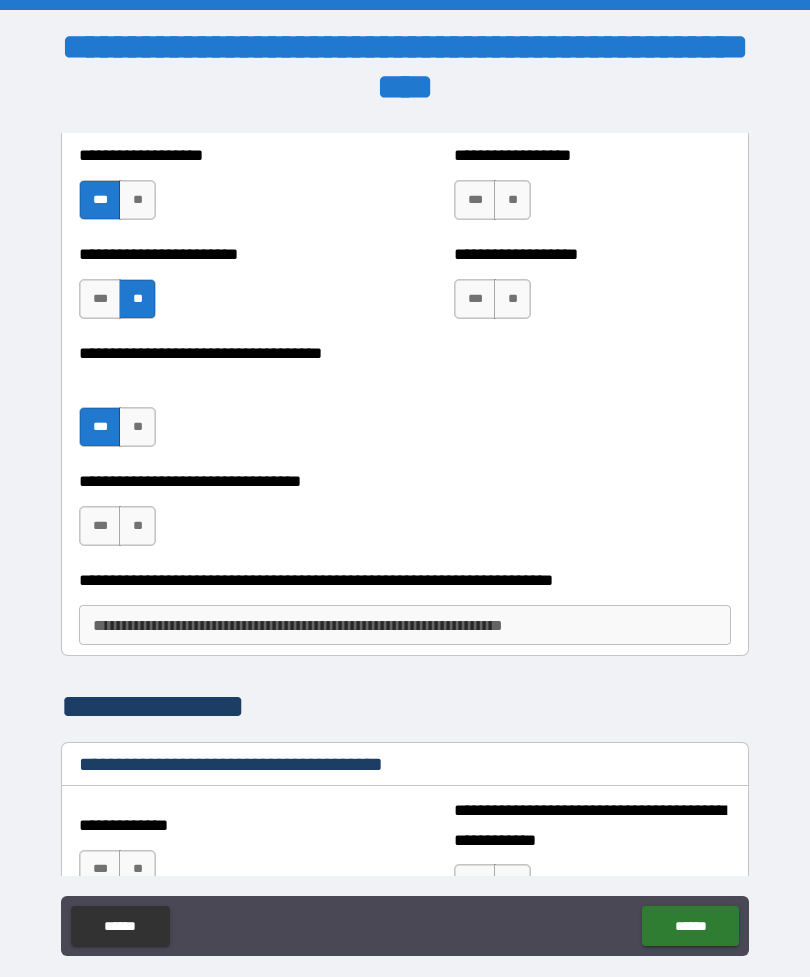 scroll, scrollTop: 10189, scrollLeft: 0, axis: vertical 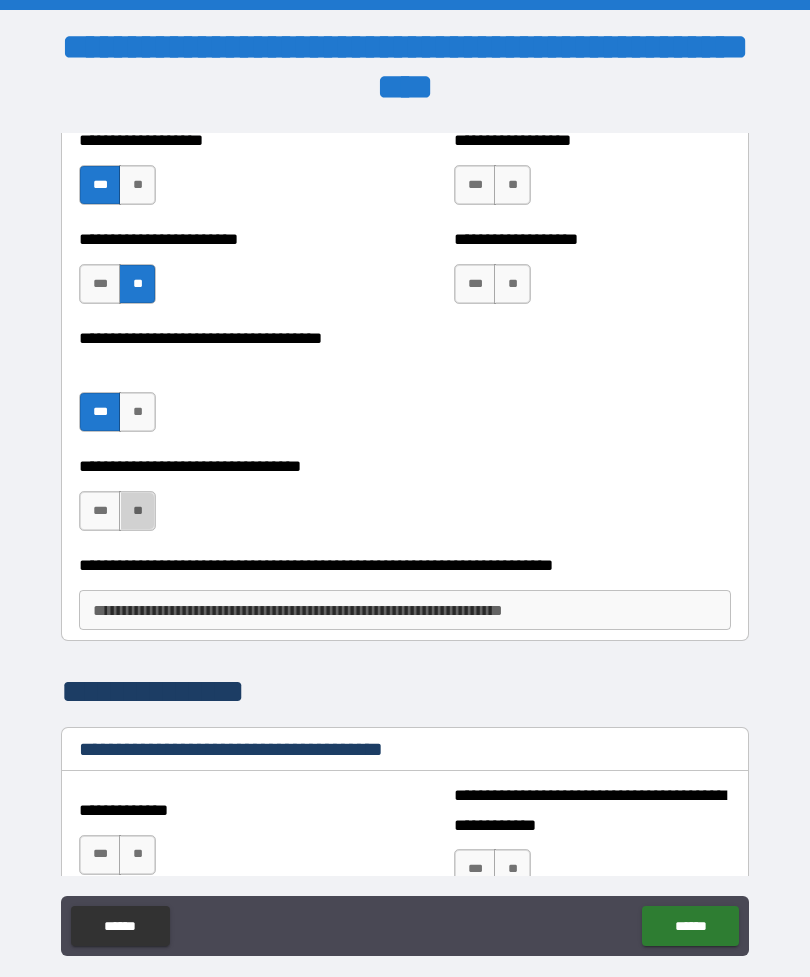 click on "**" at bounding box center (137, 511) 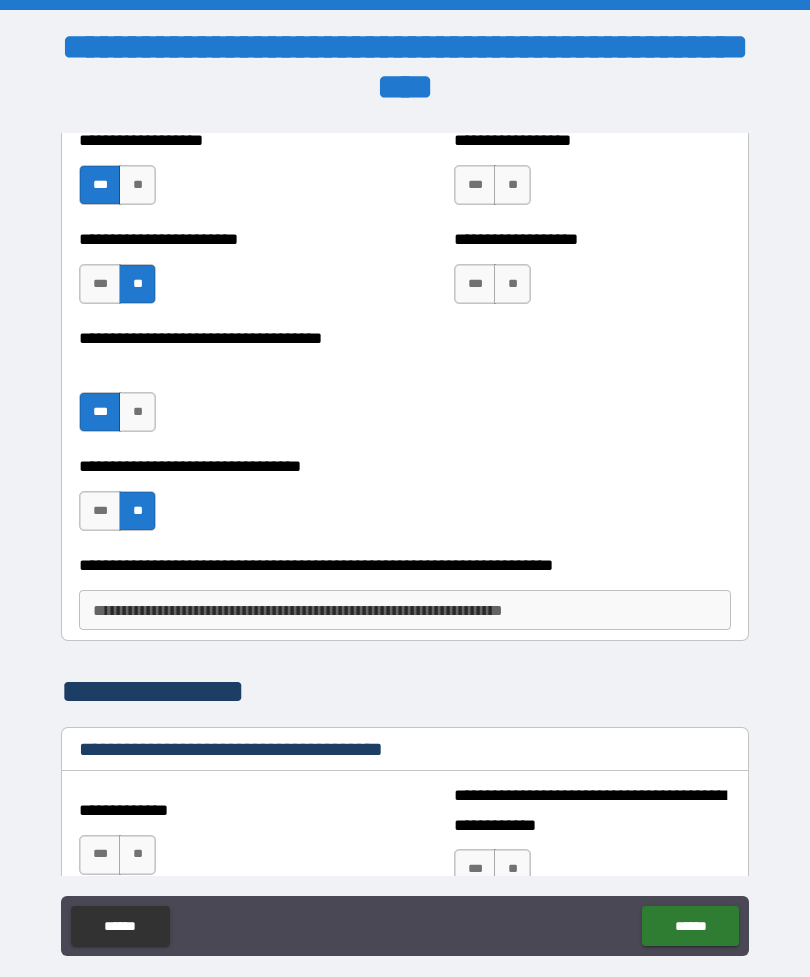 click on "**" at bounding box center [512, 185] 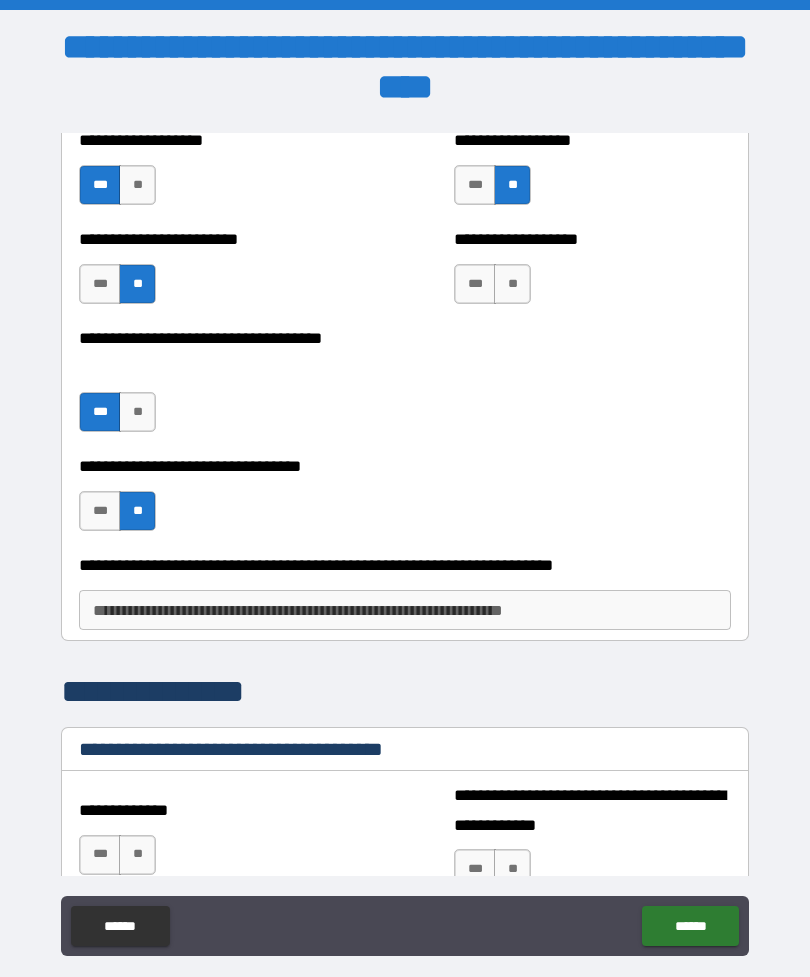click on "**" at bounding box center [512, 284] 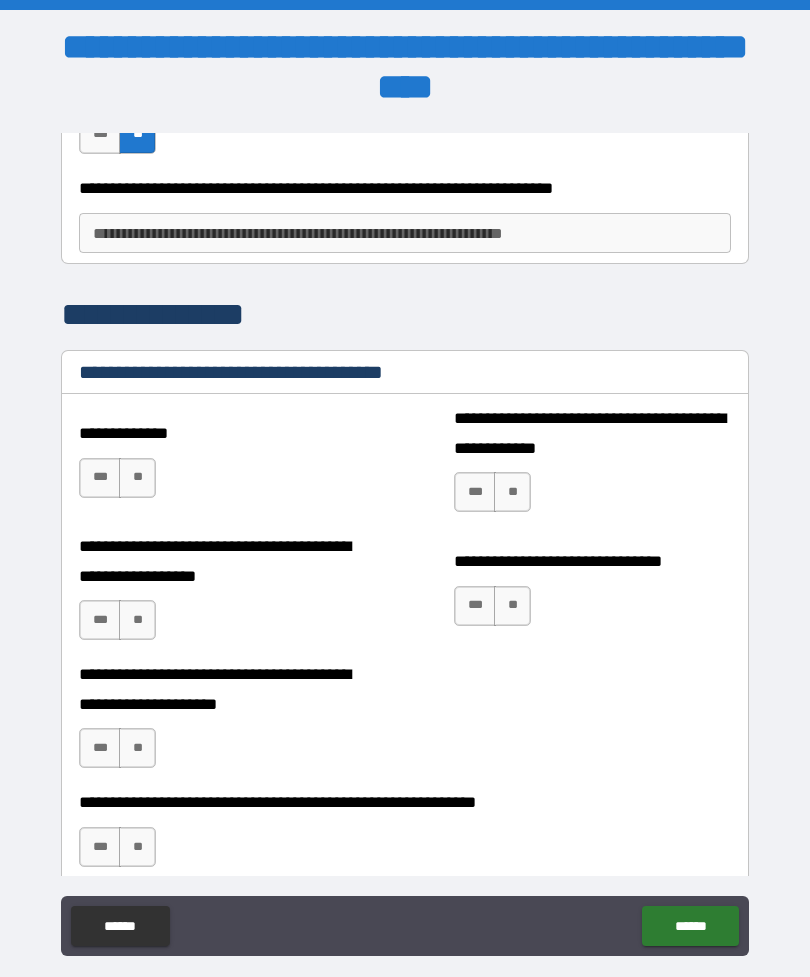 scroll, scrollTop: 10569, scrollLeft: 0, axis: vertical 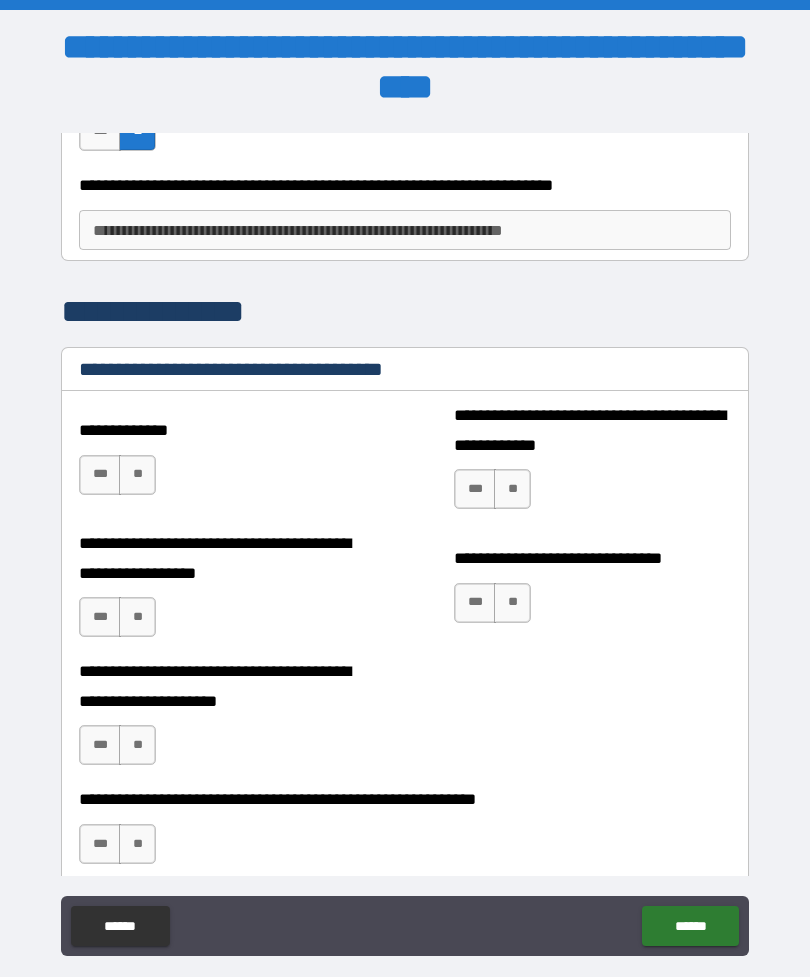 click on "**" at bounding box center [137, 475] 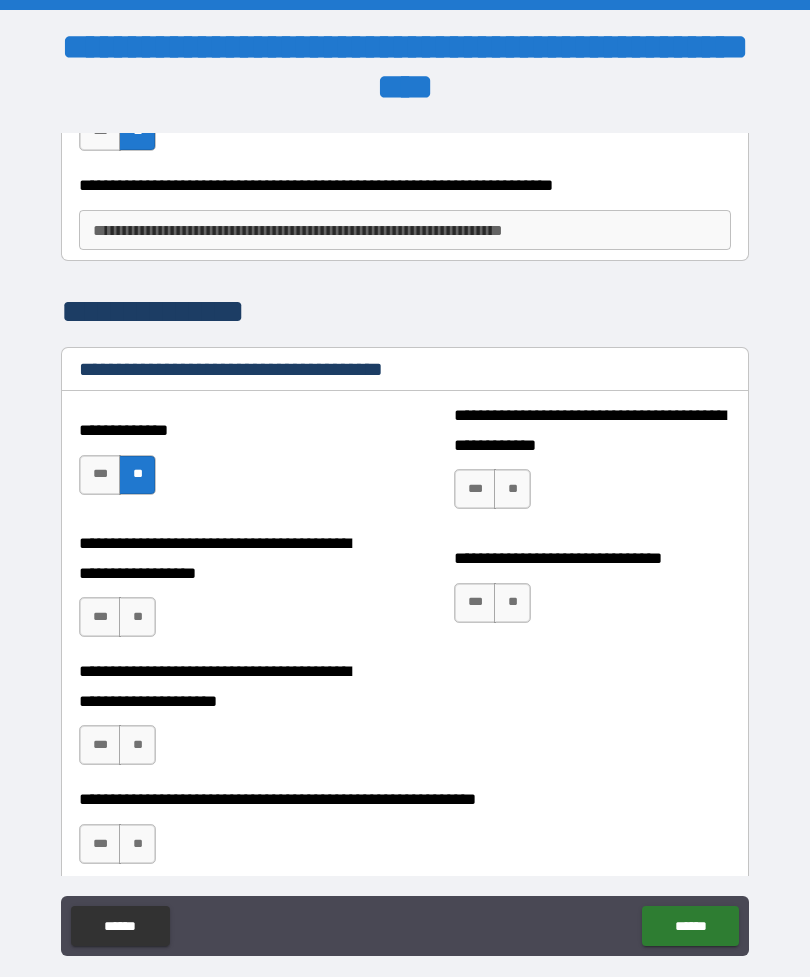 click on "**" at bounding box center [512, 489] 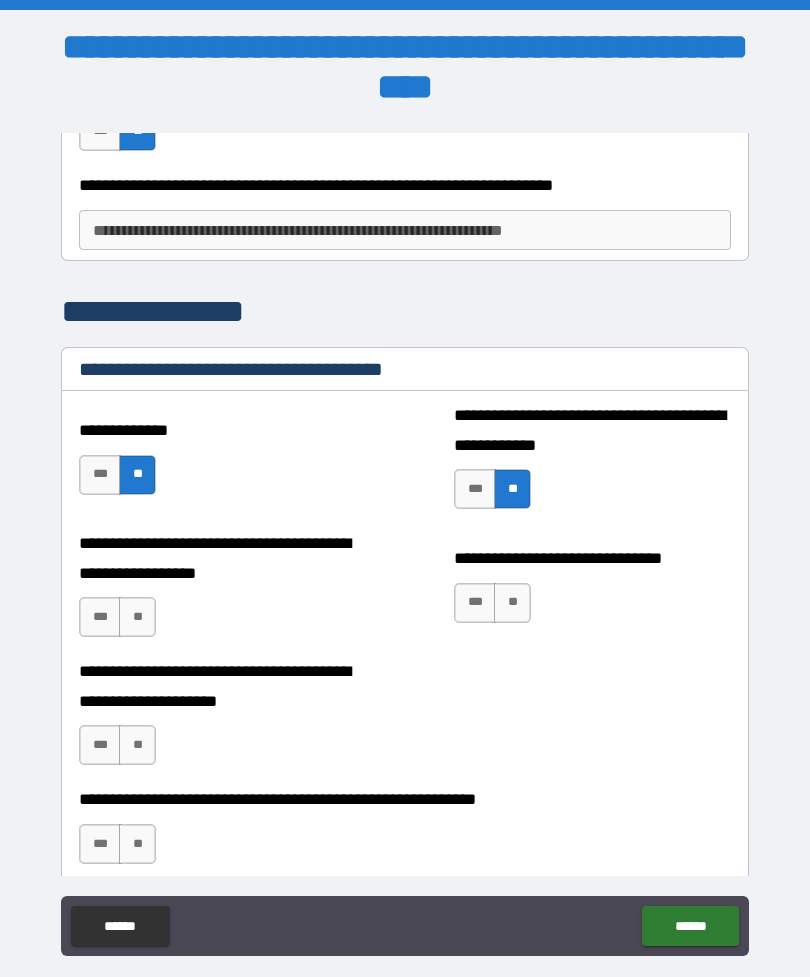 click on "**" at bounding box center [512, 603] 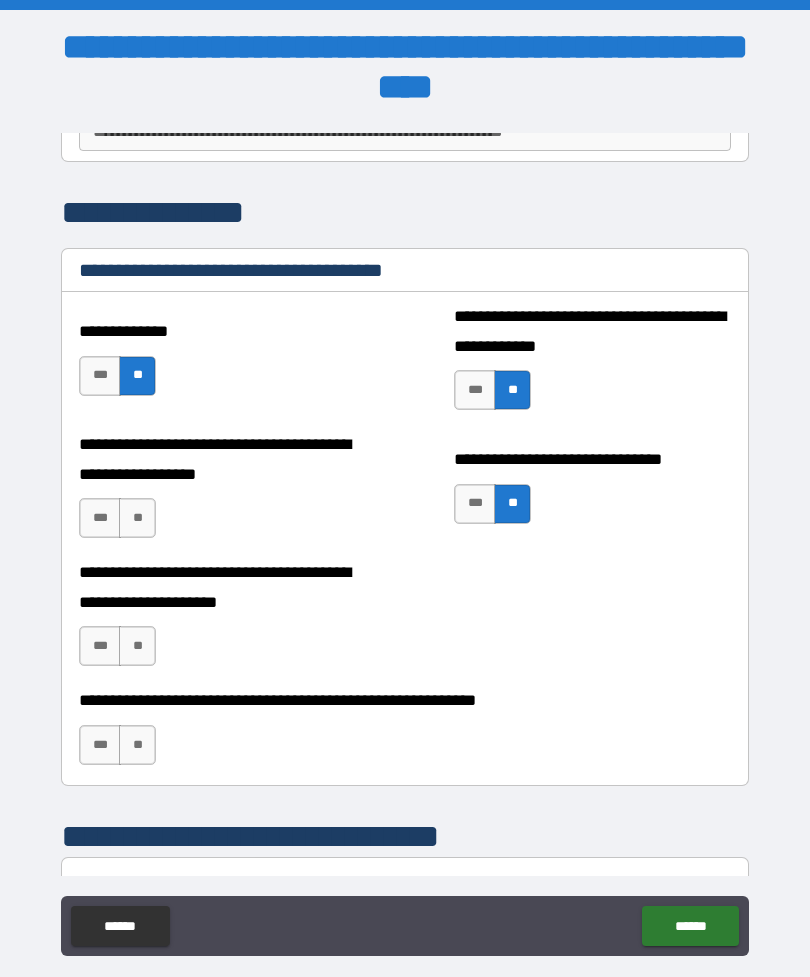 scroll, scrollTop: 10688, scrollLeft: 0, axis: vertical 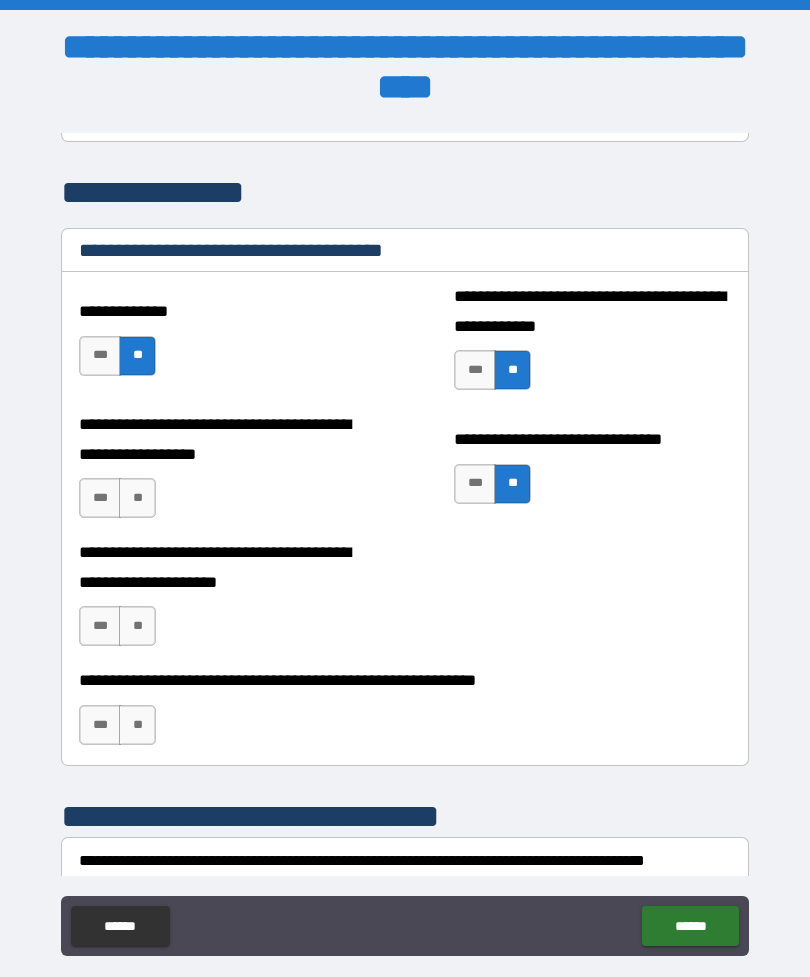 click on "**" at bounding box center [137, 498] 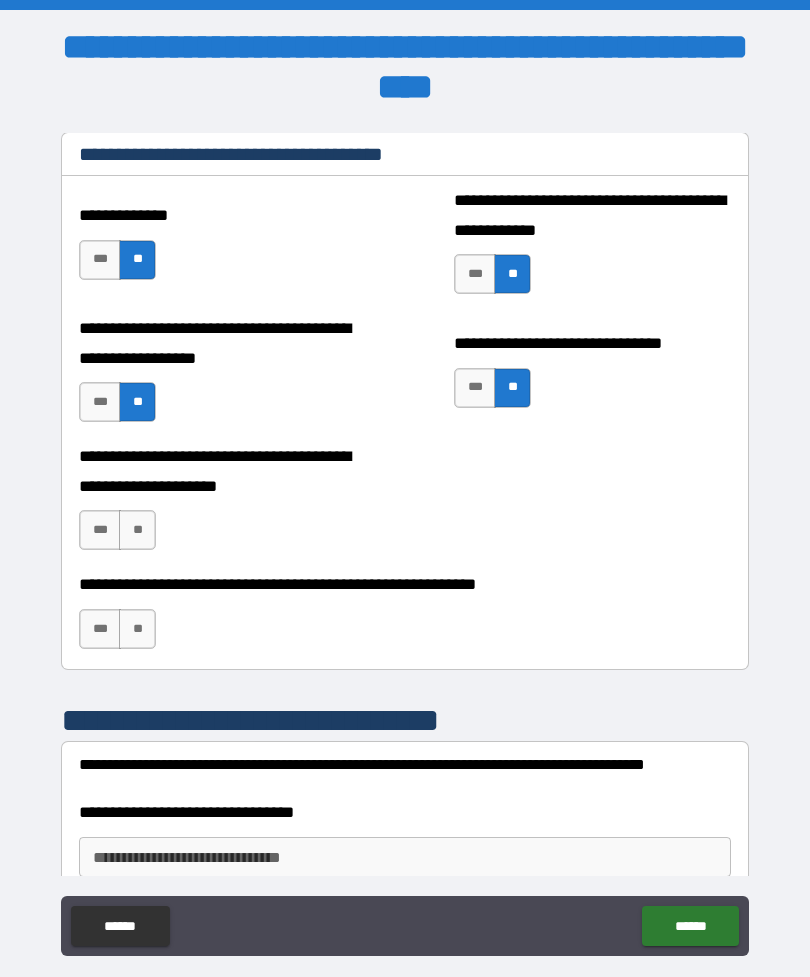 scroll, scrollTop: 10791, scrollLeft: 0, axis: vertical 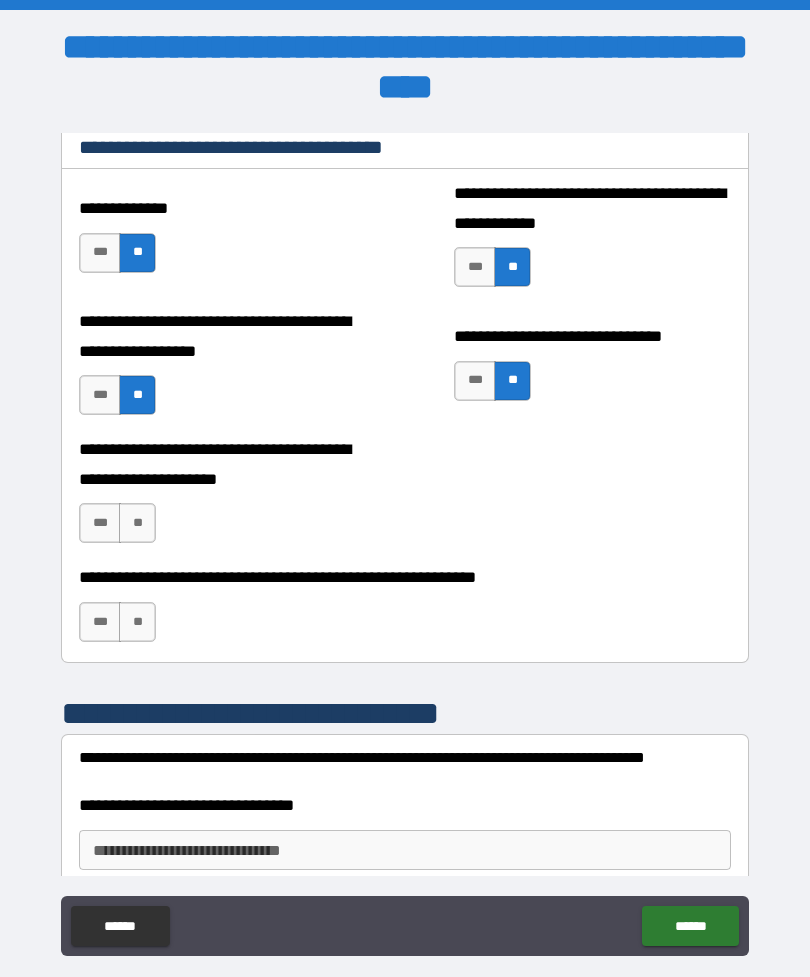 click on "**" at bounding box center (137, 523) 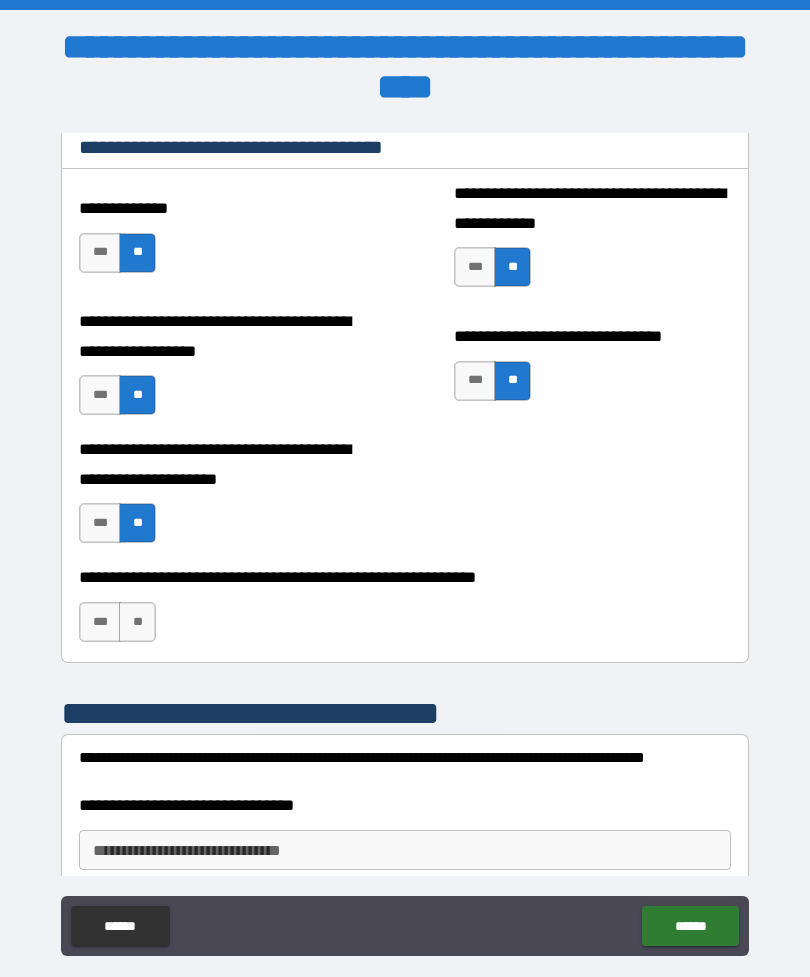 click on "**" at bounding box center [137, 622] 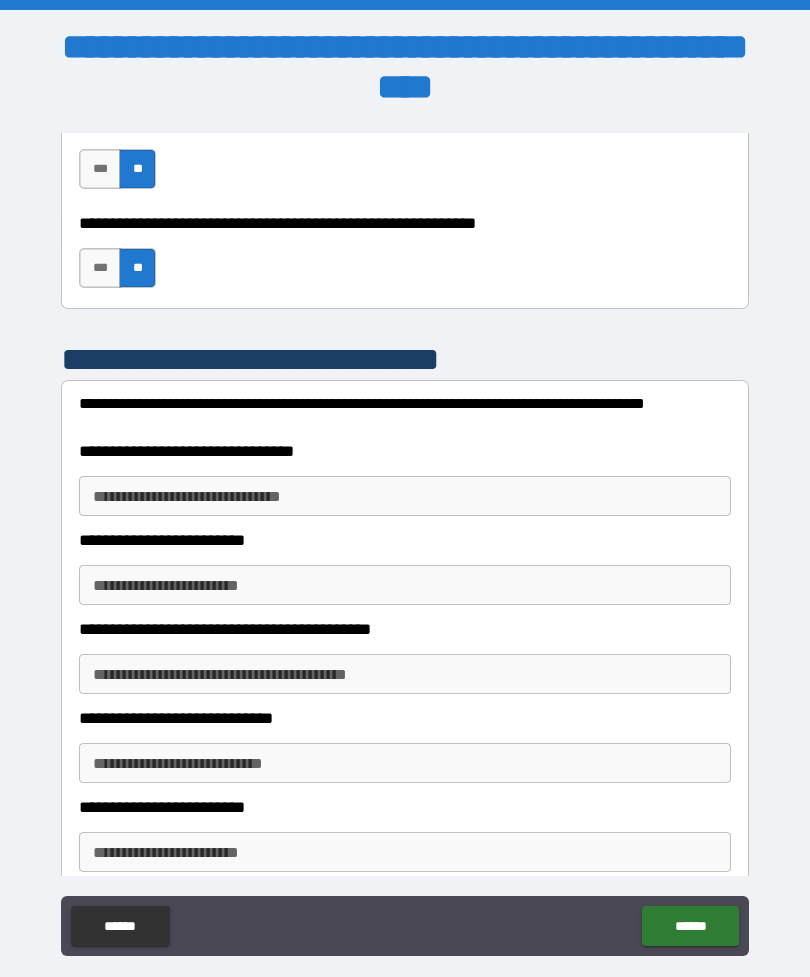 scroll, scrollTop: 11149, scrollLeft: 0, axis: vertical 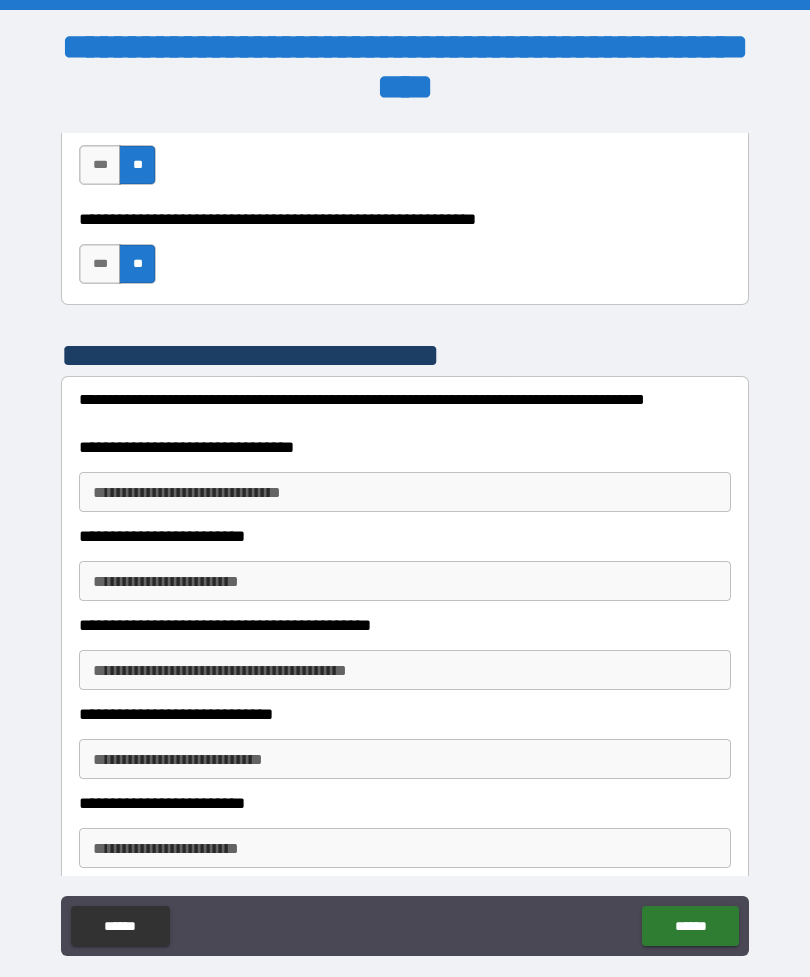 click on "**********" at bounding box center (405, 492) 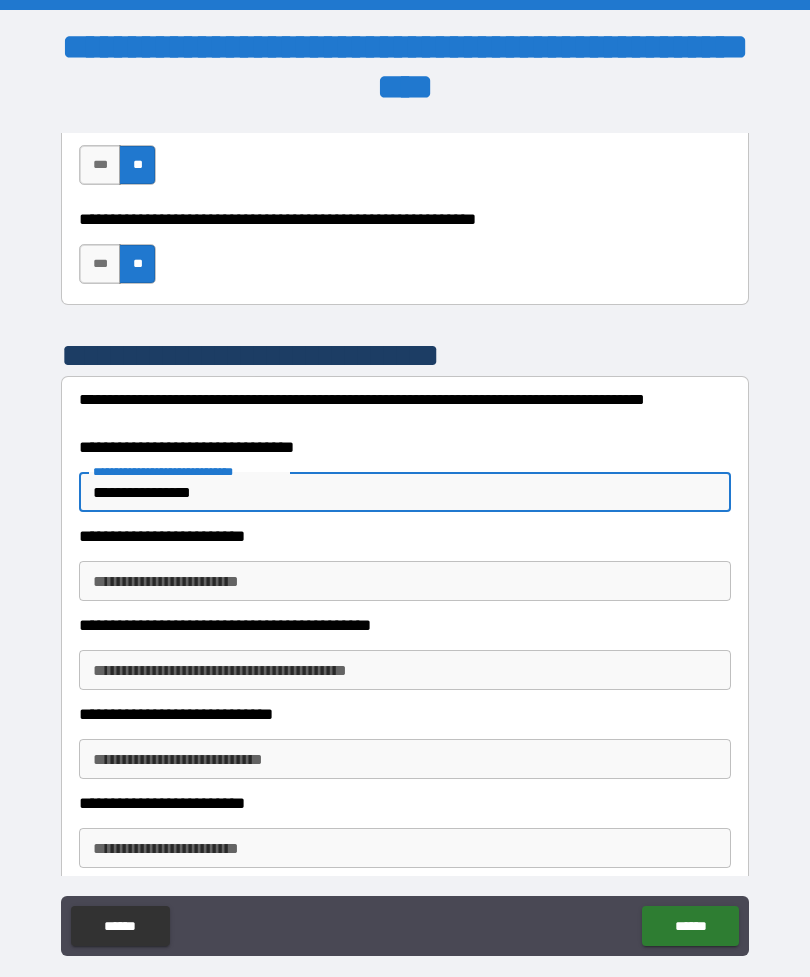 type on "**********" 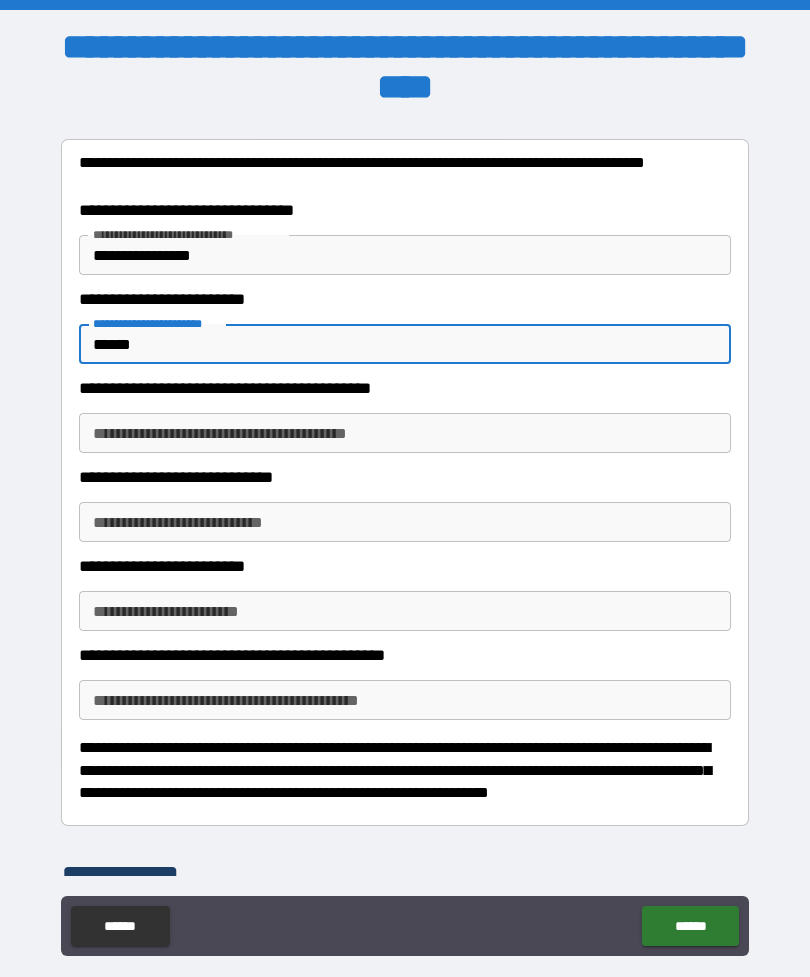 scroll, scrollTop: 11385, scrollLeft: 0, axis: vertical 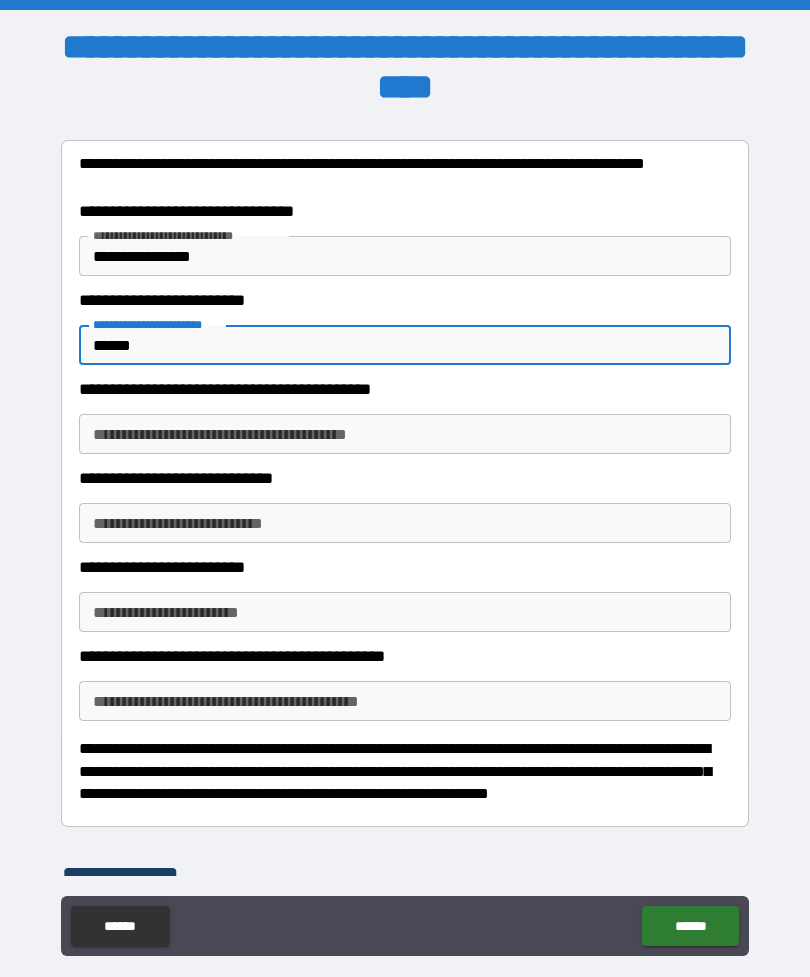 type on "******" 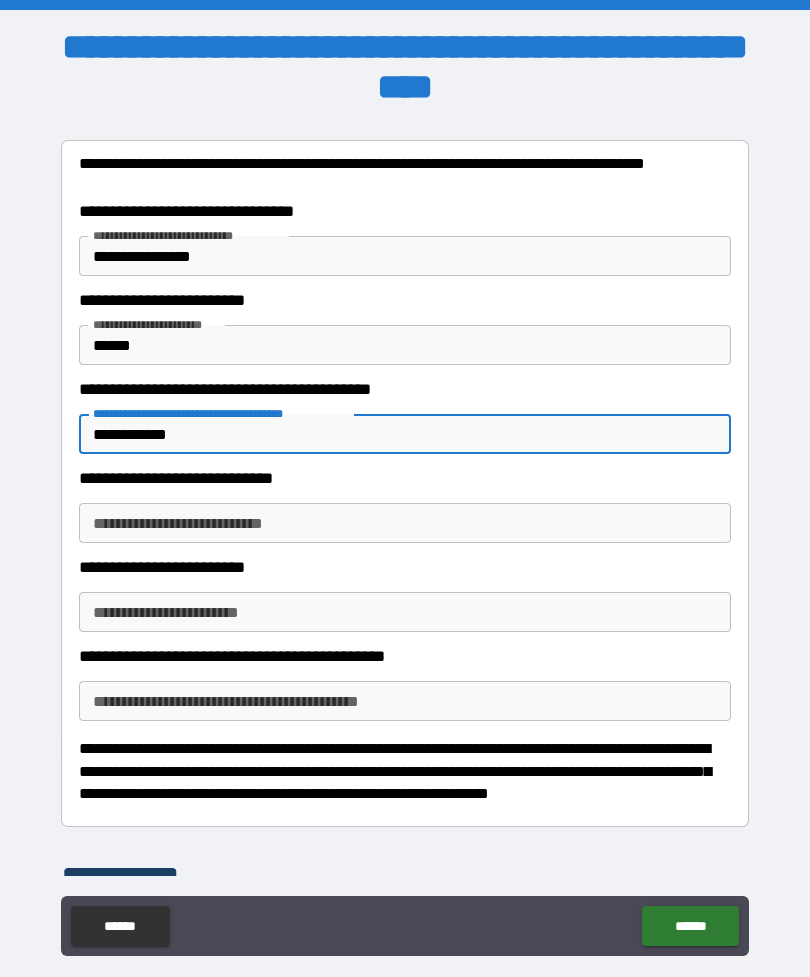 type on "**********" 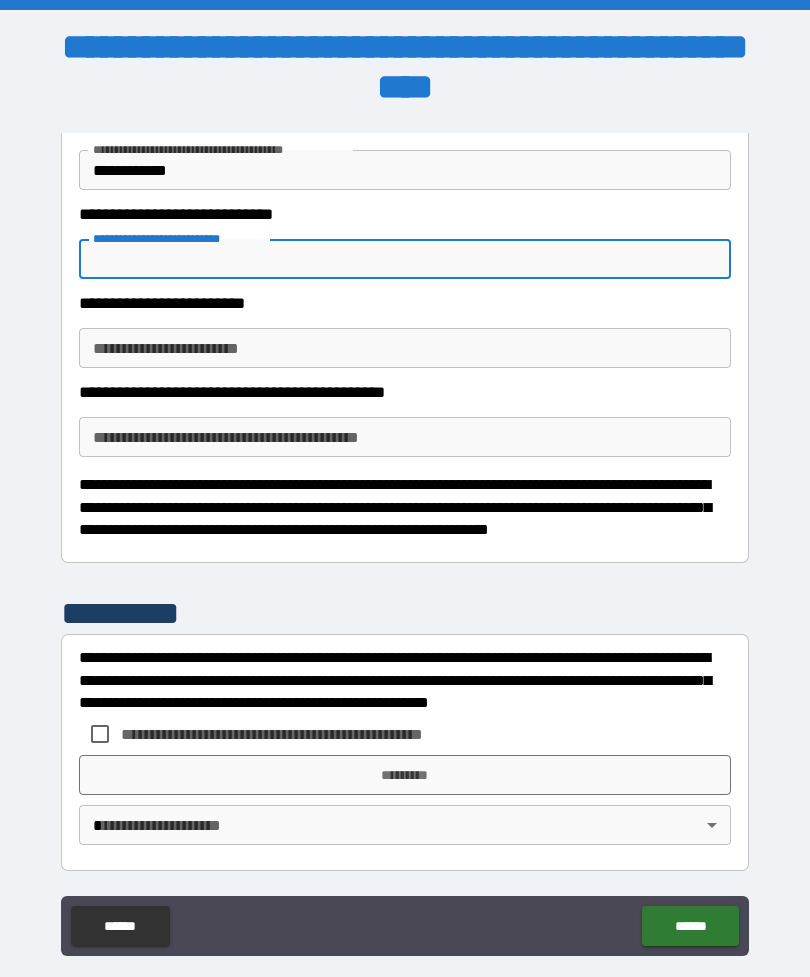 scroll, scrollTop: 11649, scrollLeft: 0, axis: vertical 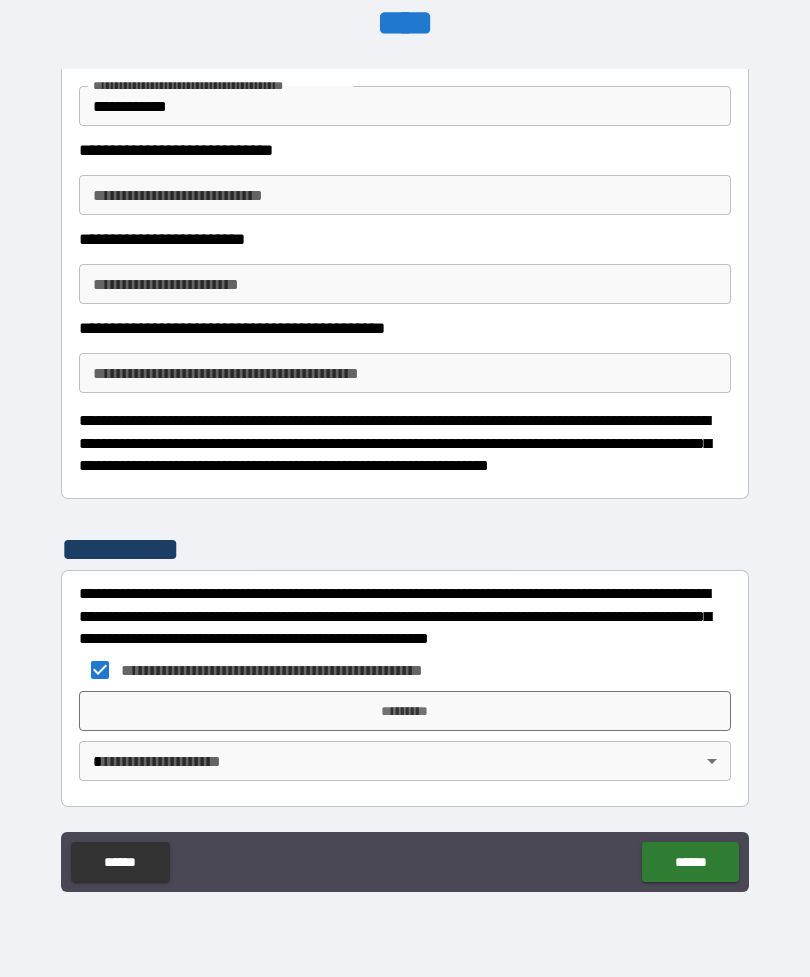 click on "*********" at bounding box center [405, 711] 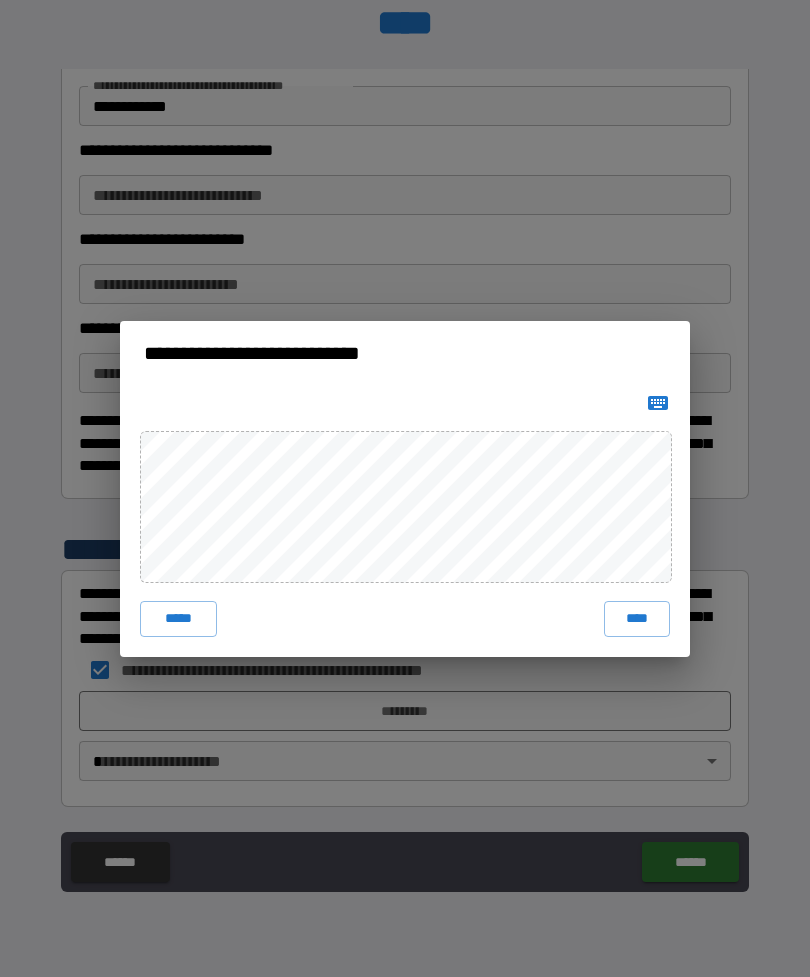 click on "****" at bounding box center (637, 619) 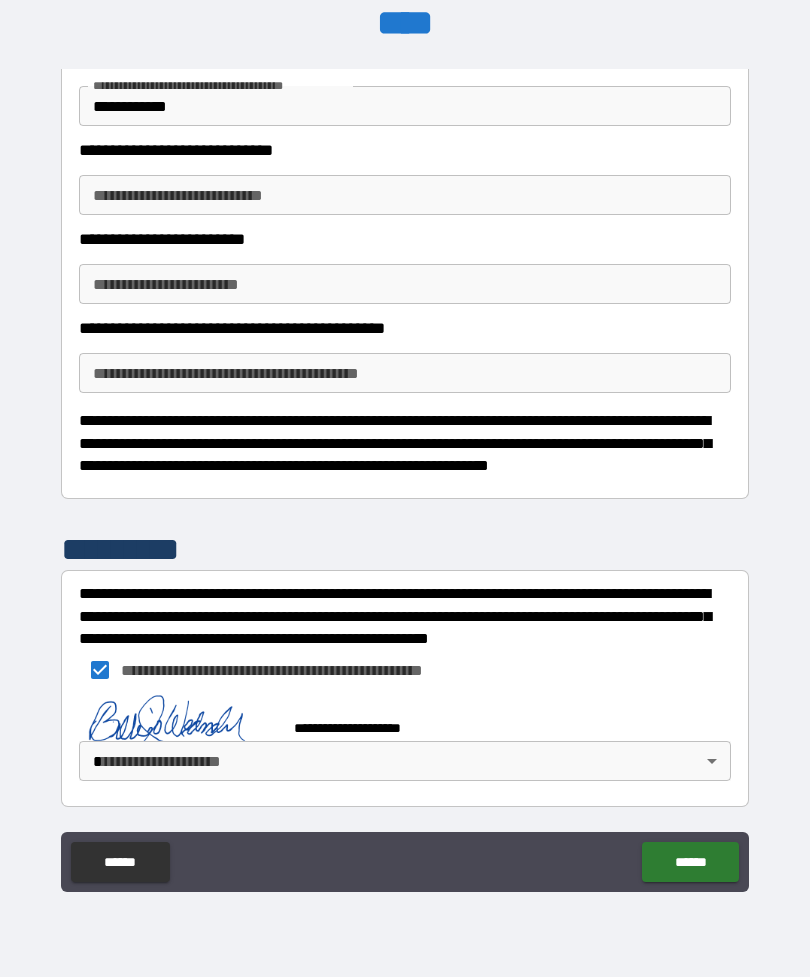 scroll, scrollTop: 11639, scrollLeft: 0, axis: vertical 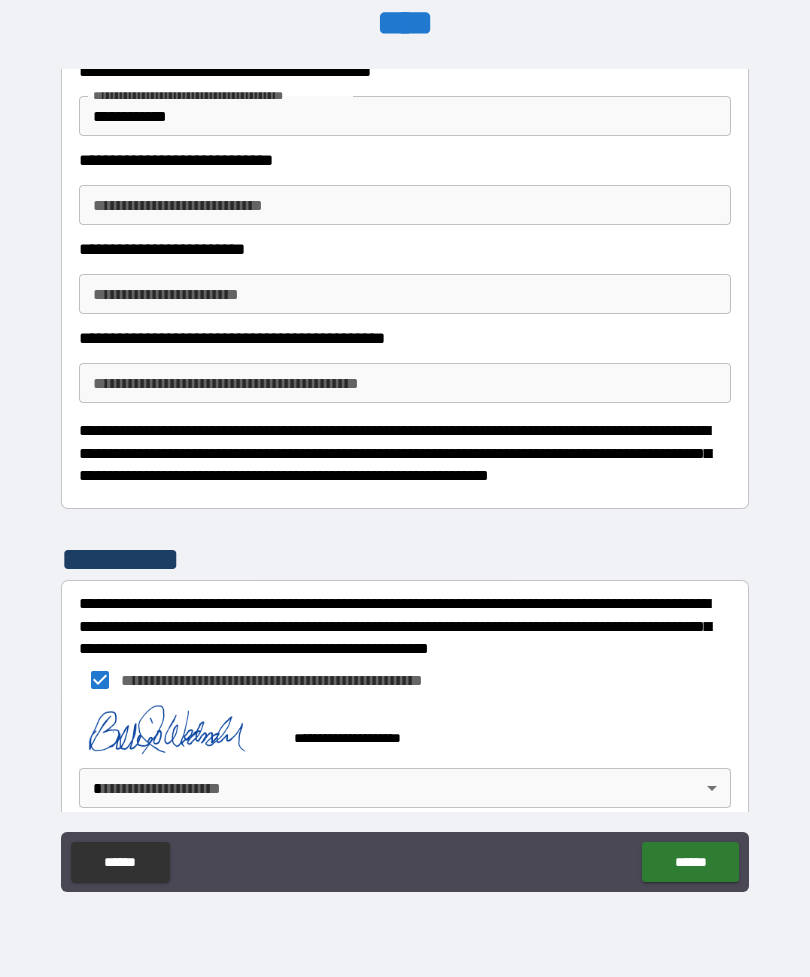 click on "******" at bounding box center (690, 862) 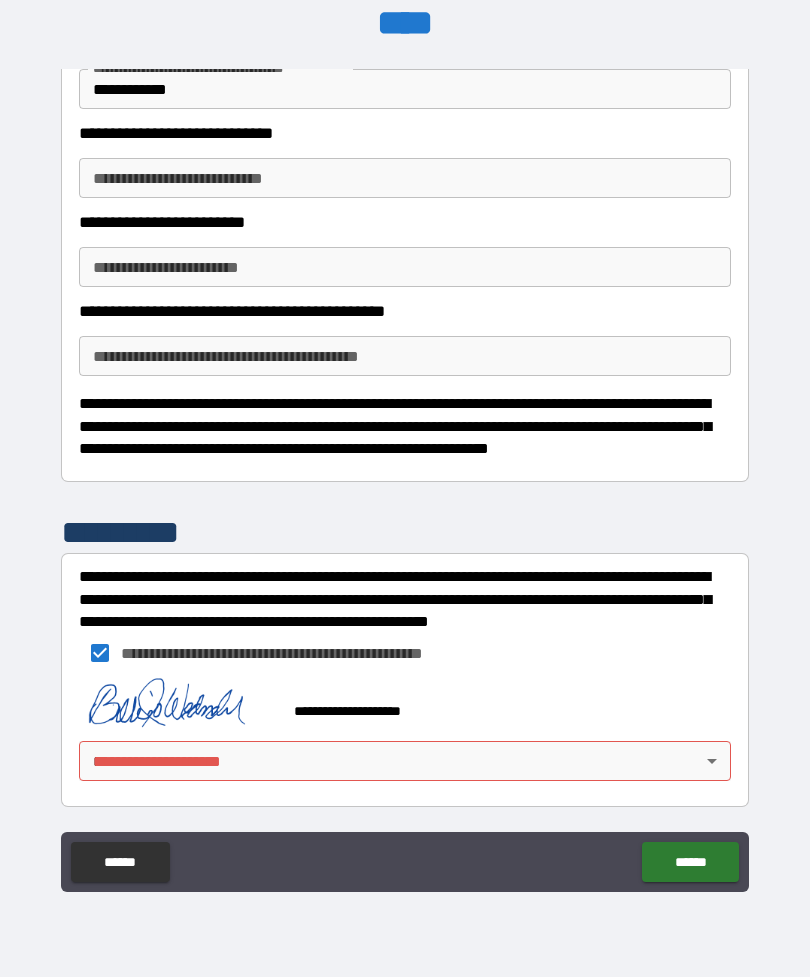 scroll, scrollTop: 11666, scrollLeft: 0, axis: vertical 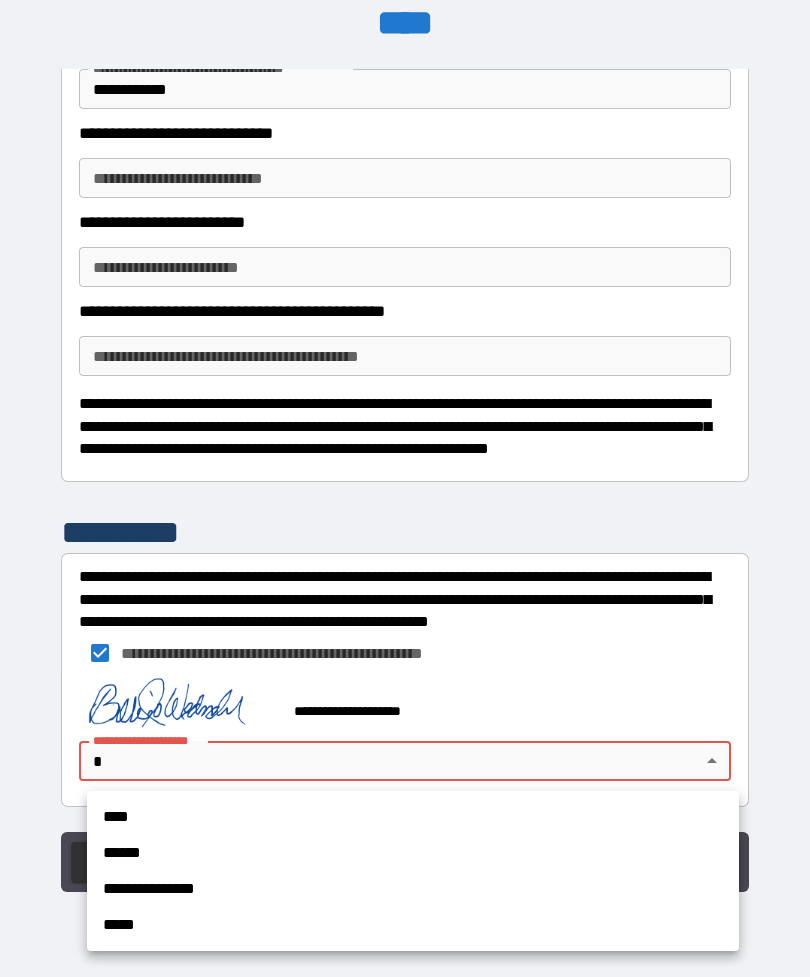 click on "****" at bounding box center (413, 817) 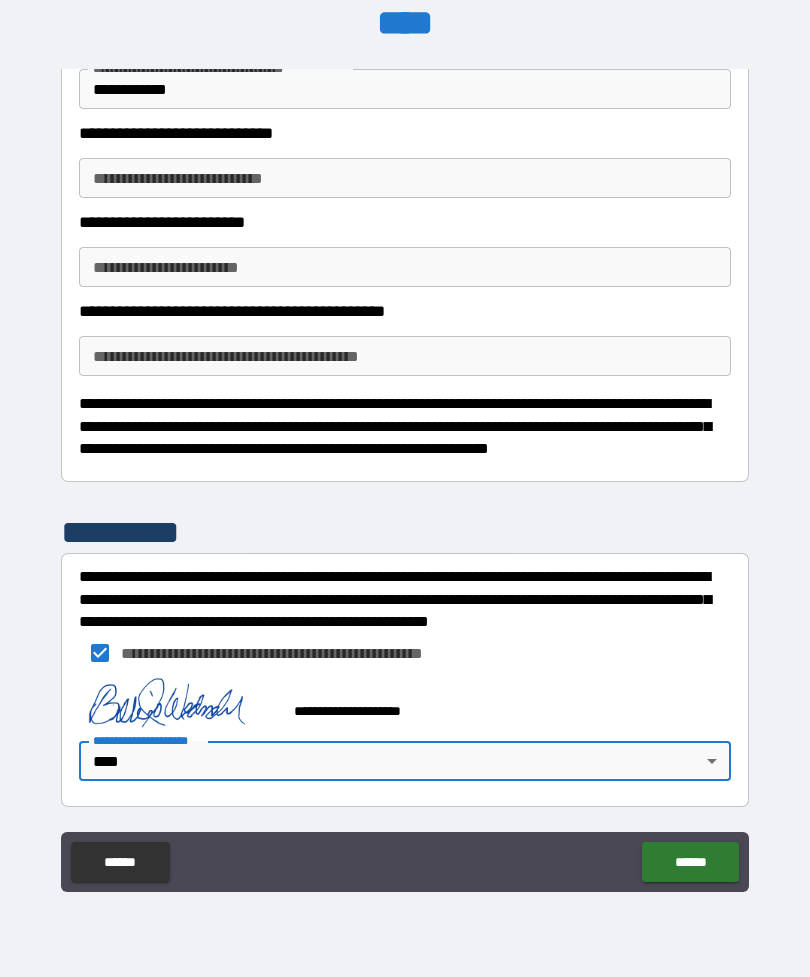click on "******" at bounding box center (690, 862) 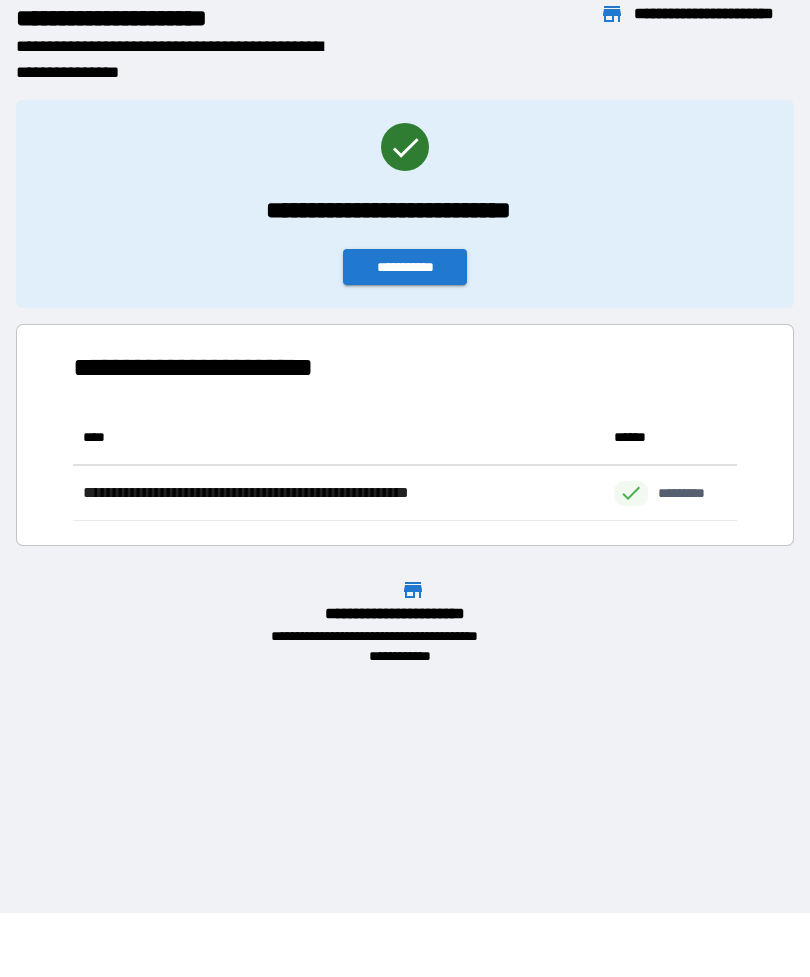 scroll, scrollTop: 1, scrollLeft: 1, axis: both 